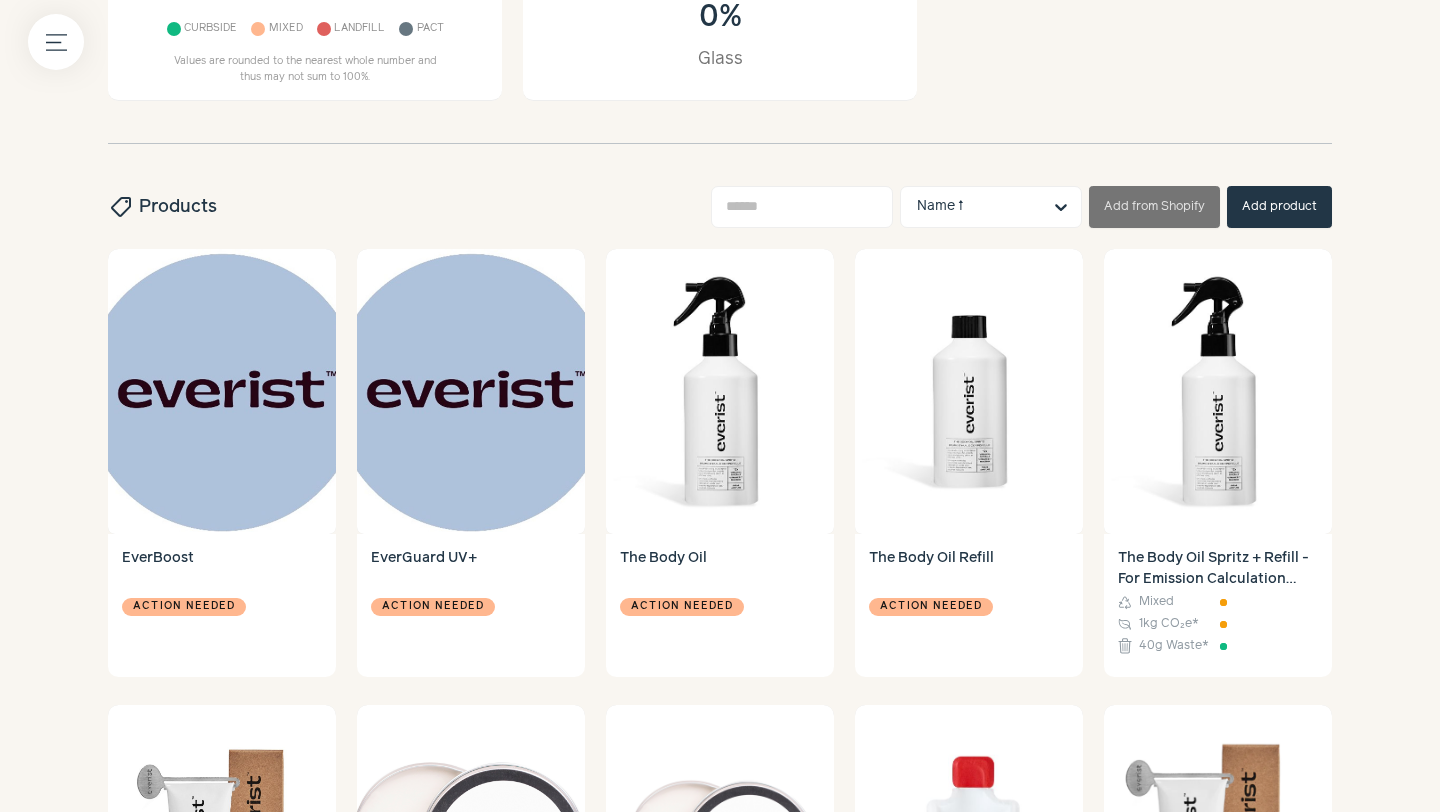 scroll, scrollTop: 510, scrollLeft: 0, axis: vertical 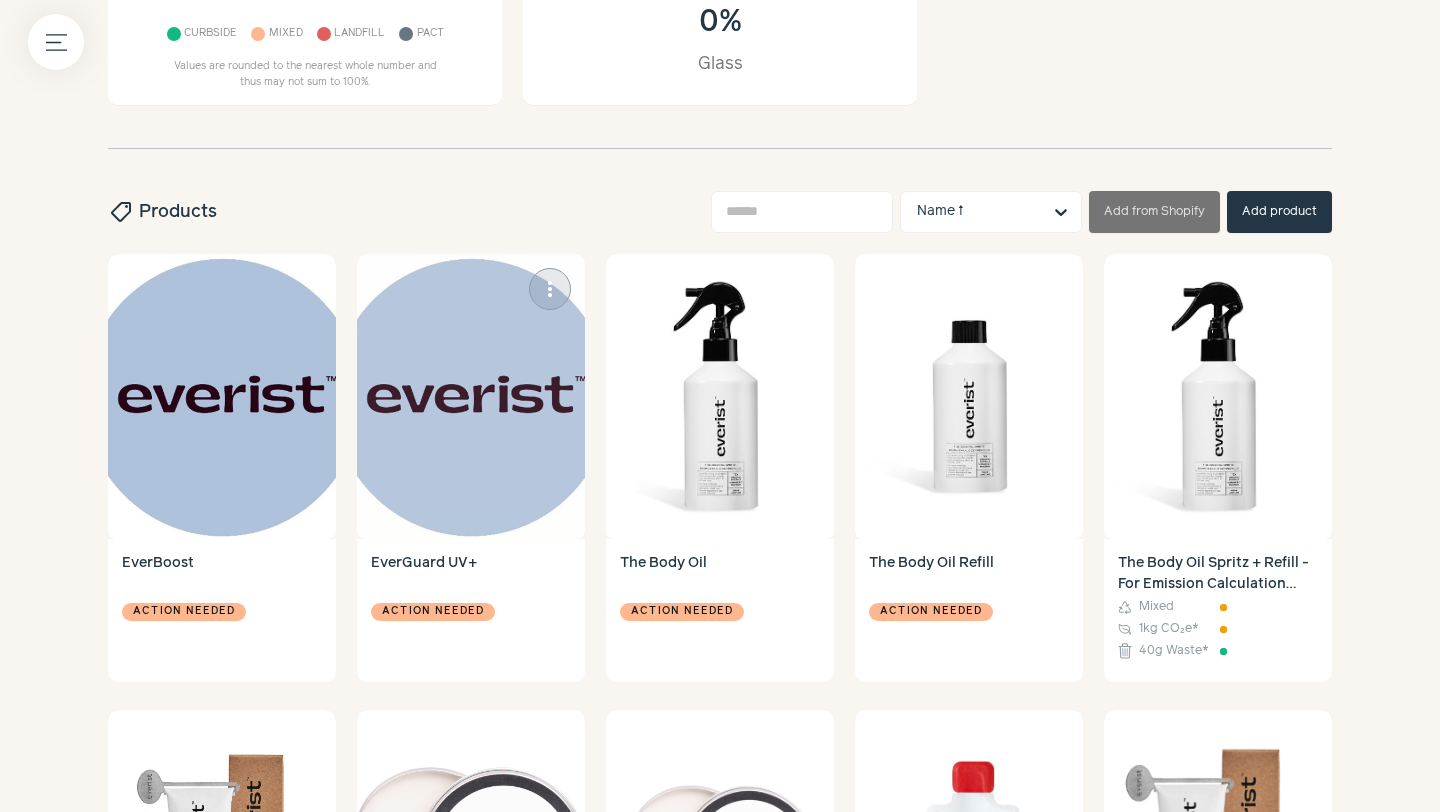 click at bounding box center (471, 396) 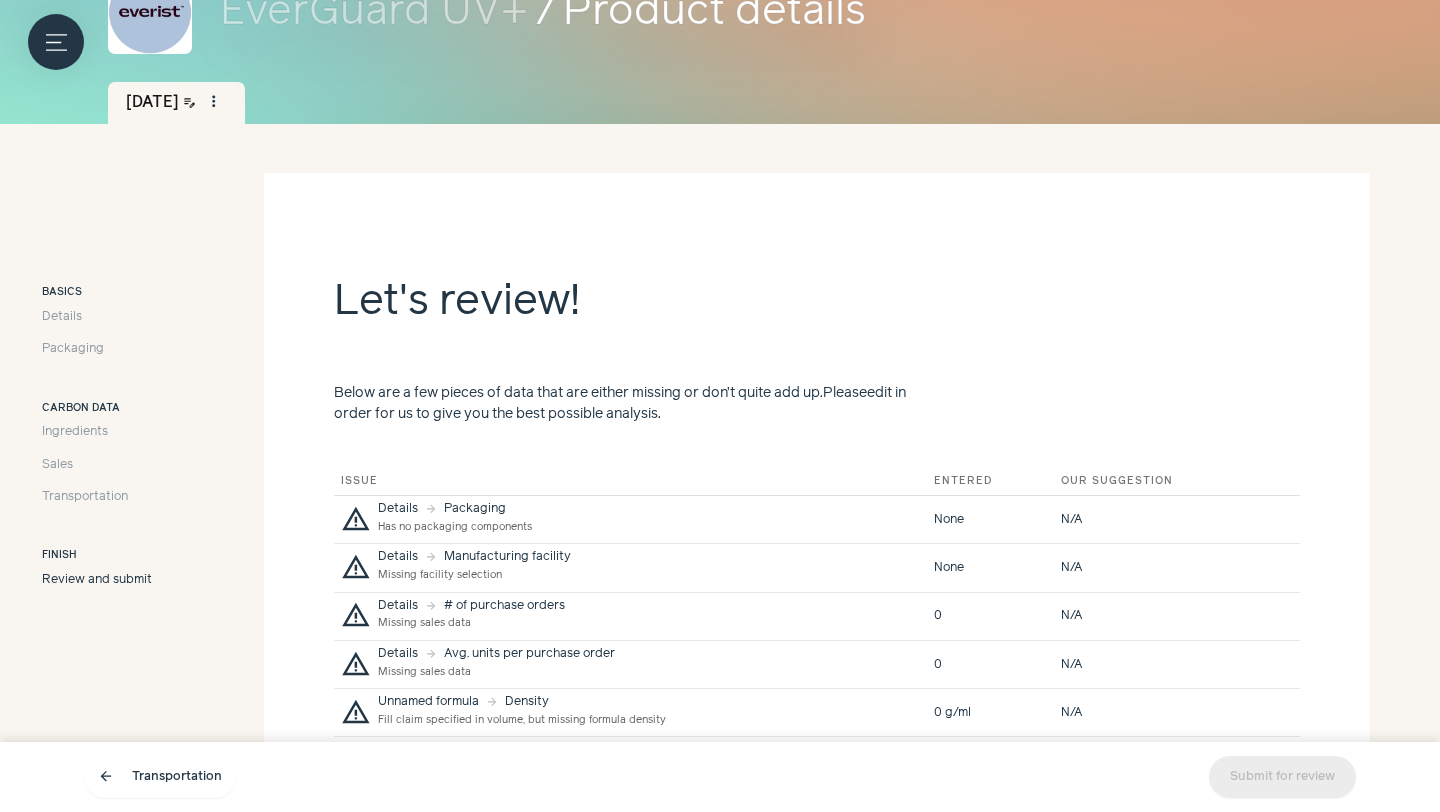 scroll, scrollTop: 190, scrollLeft: 0, axis: vertical 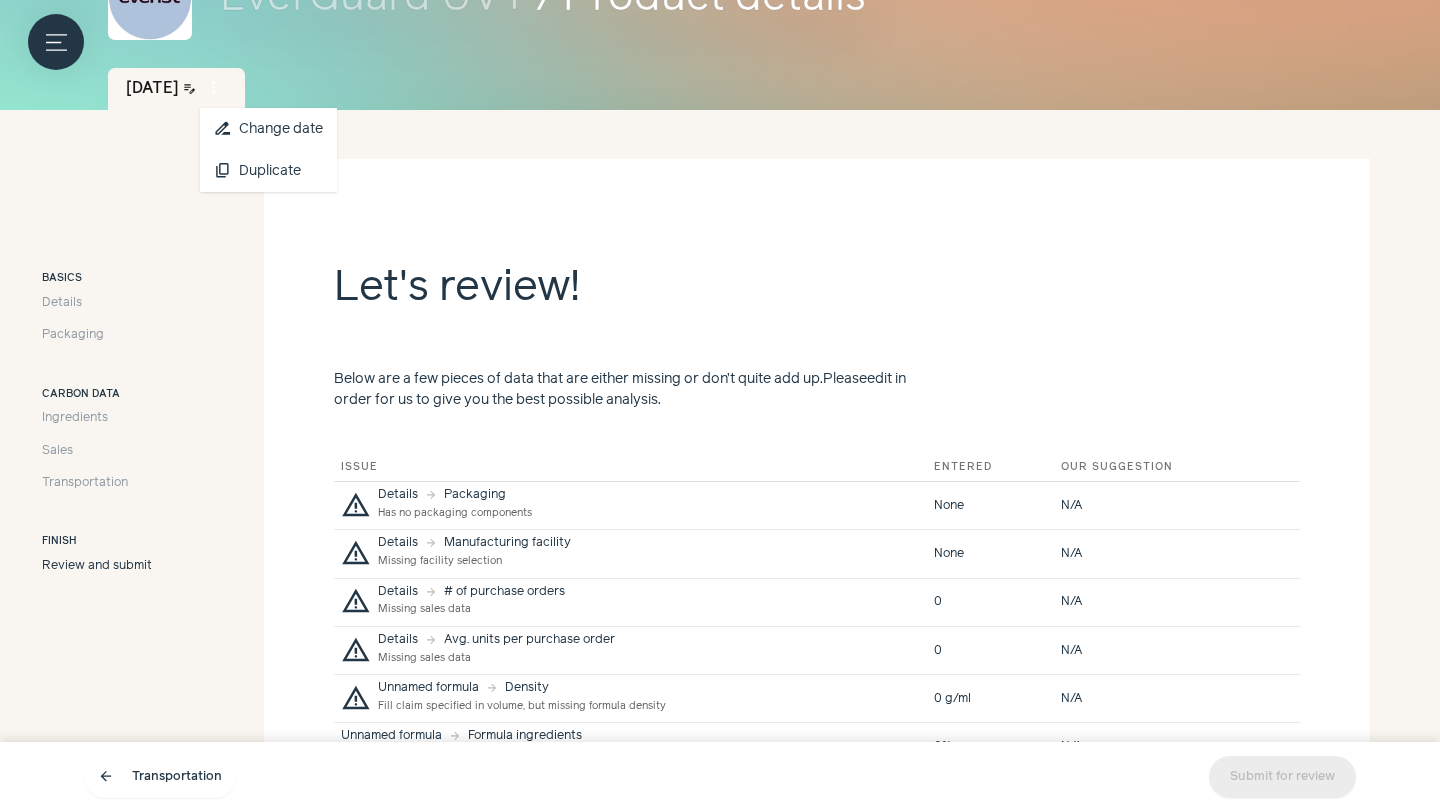 click on "more_vert" at bounding box center (214, 88) 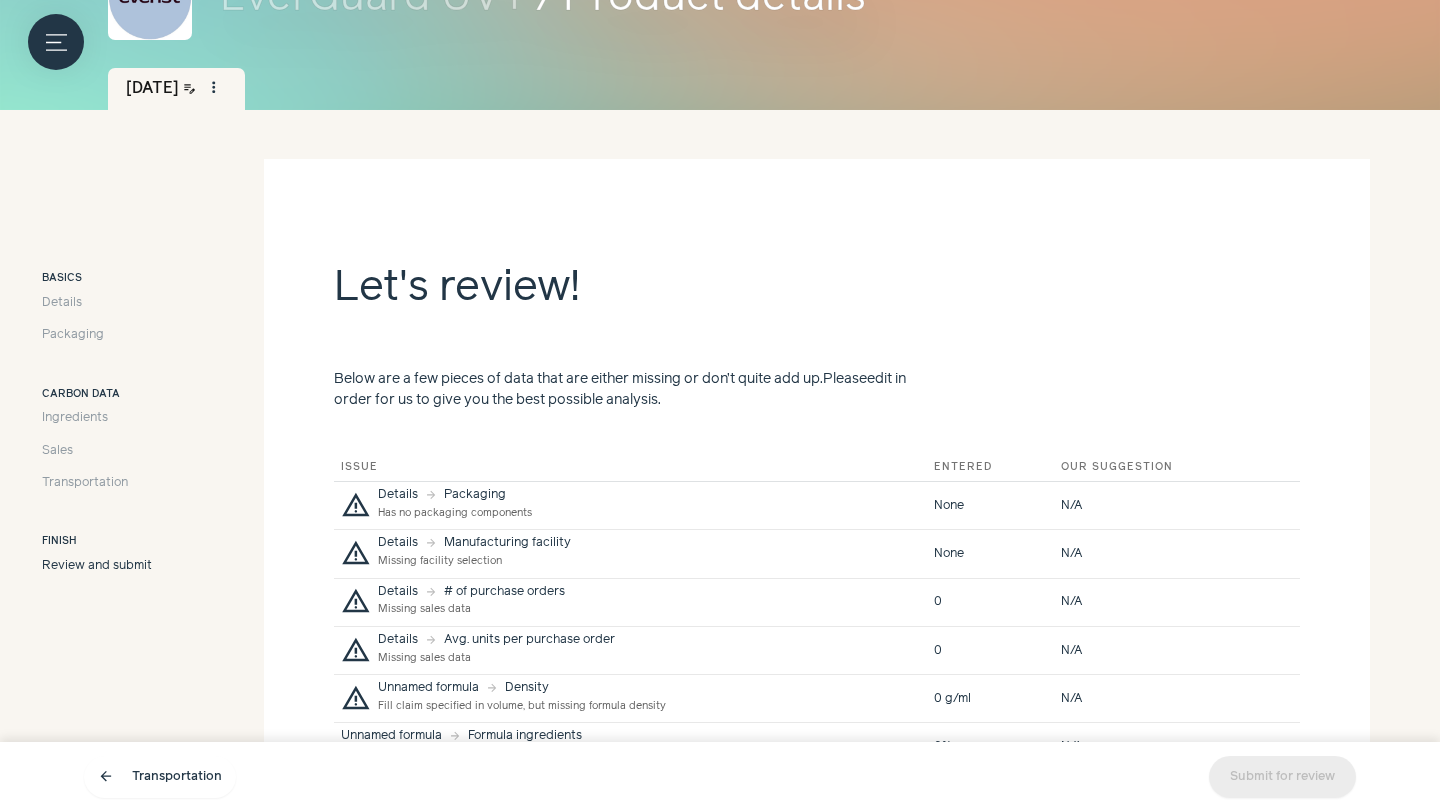 click on "Details     Packaging" at bounding box center [97, 319] 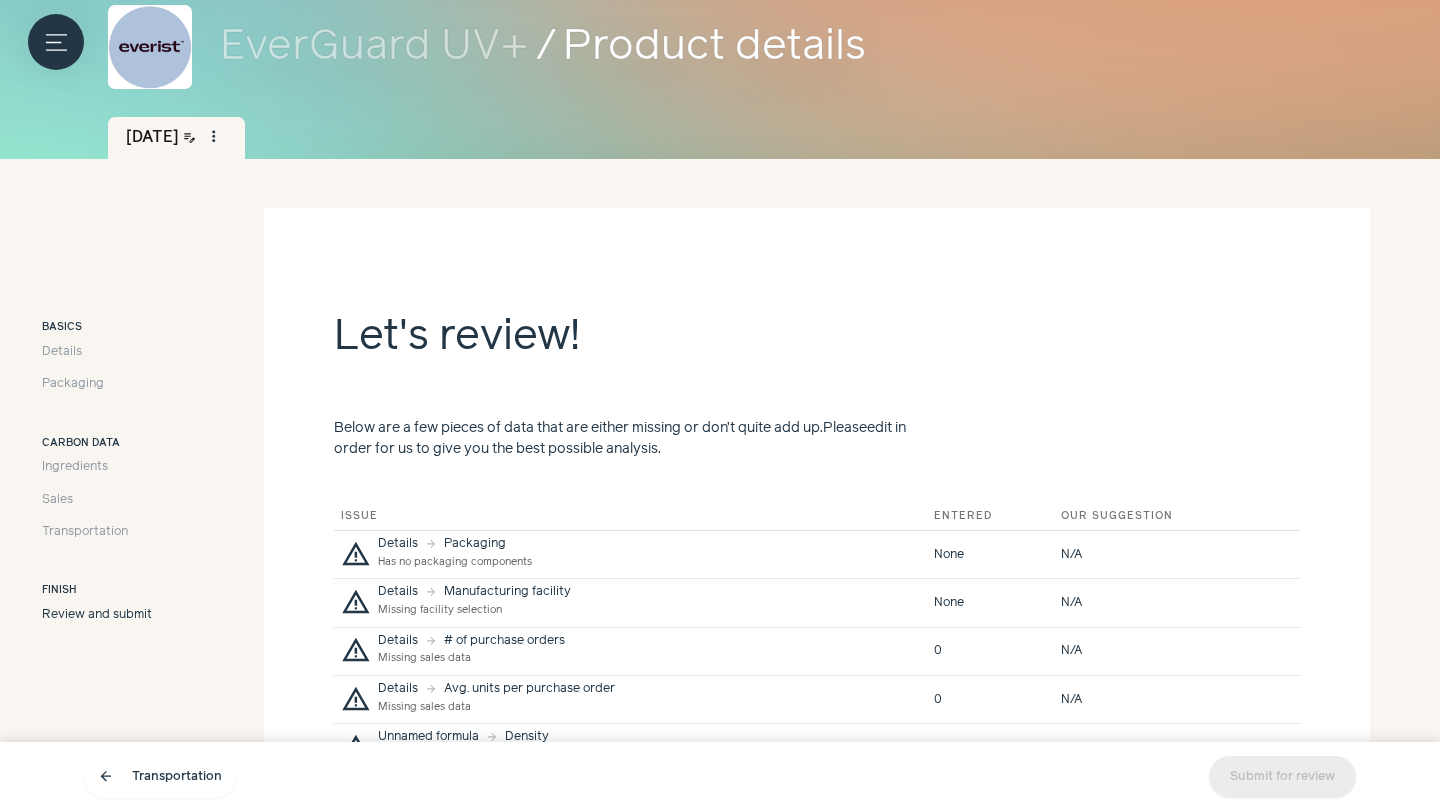 scroll, scrollTop: 112, scrollLeft: 0, axis: vertical 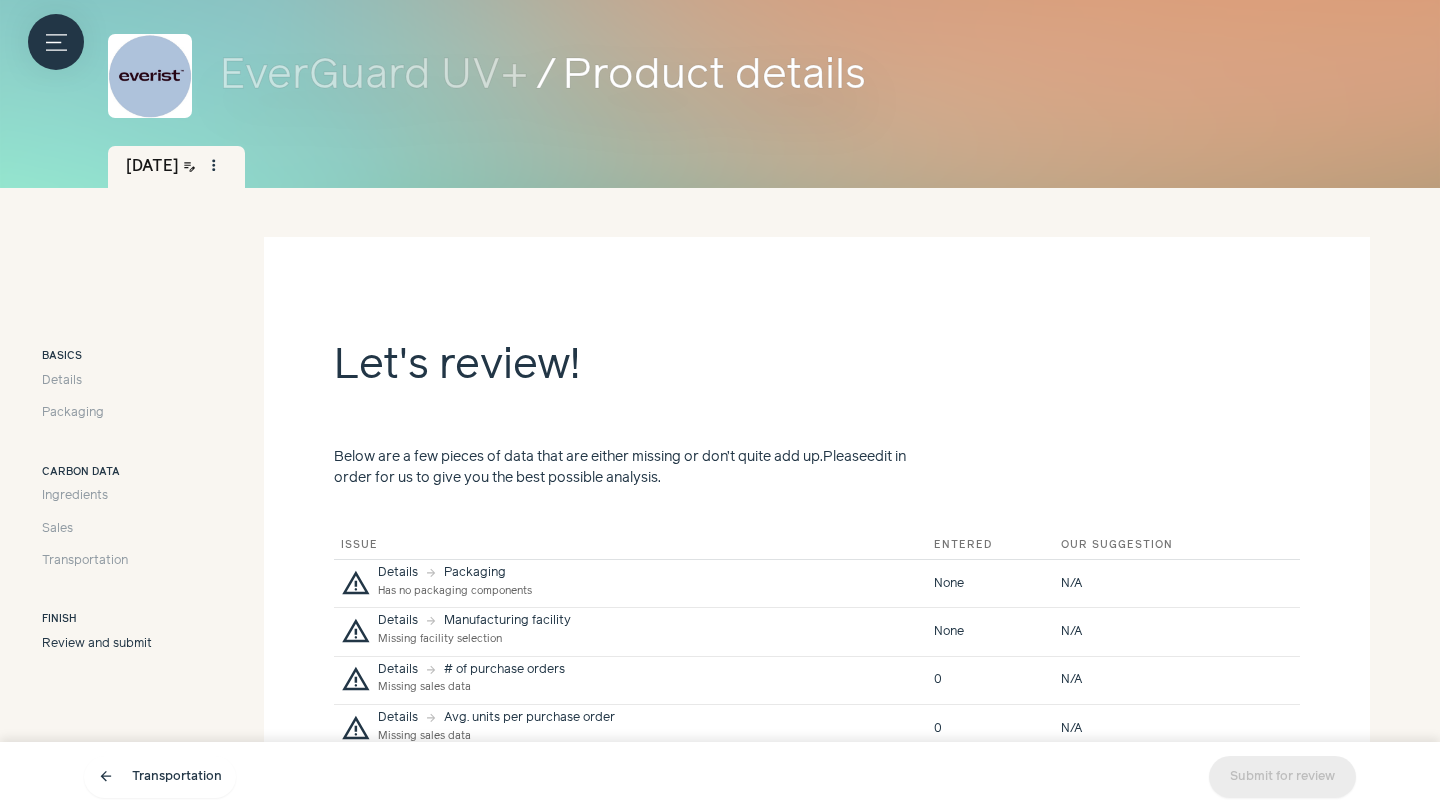 click at bounding box center [150, 76] 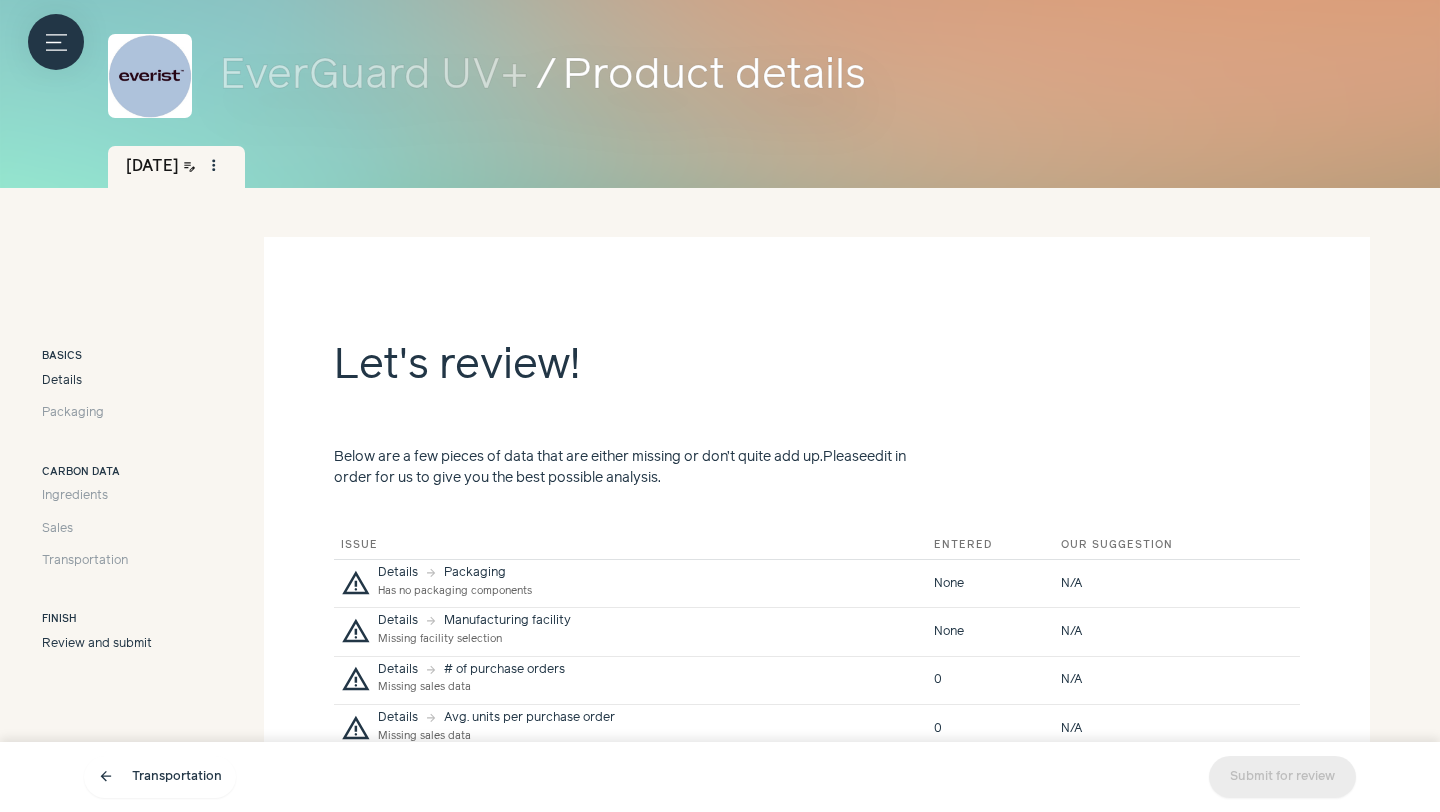 click on "Details" at bounding box center [62, 381] 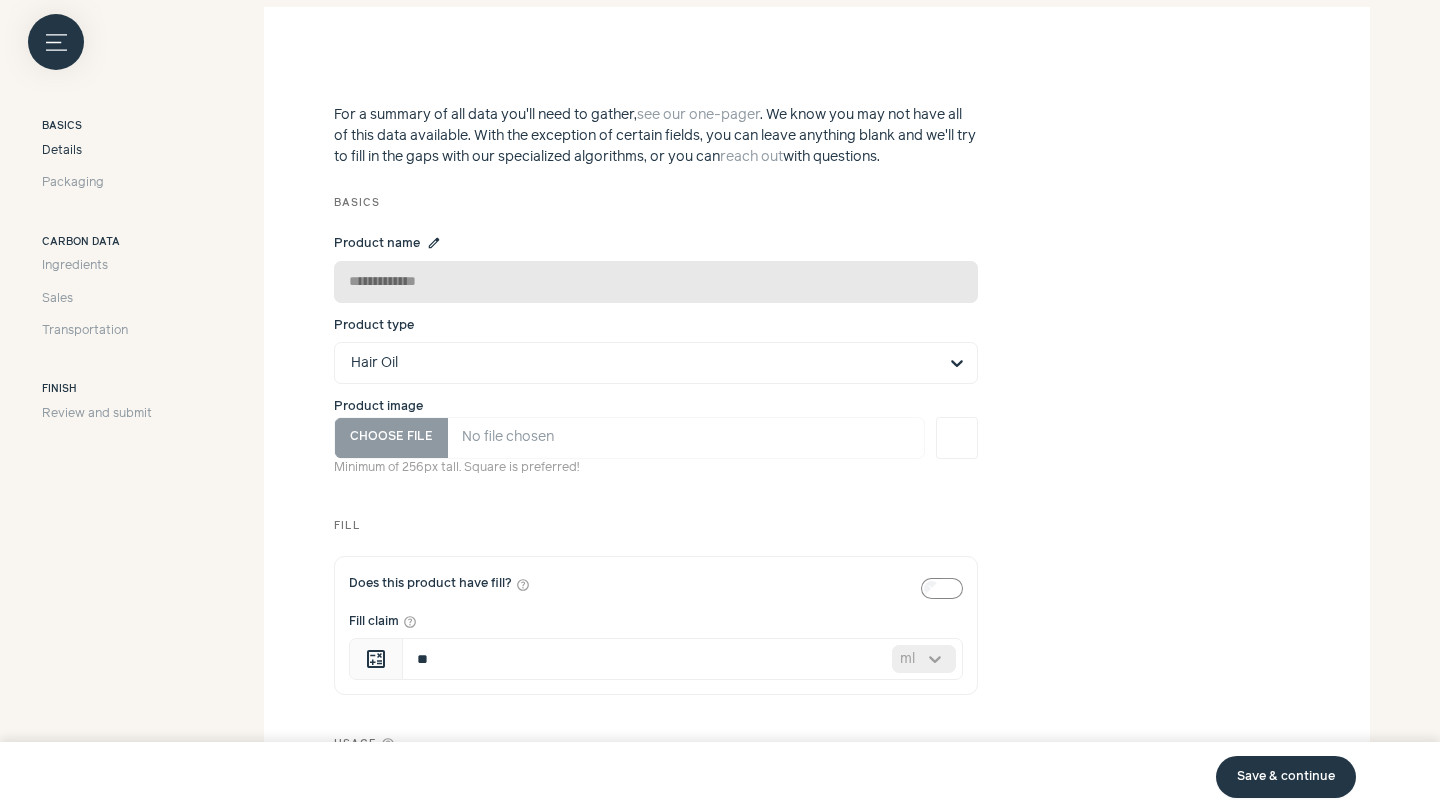 scroll, scrollTop: 344, scrollLeft: 0, axis: vertical 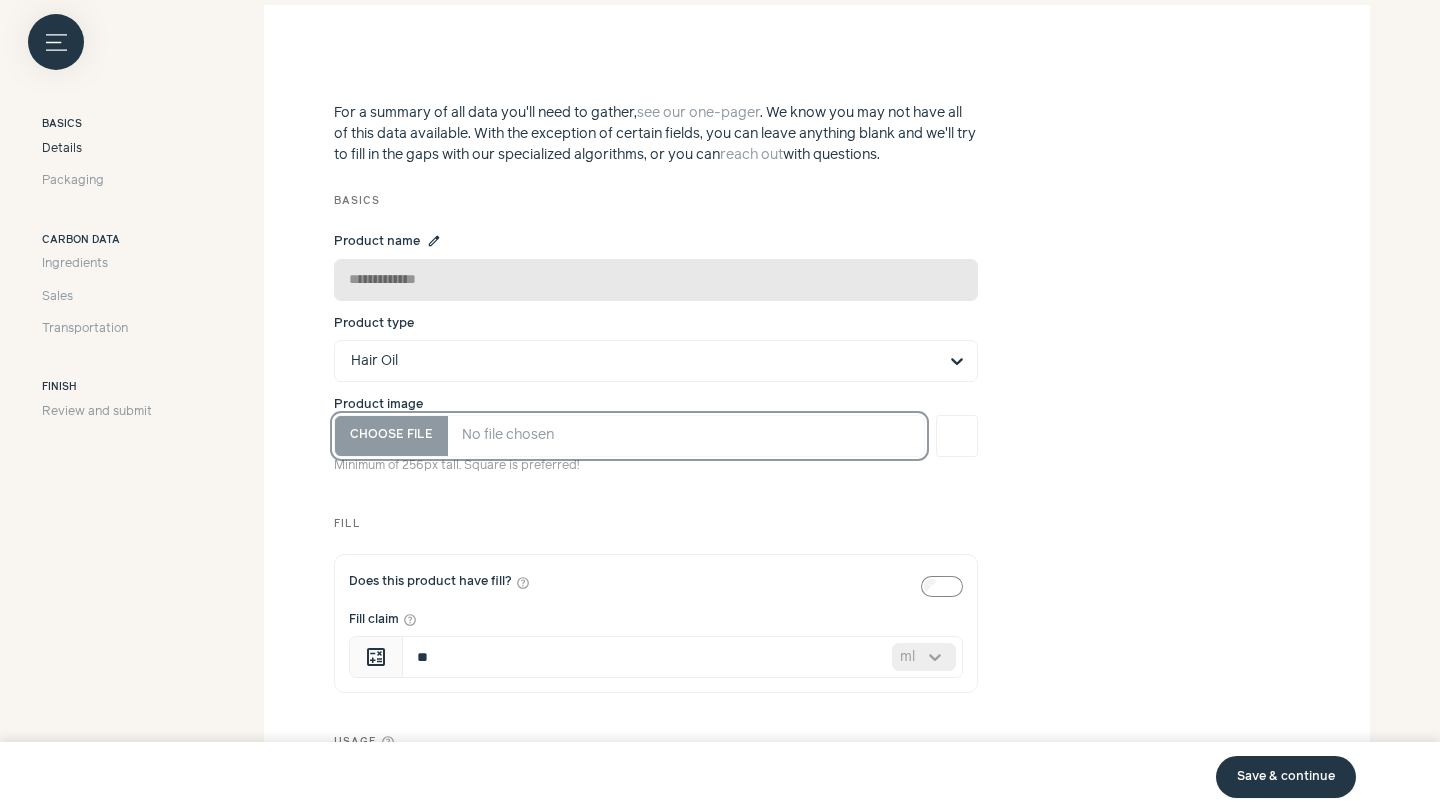 click on "Product image" at bounding box center (629, 436) 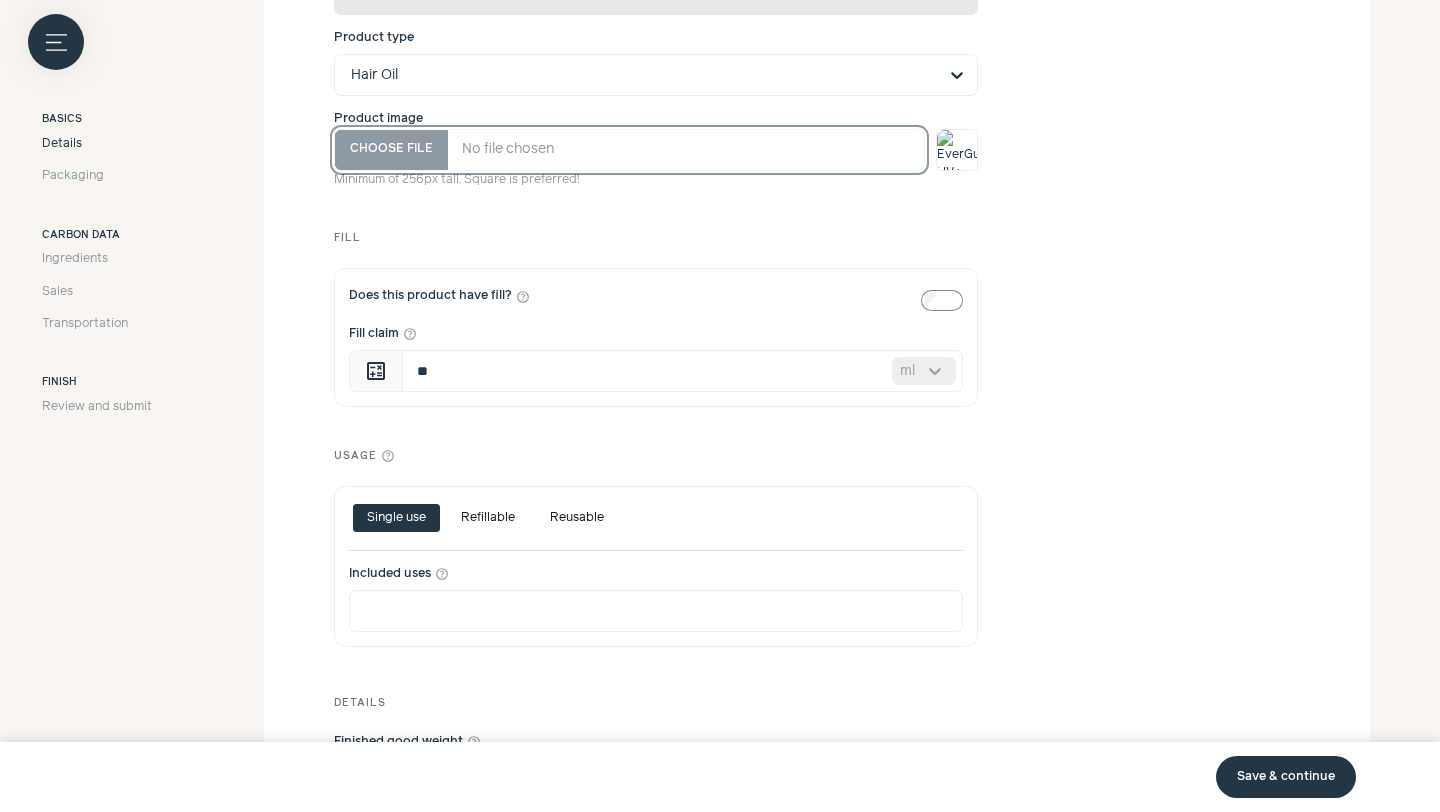 scroll, scrollTop: 931, scrollLeft: 0, axis: vertical 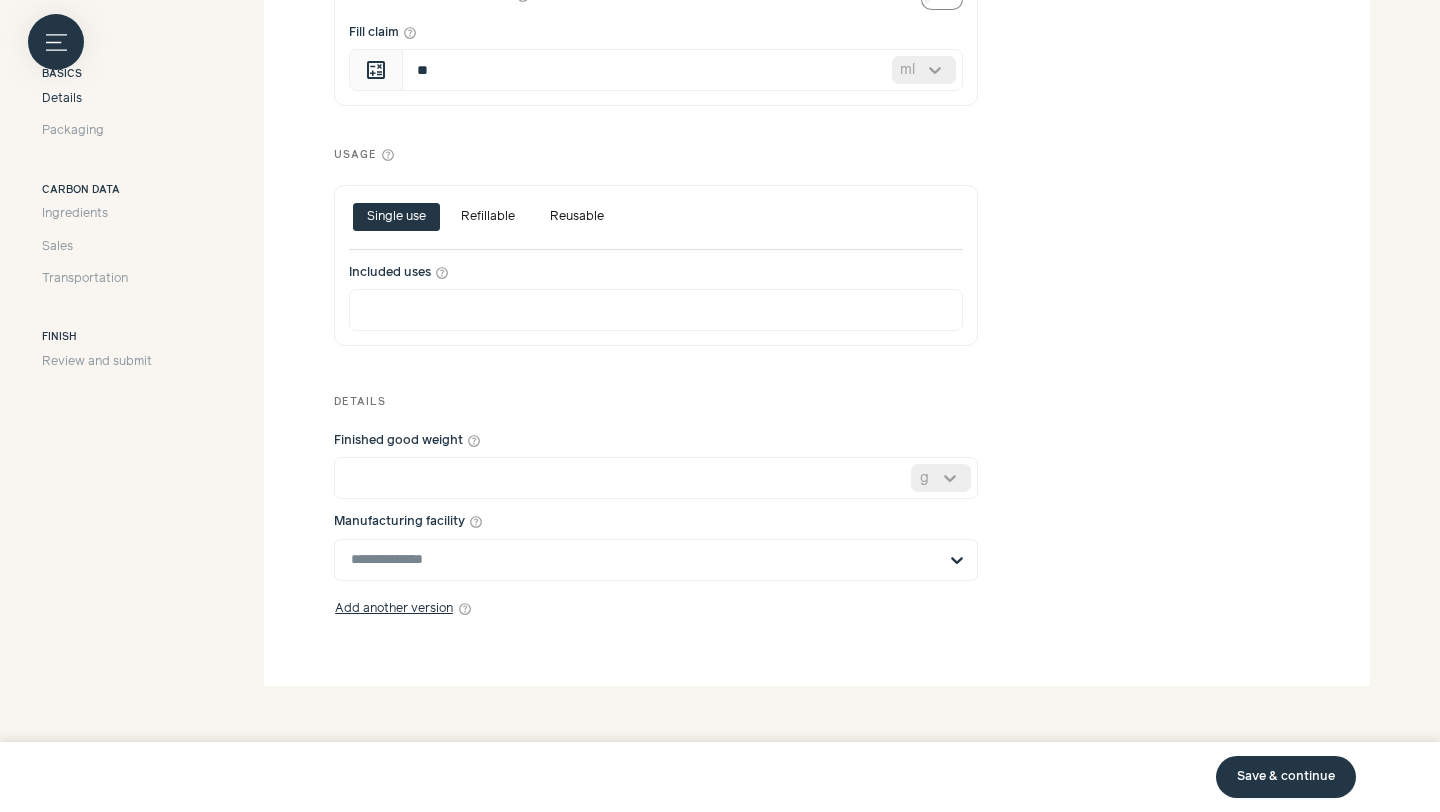 click on "Save & continue" at bounding box center [1286, 777] 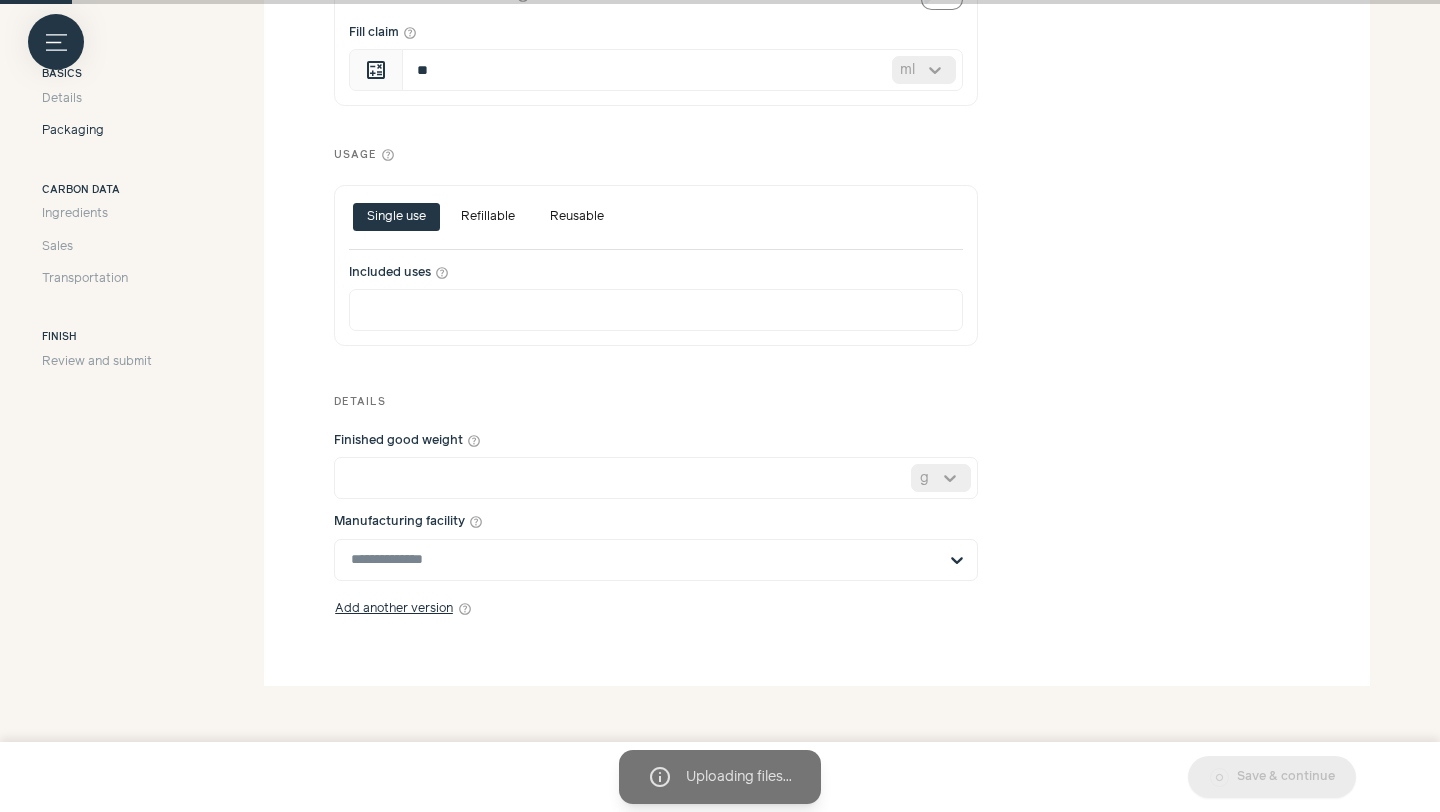 scroll, scrollTop: 349, scrollLeft: 0, axis: vertical 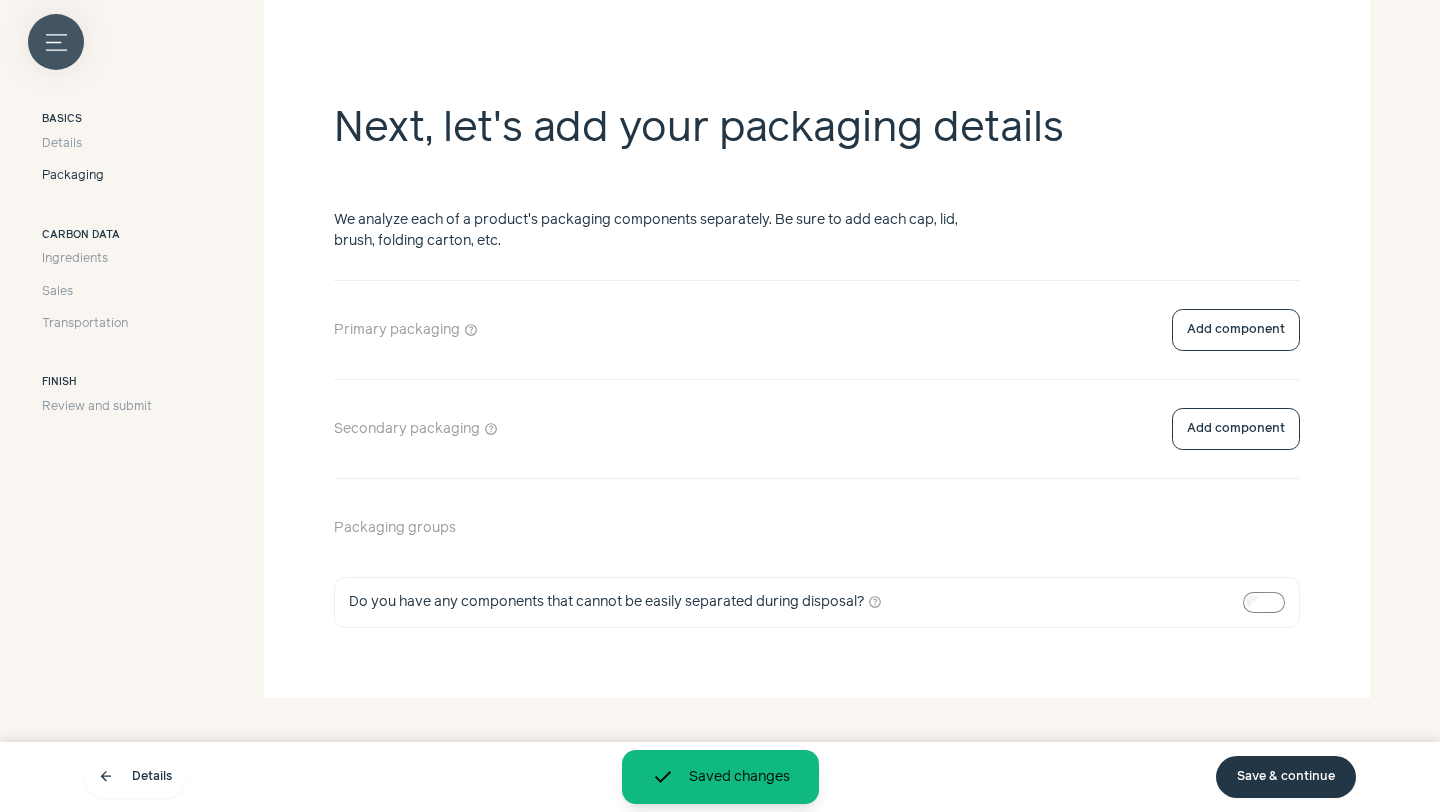 click on "Menu button" at bounding box center [56, 42] 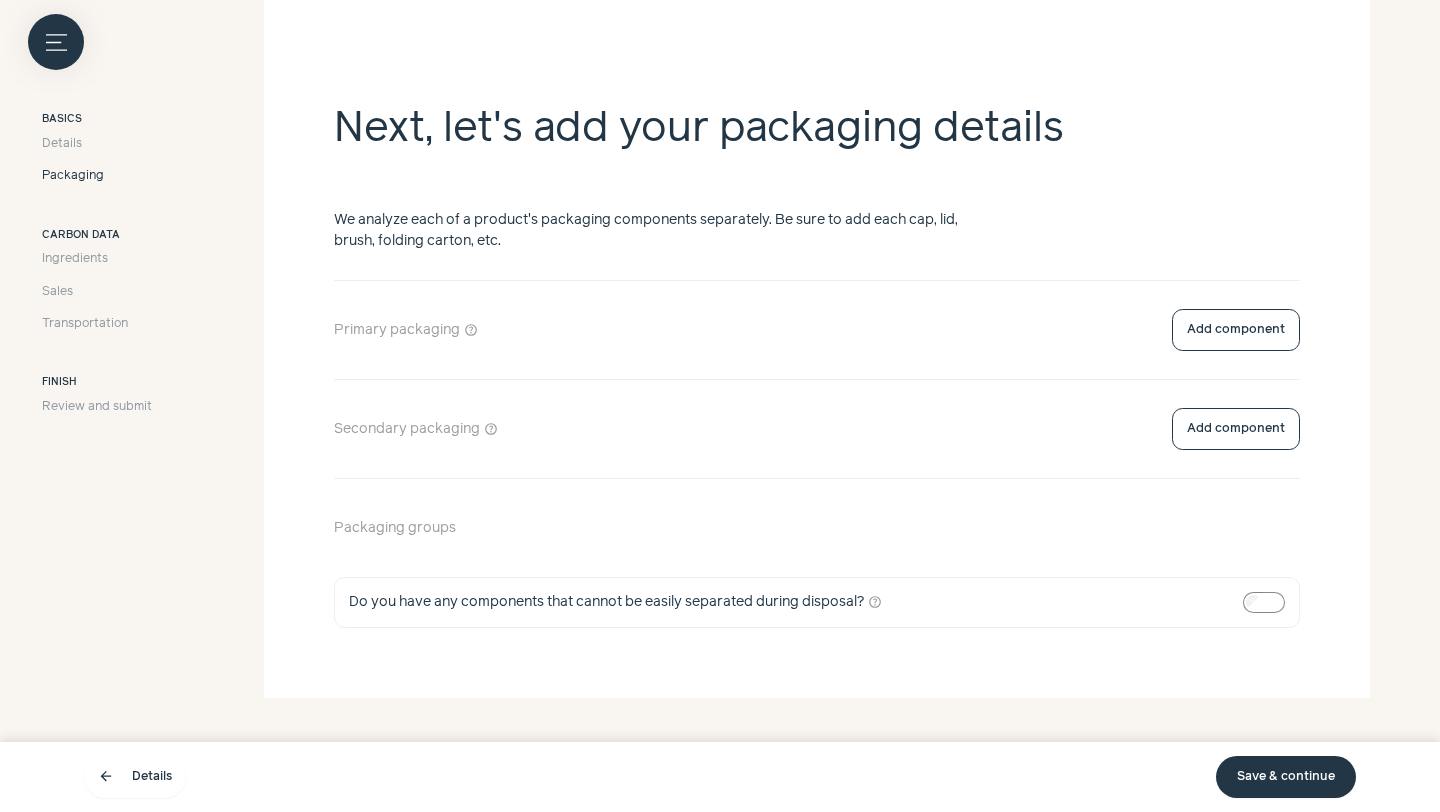 click on "Dashboard" at bounding box center (-229, 228) 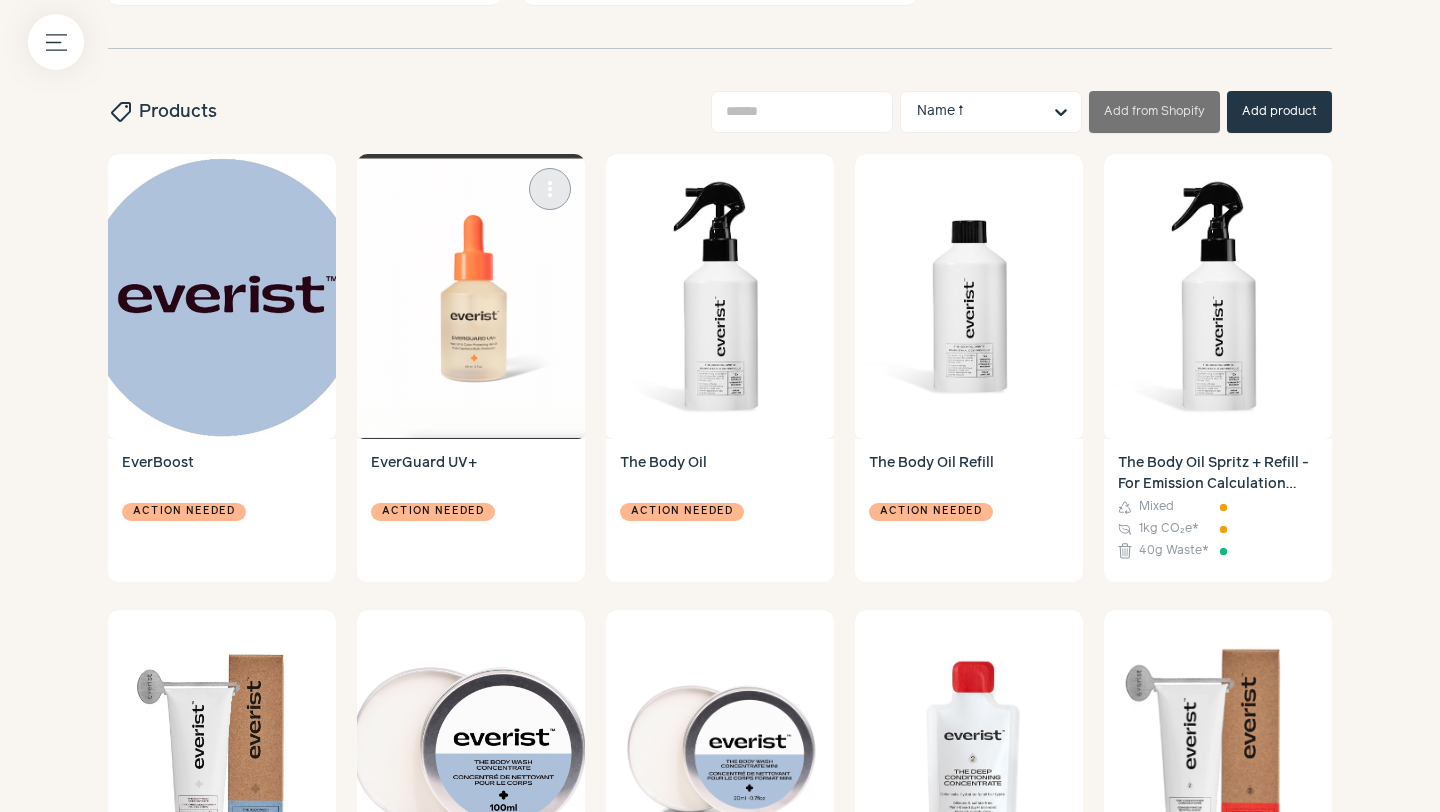 scroll, scrollTop: 596, scrollLeft: 0, axis: vertical 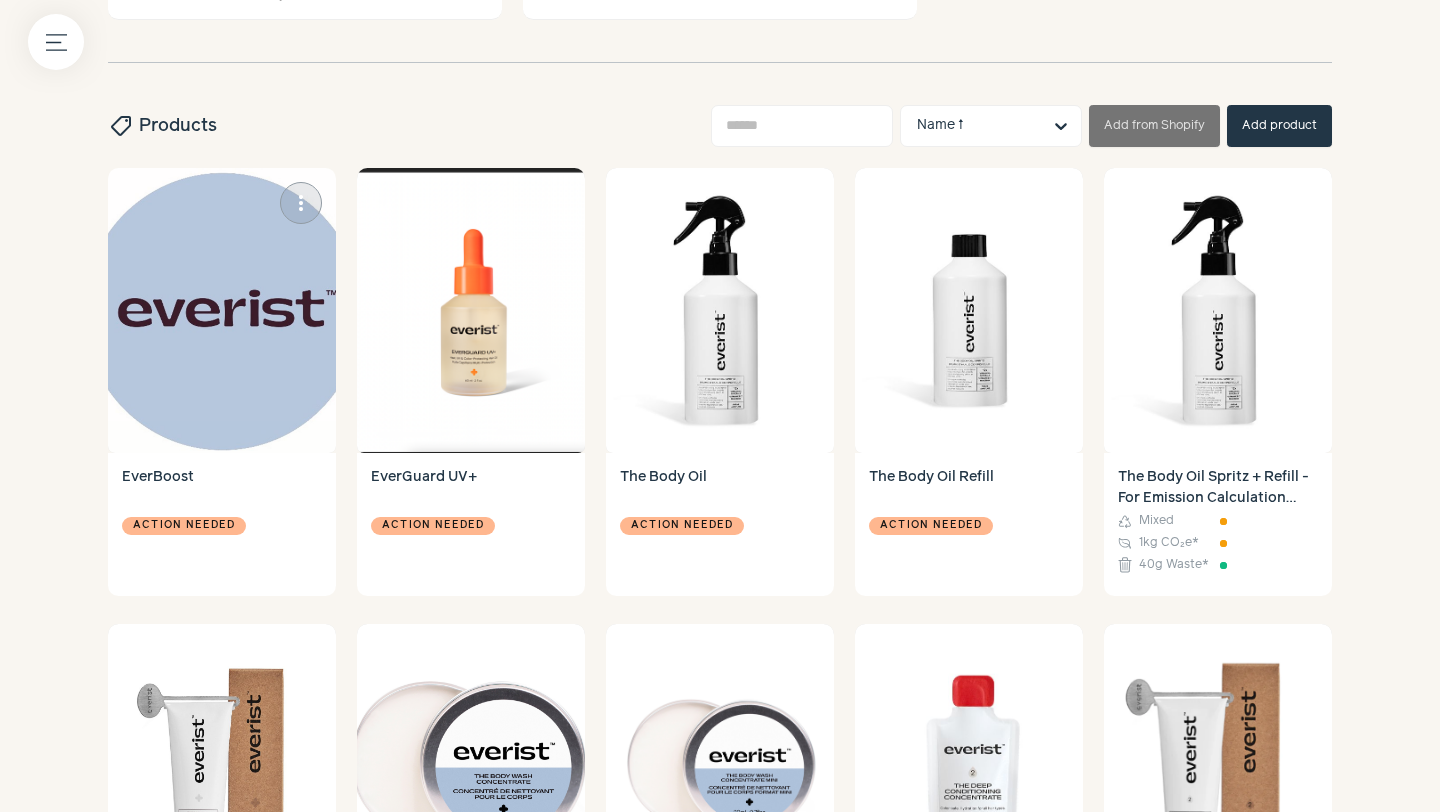 click at bounding box center [222, 310] 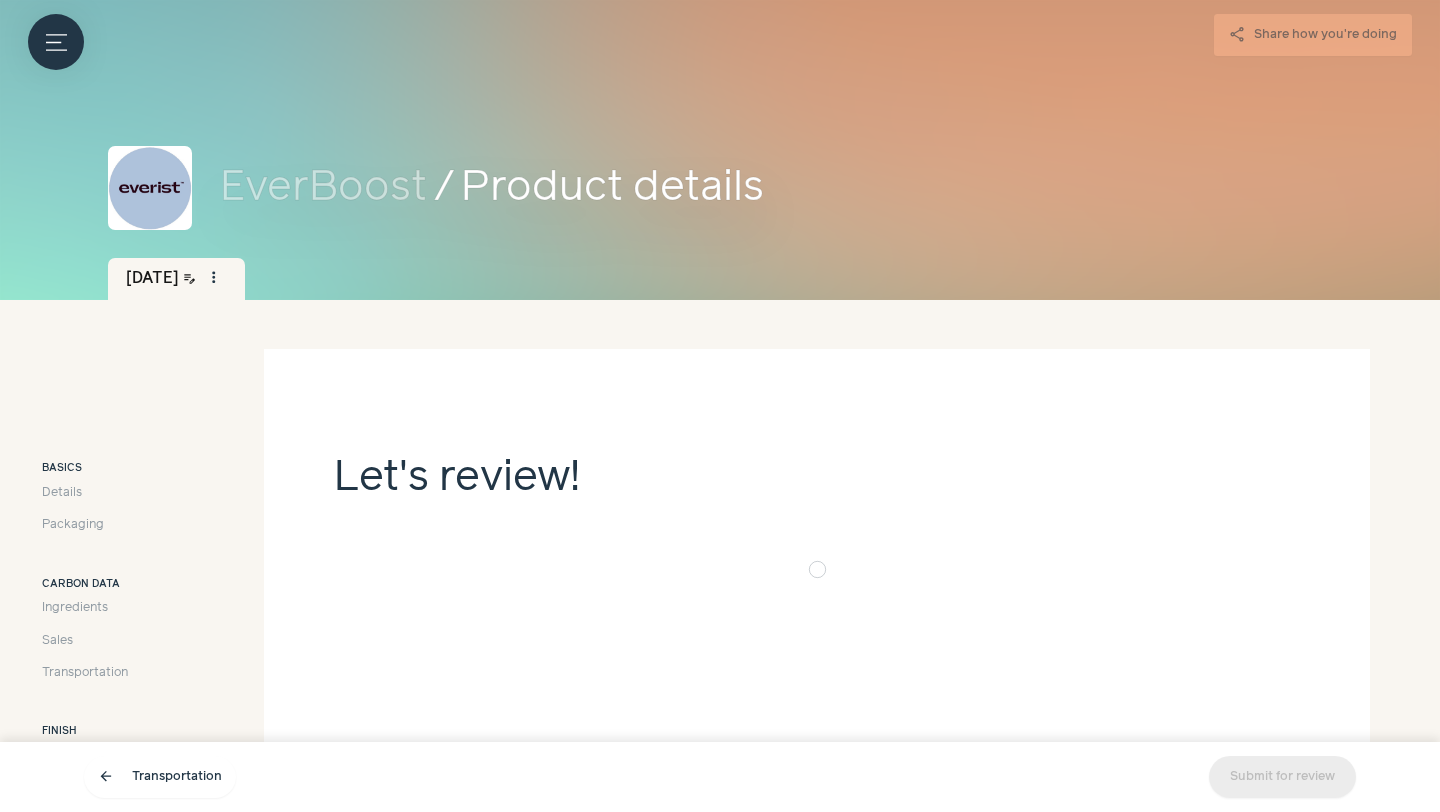 scroll, scrollTop: 79, scrollLeft: 0, axis: vertical 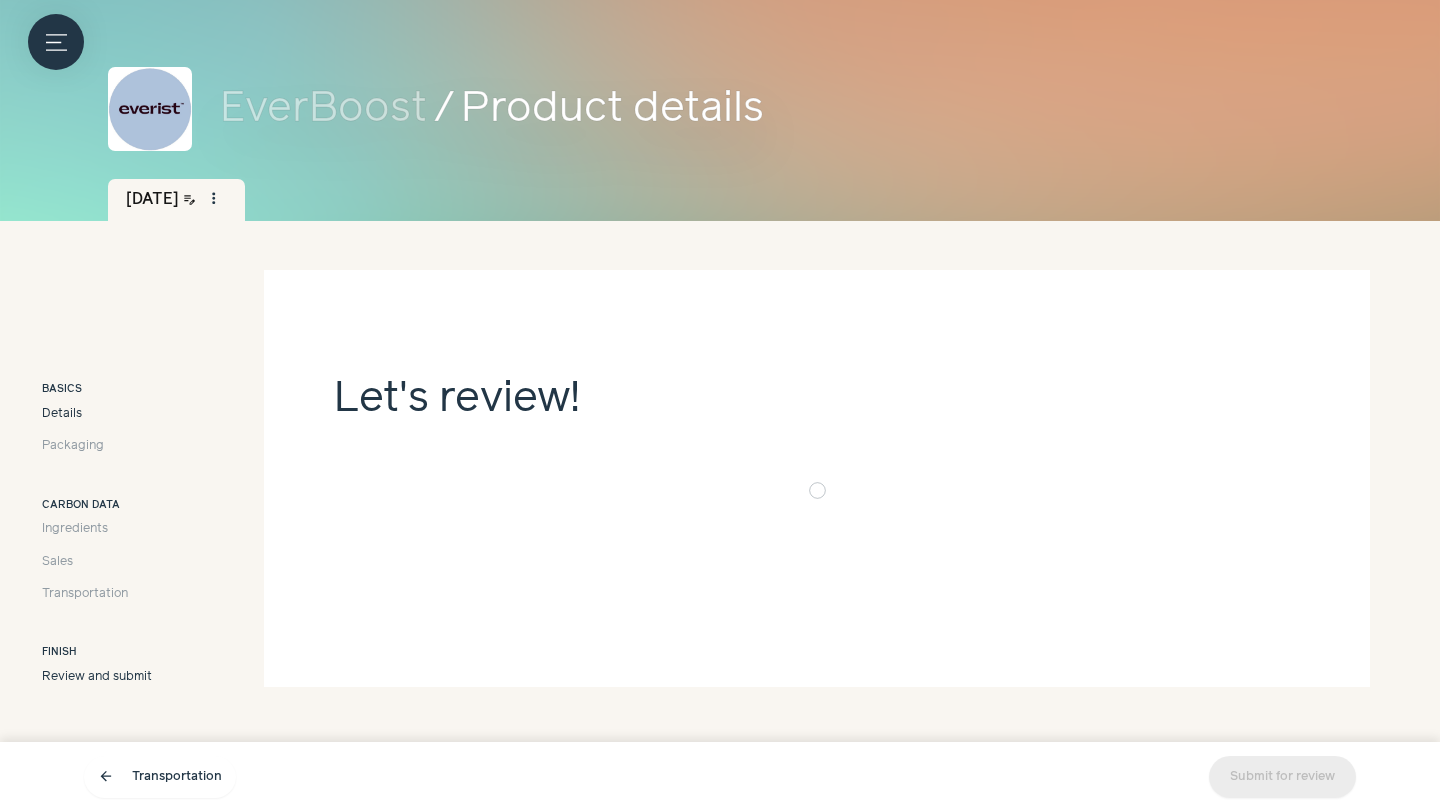 click on "Details" at bounding box center (62, 414) 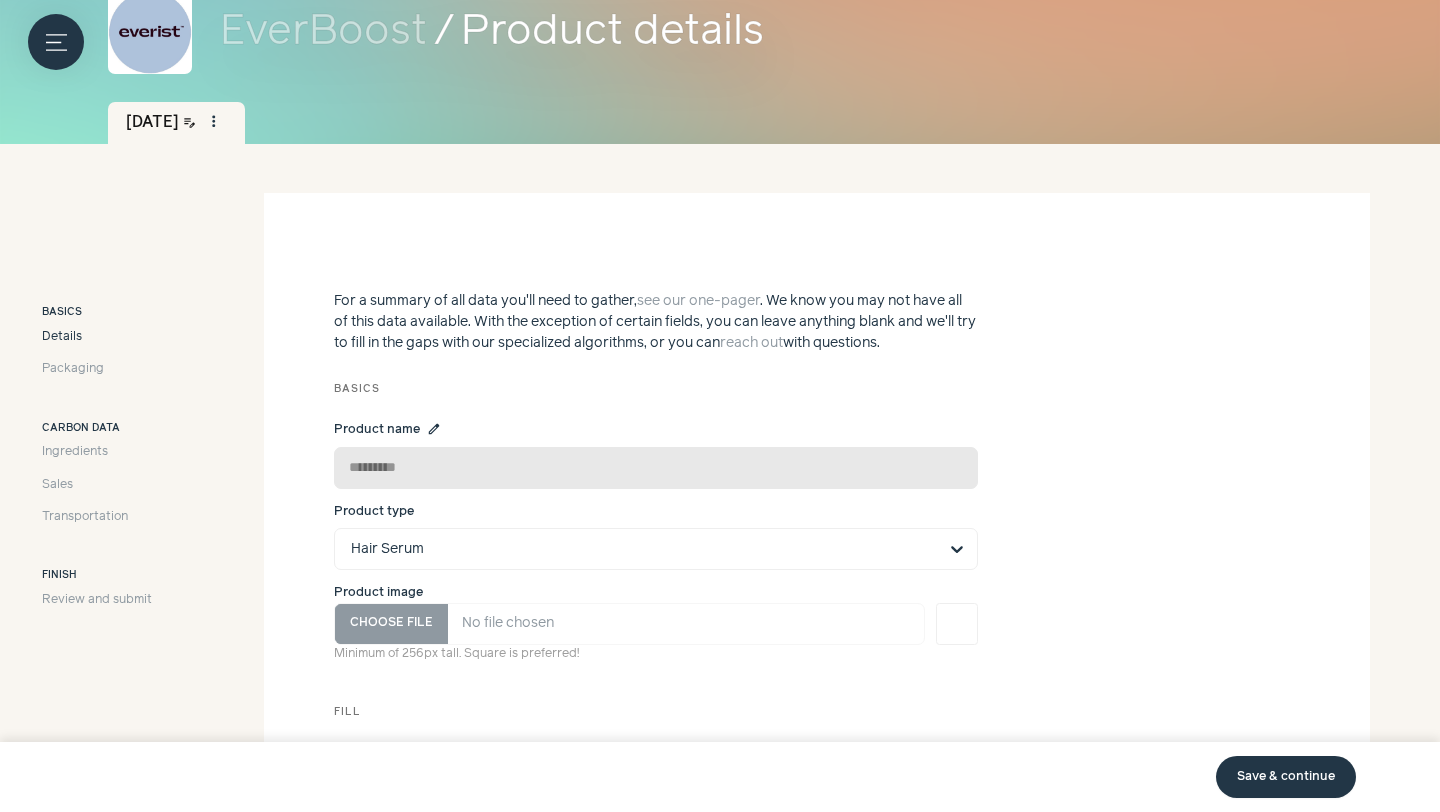scroll, scrollTop: 162, scrollLeft: 0, axis: vertical 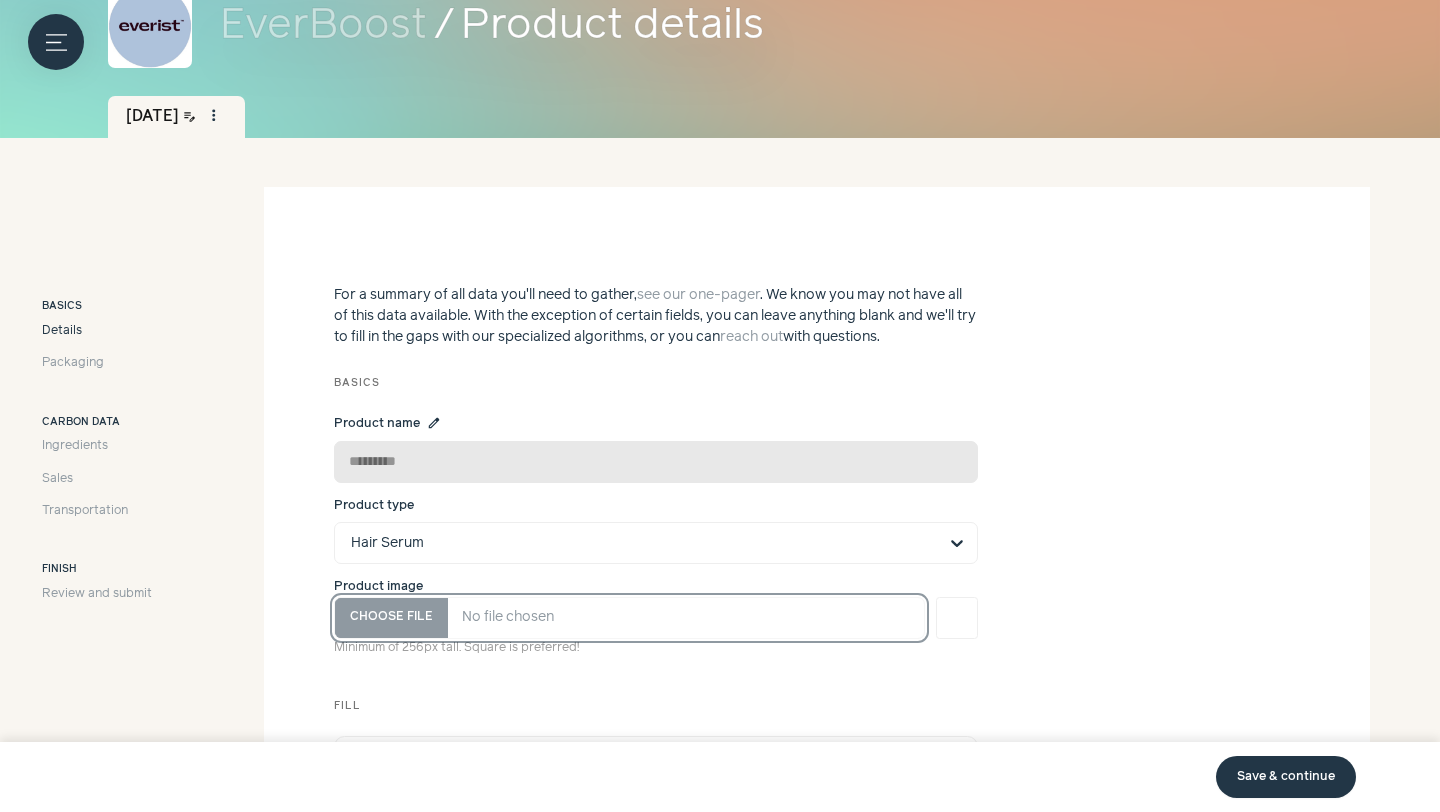 click on "Product image" at bounding box center (629, 618) 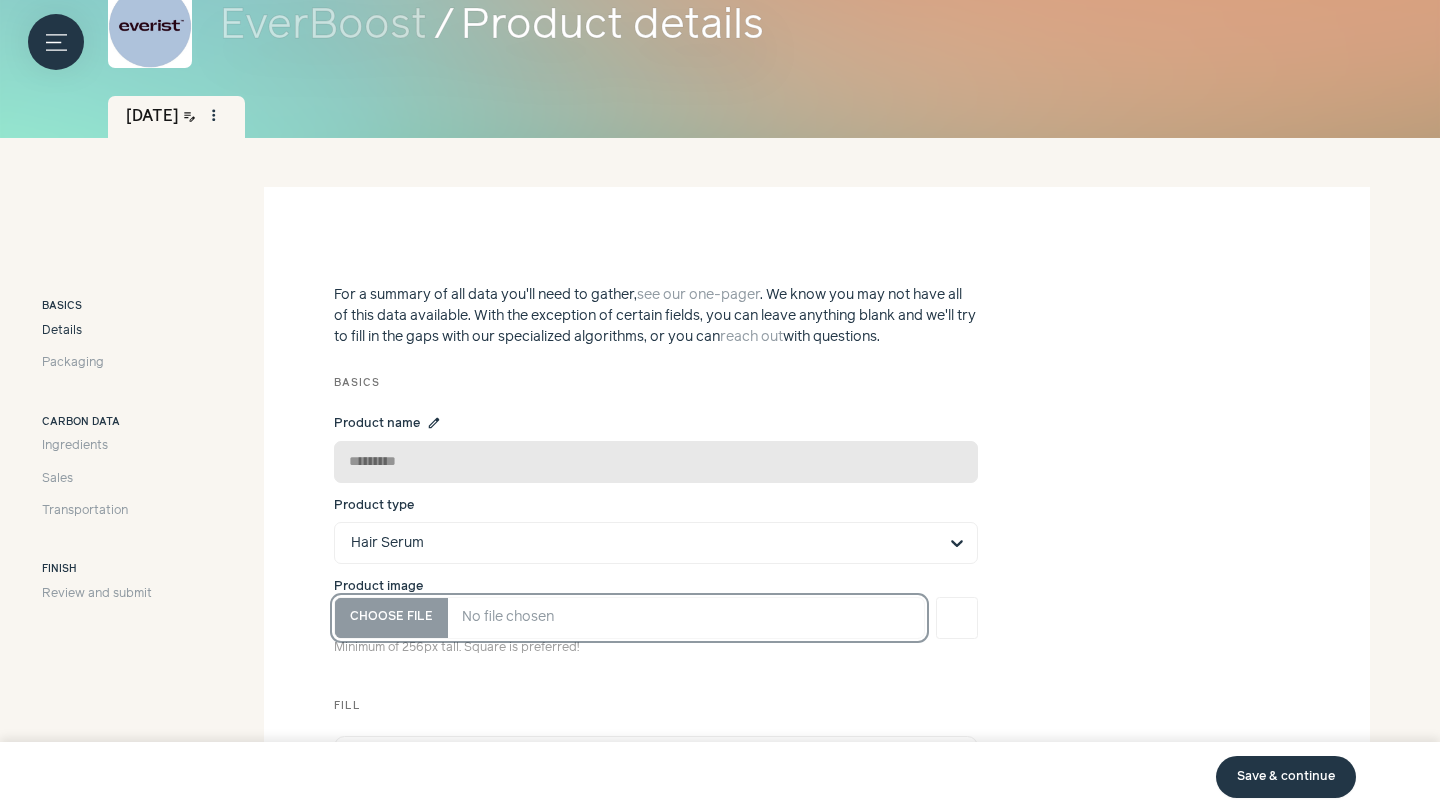 type on "**********" 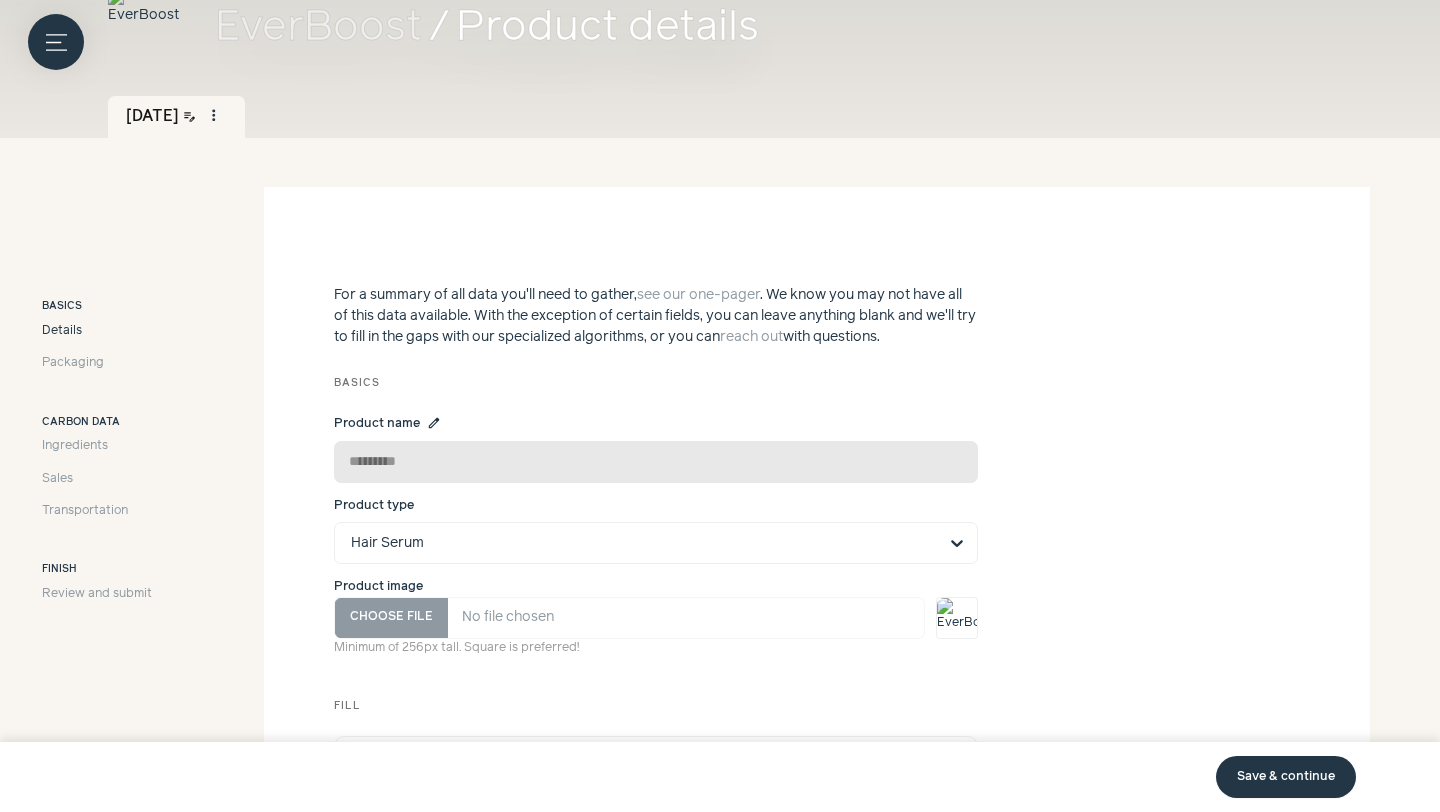 click on "Save & continue" at bounding box center [1286, 777] 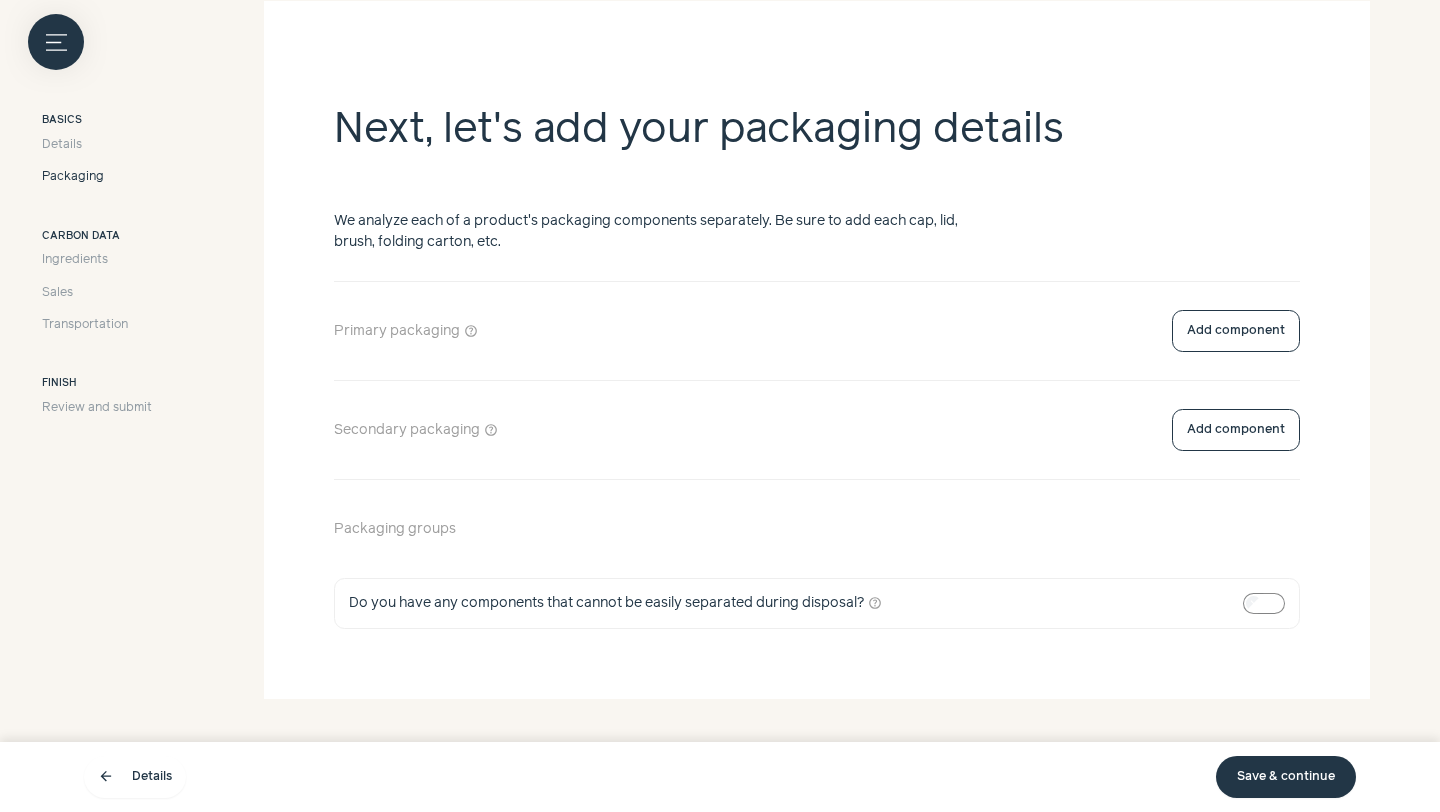 scroll, scrollTop: 349, scrollLeft: 0, axis: vertical 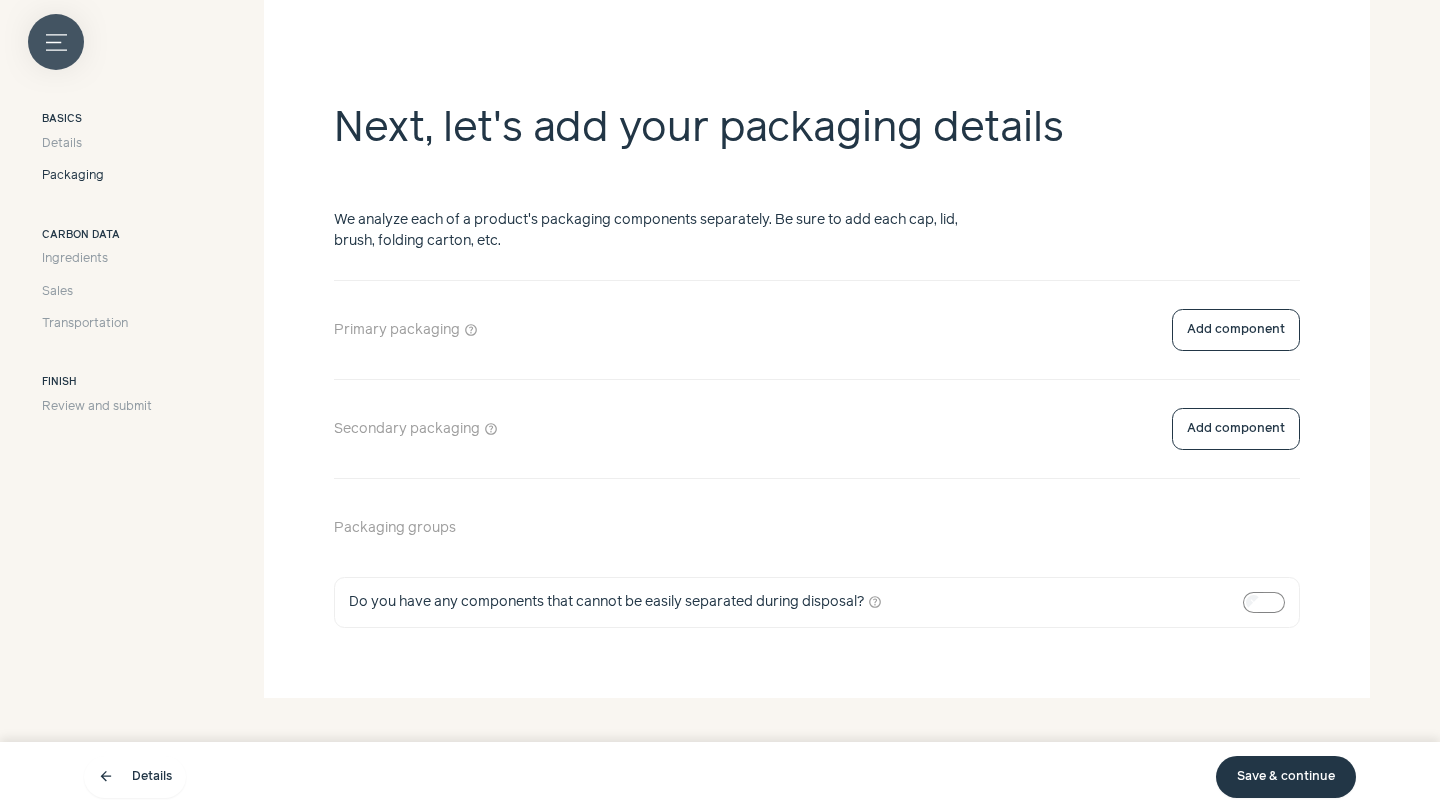 click on "Menu button" at bounding box center (56, 42) 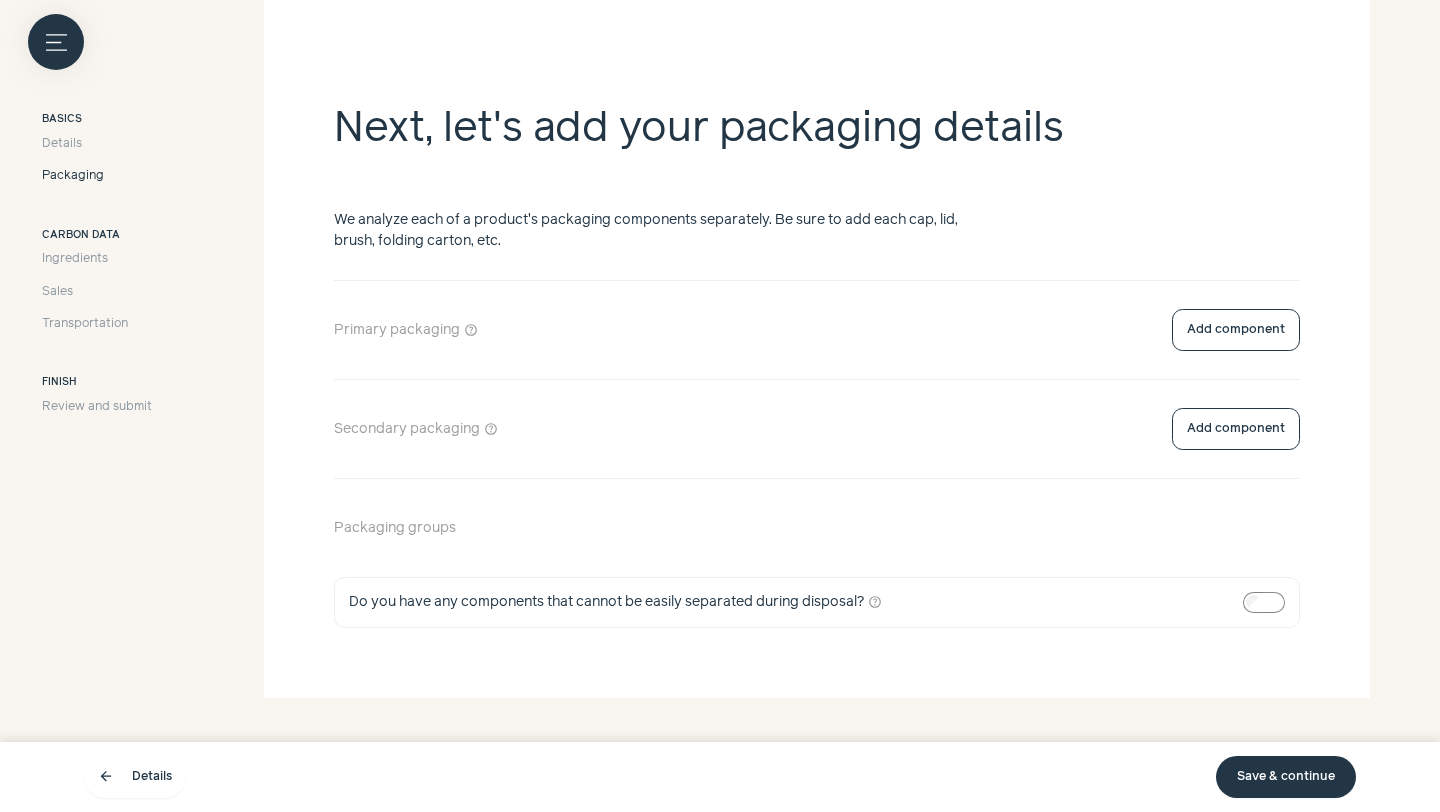 click on "speed   Dashboard" at bounding box center (-173, 229) 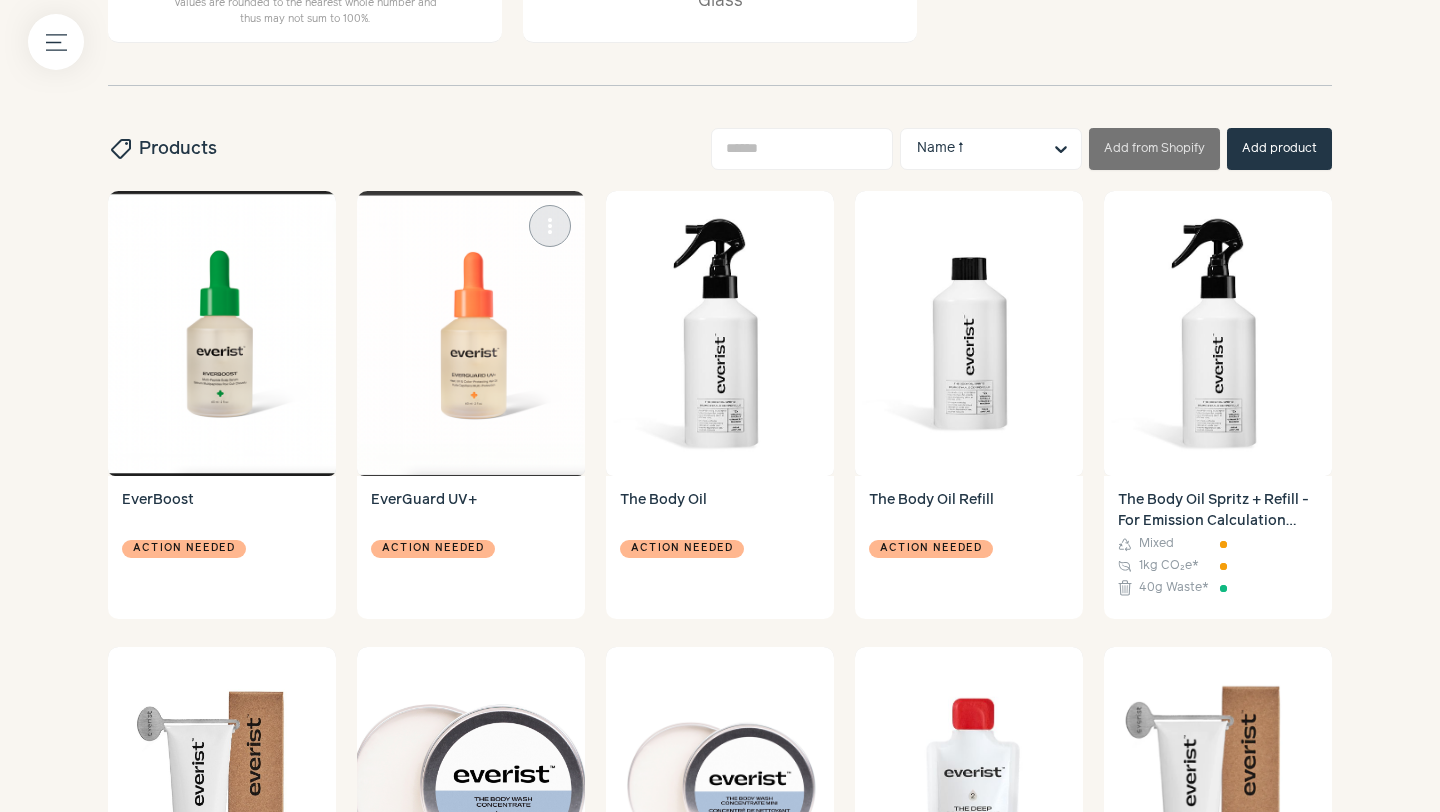 scroll, scrollTop: 557, scrollLeft: 0, axis: vertical 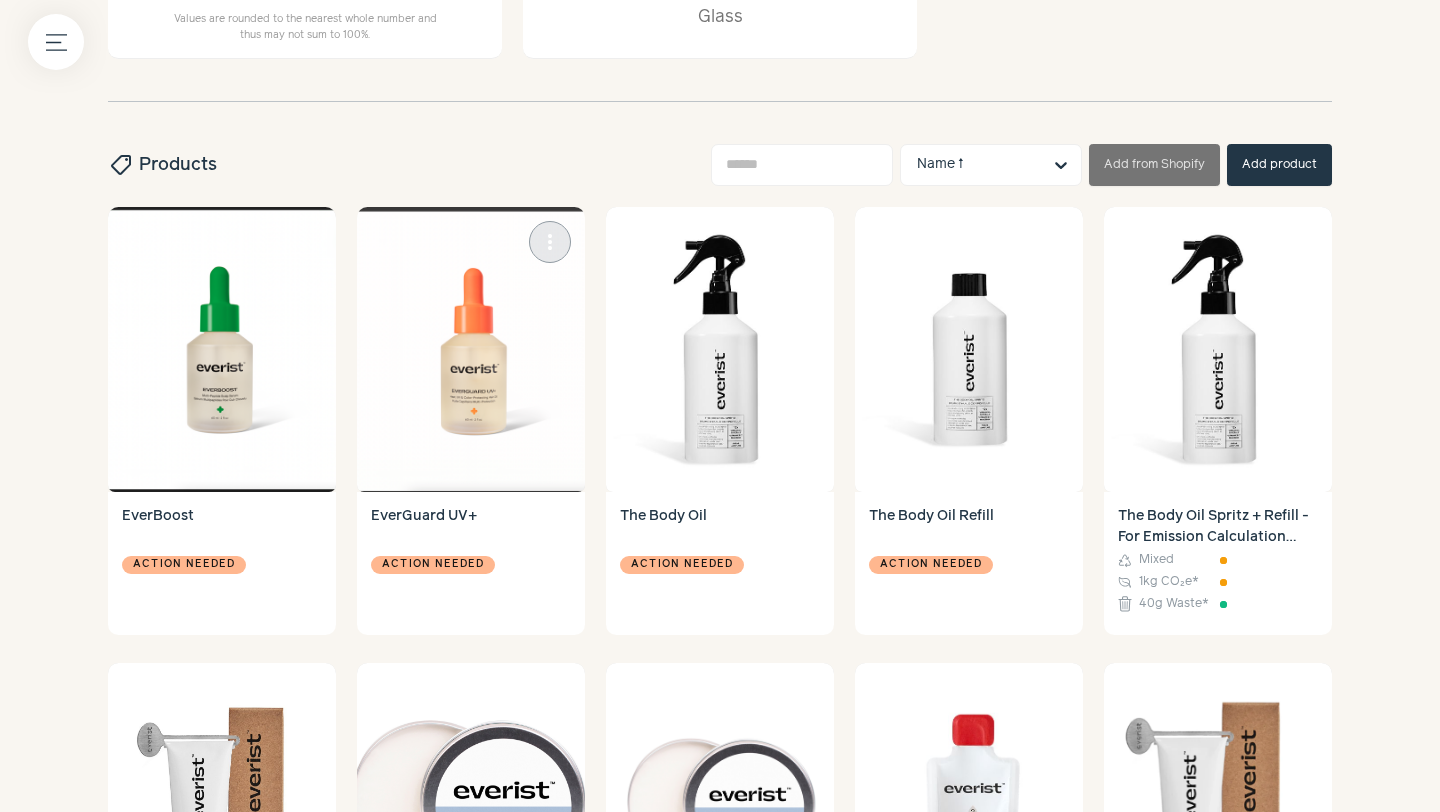 click at bounding box center [471, 349] 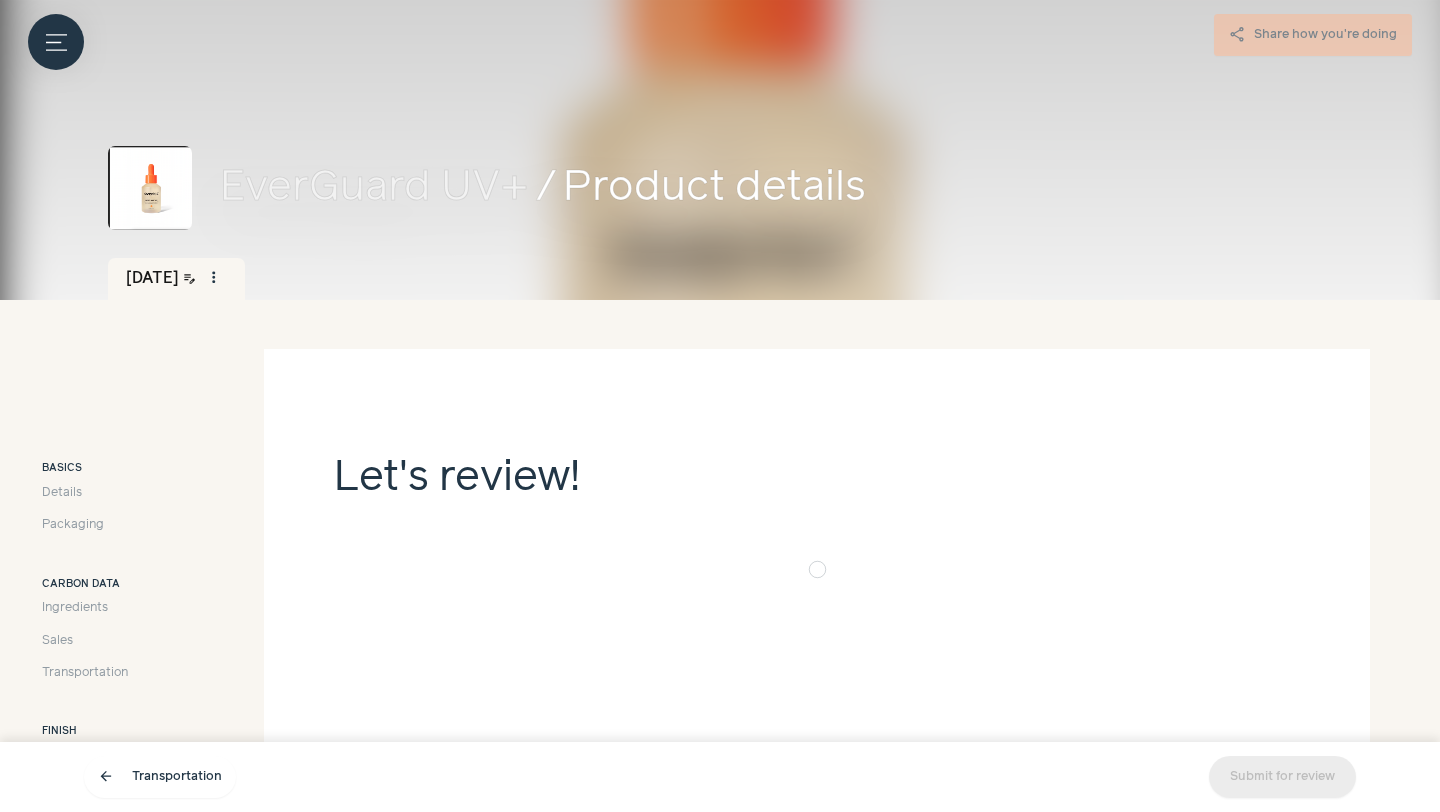 scroll, scrollTop: 79, scrollLeft: 0, axis: vertical 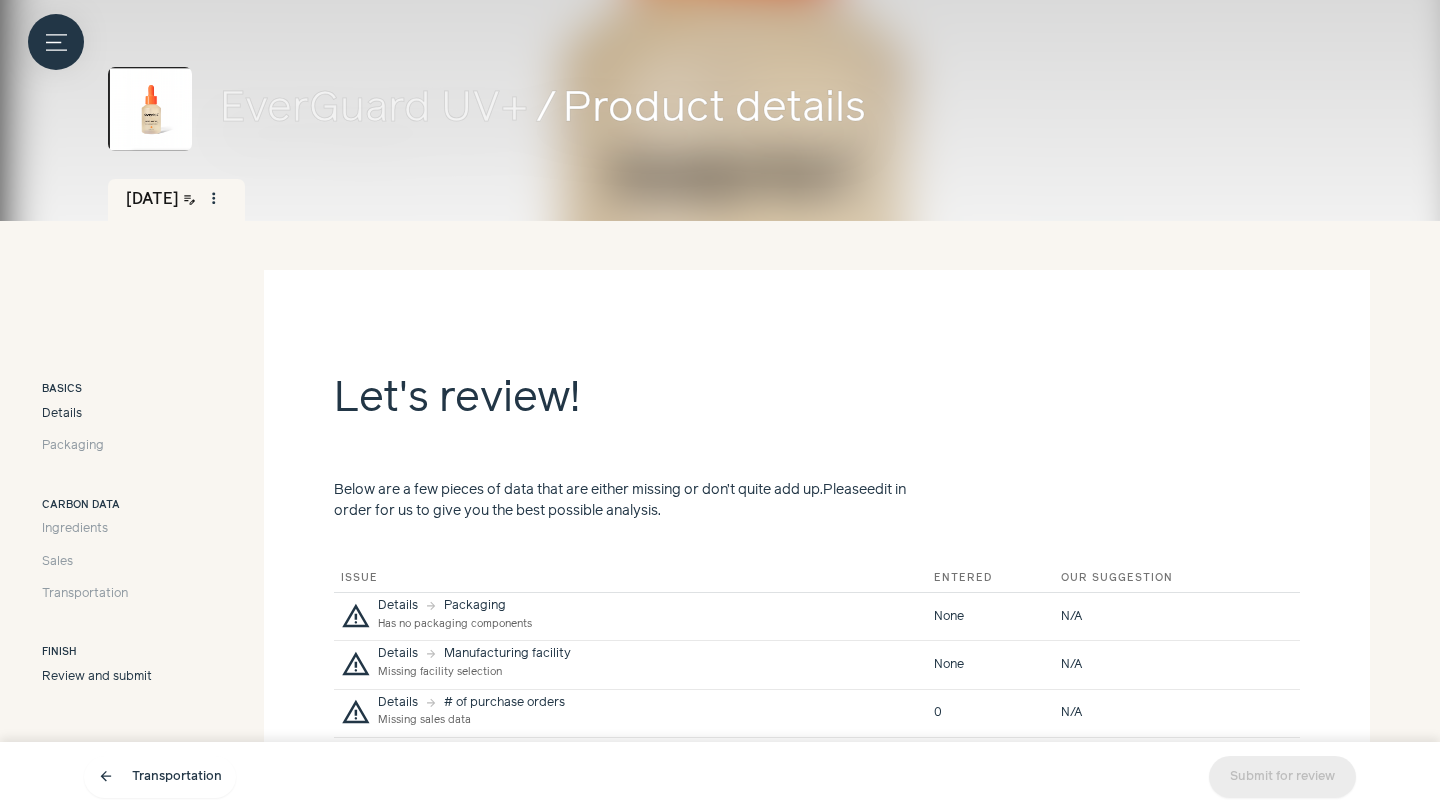 click on "Details" at bounding box center [62, 414] 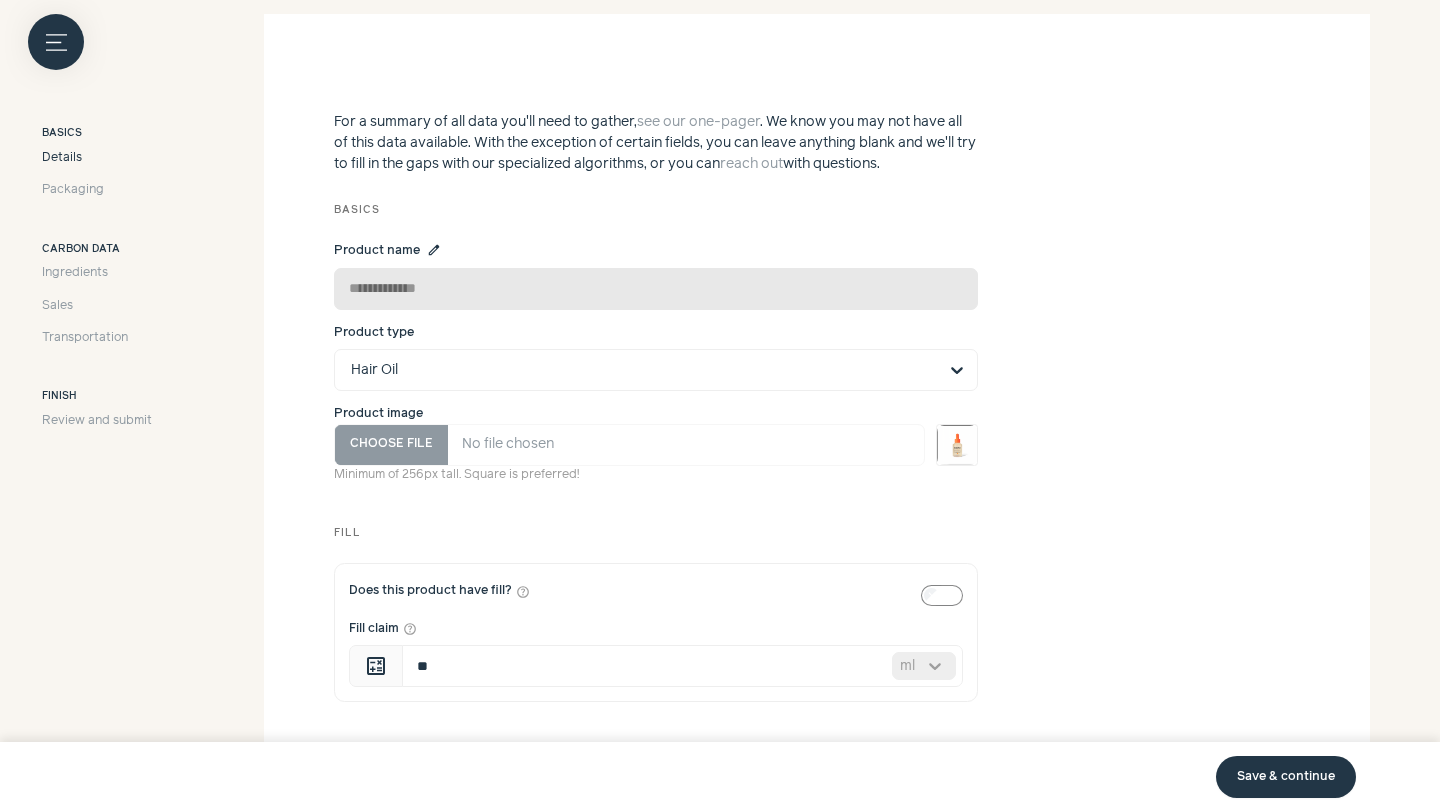 scroll, scrollTop: 344, scrollLeft: 0, axis: vertical 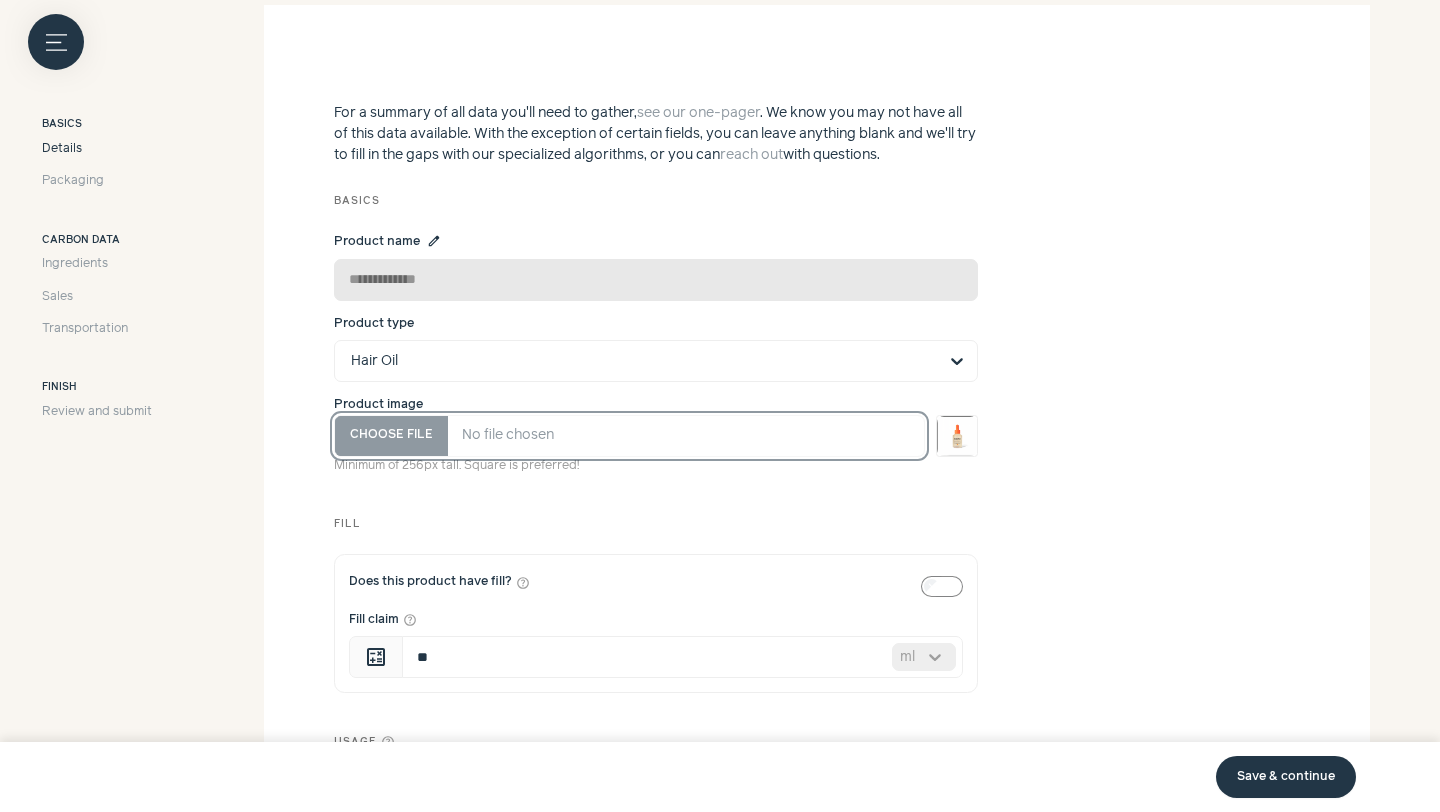 click on "Product image" at bounding box center [629, 436] 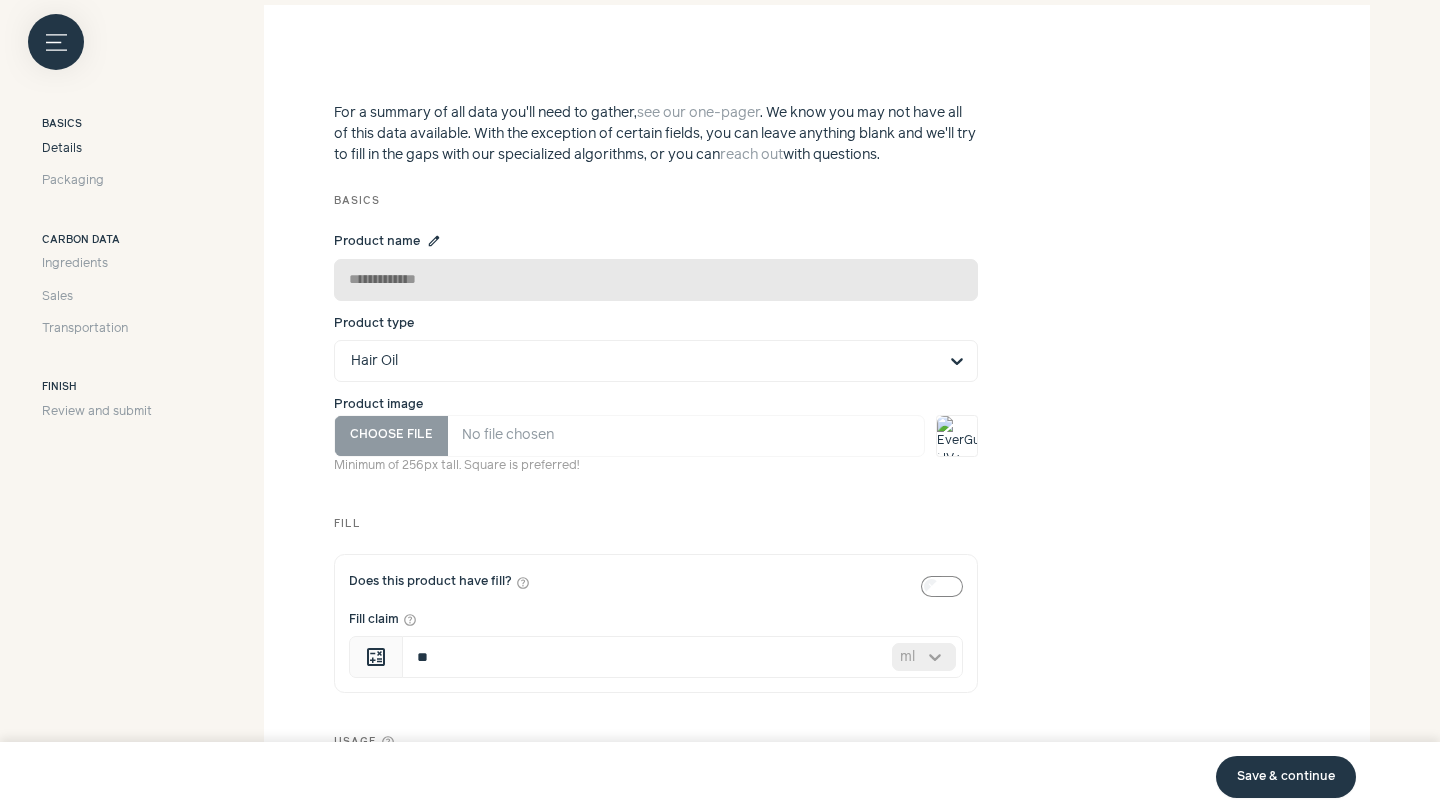 click on "Save & continue" at bounding box center [1286, 777] 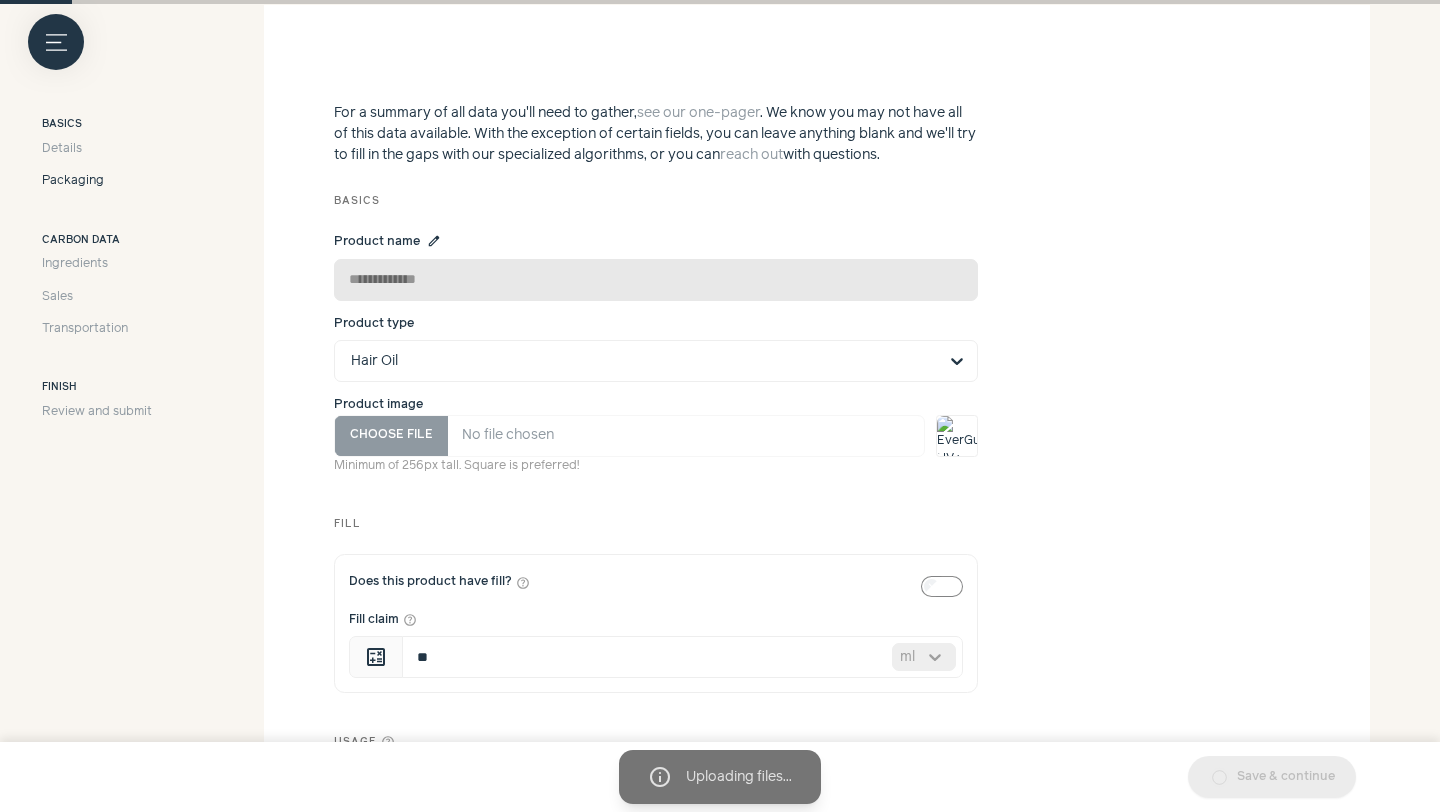 scroll, scrollTop: 349, scrollLeft: 0, axis: vertical 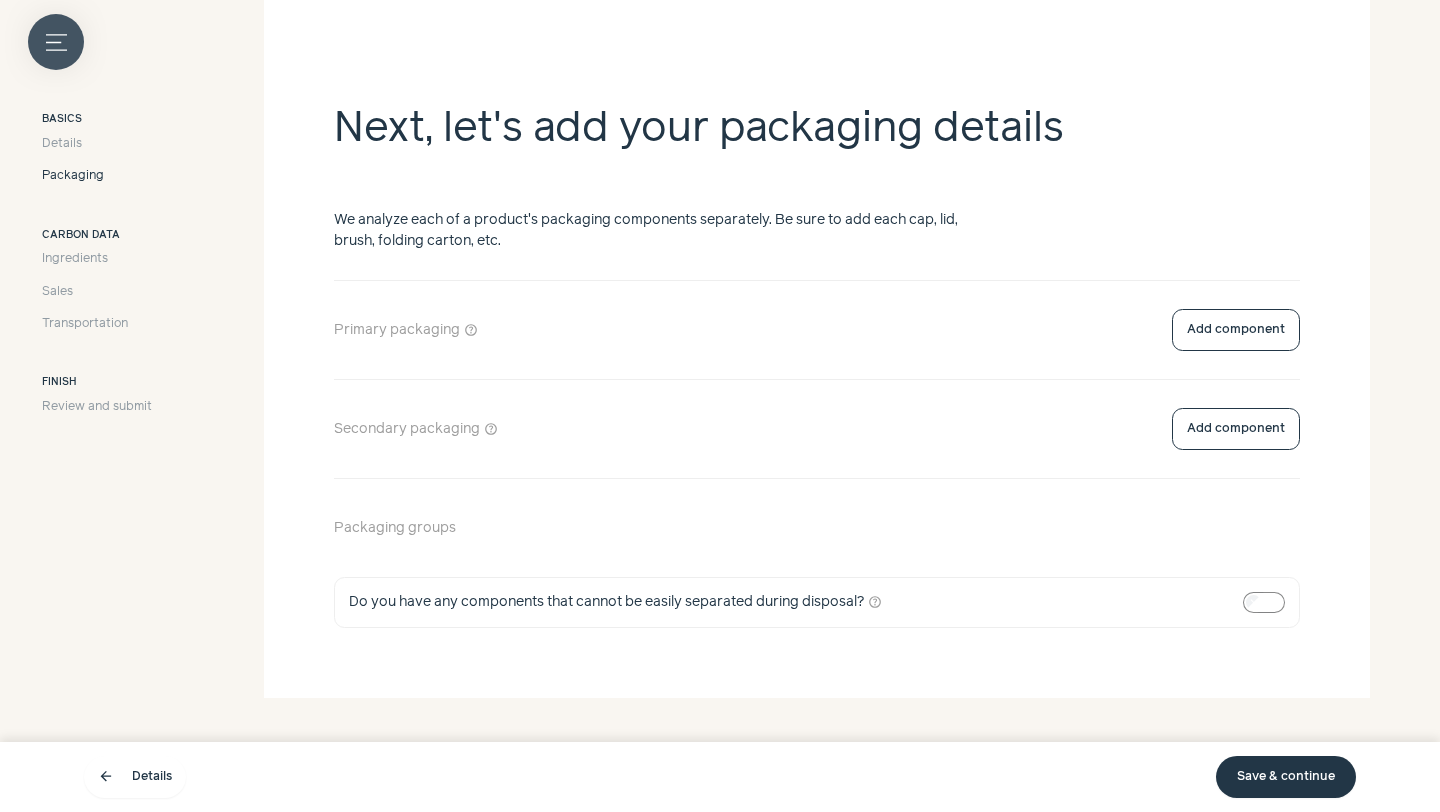 click on "Menu button" at bounding box center (56, 42) 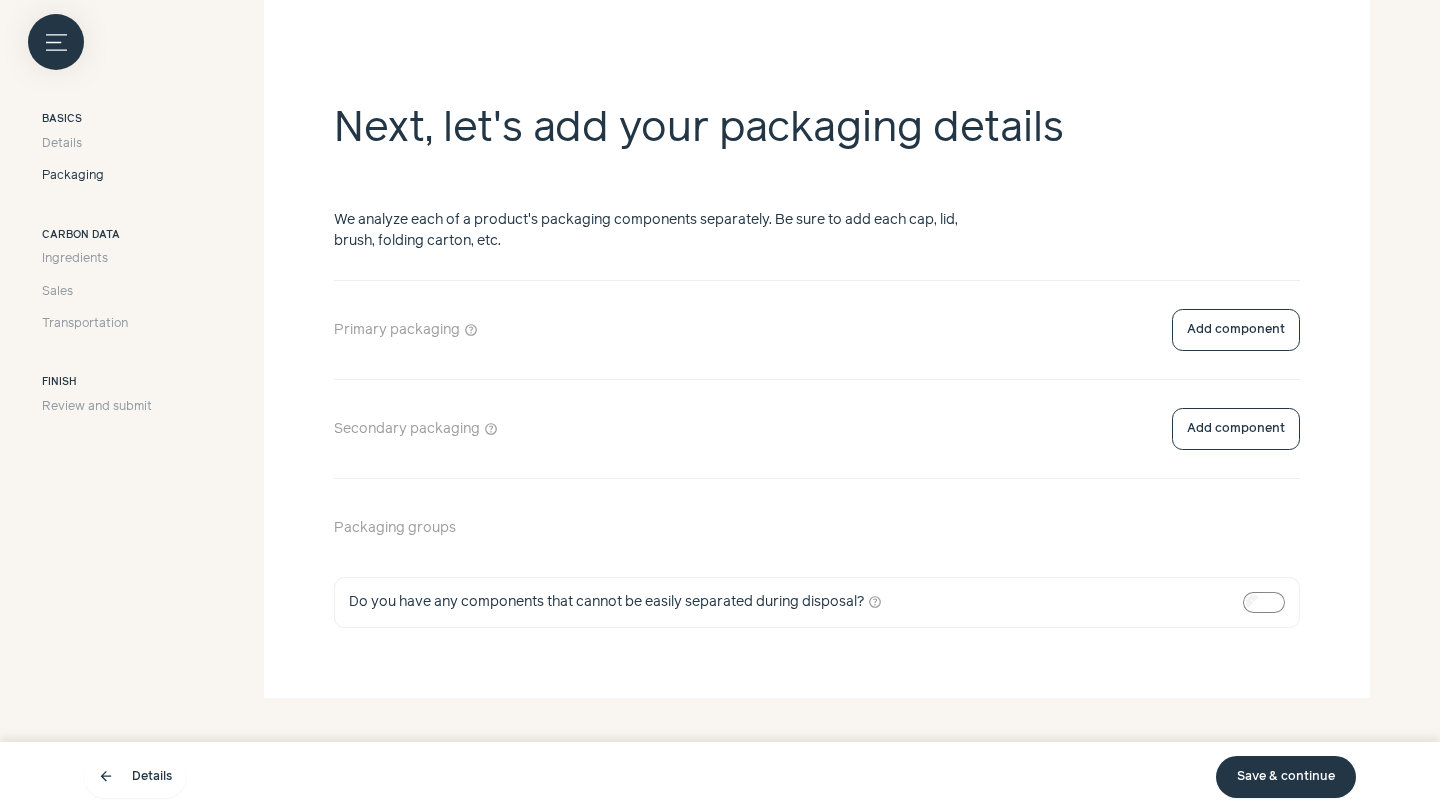 click on "Dashboard" at bounding box center [-229, 228] 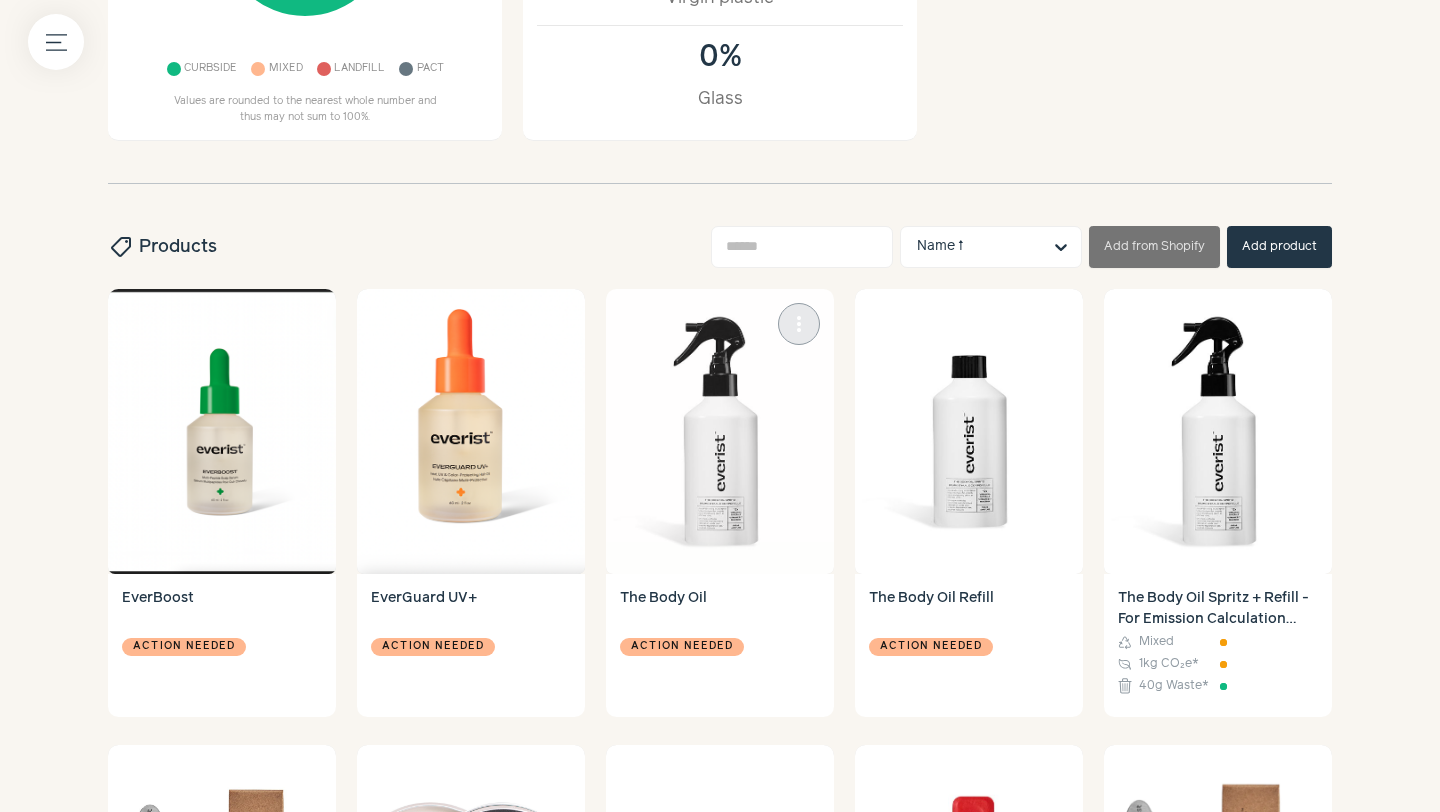 scroll, scrollTop: 524, scrollLeft: 0, axis: vertical 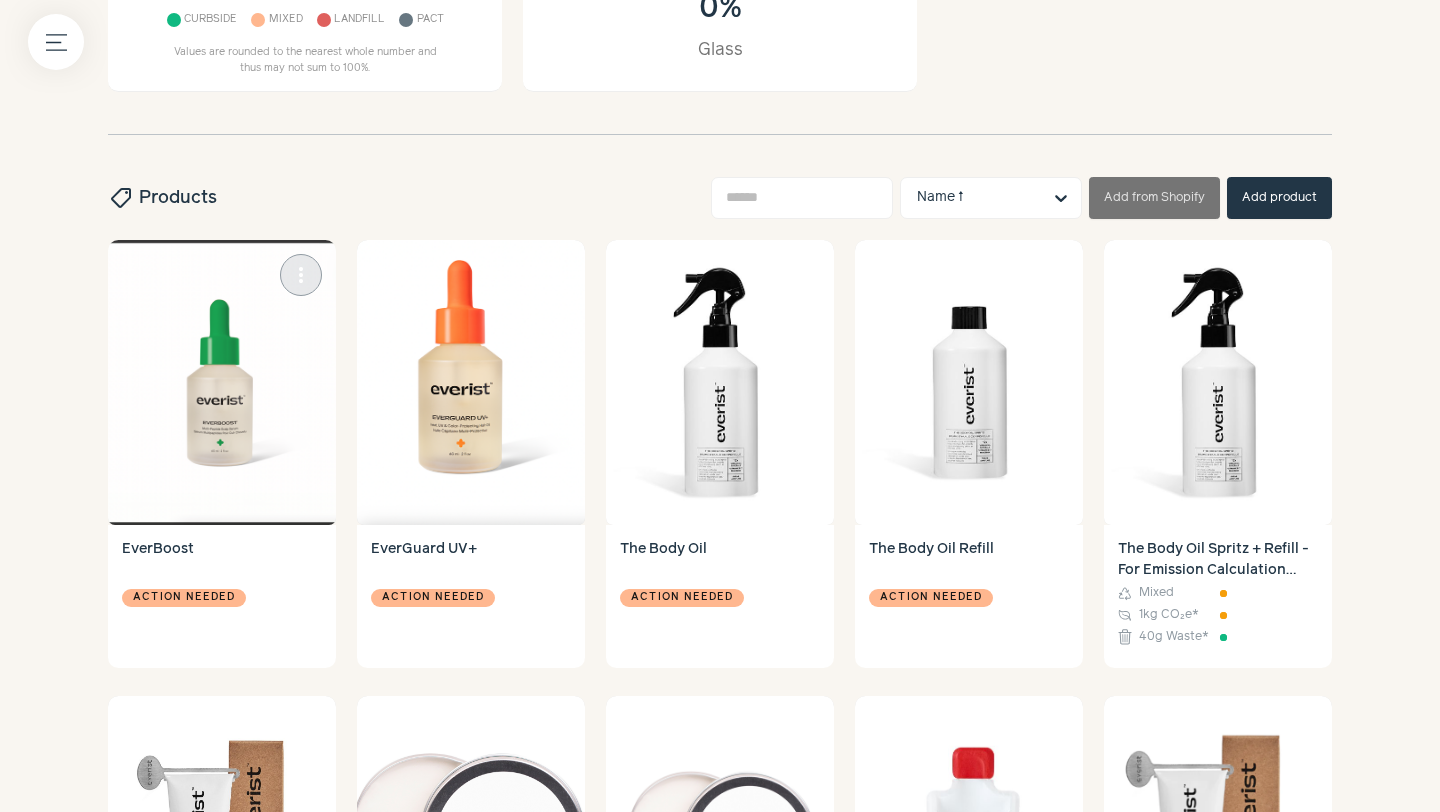 click at bounding box center (222, 382) 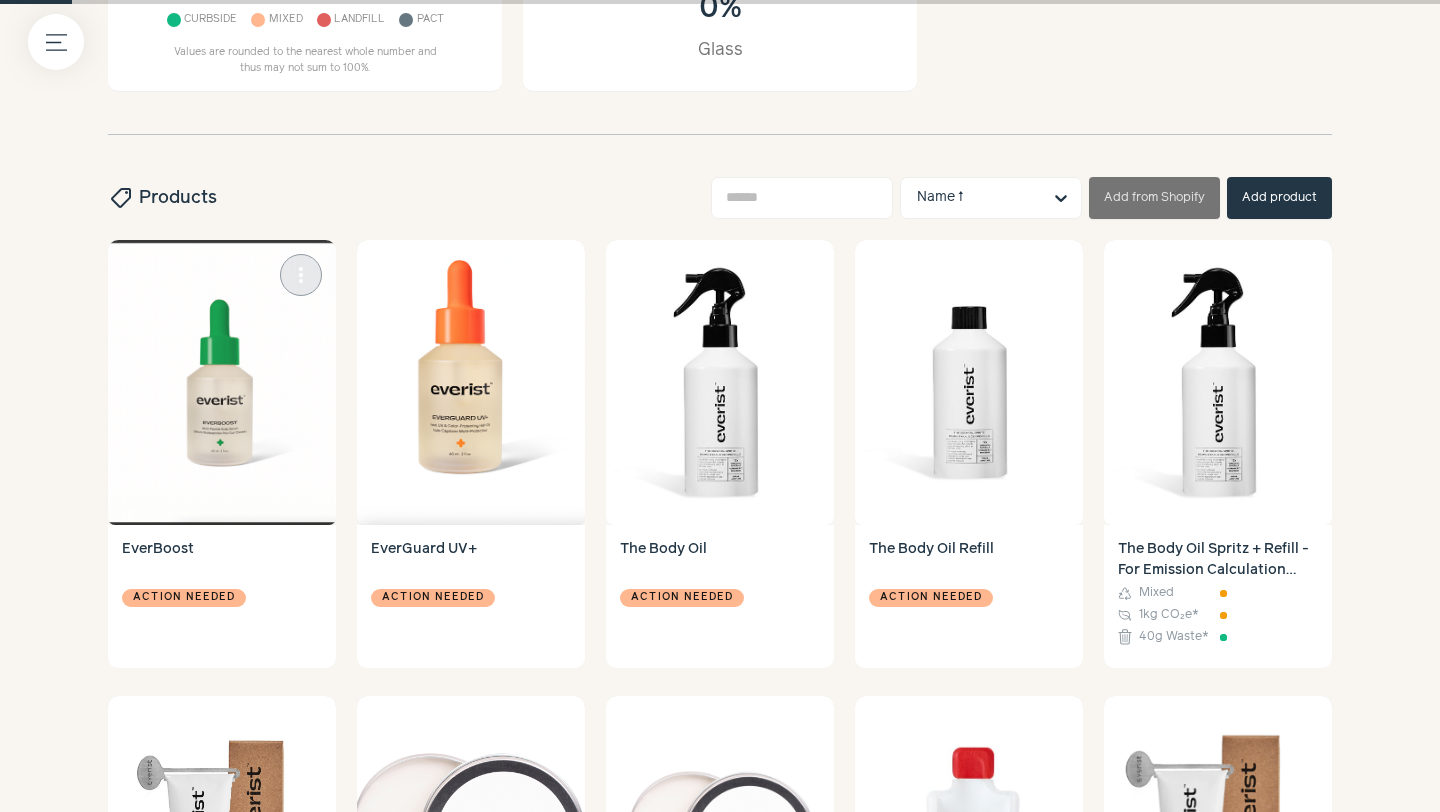 scroll, scrollTop: 0, scrollLeft: 0, axis: both 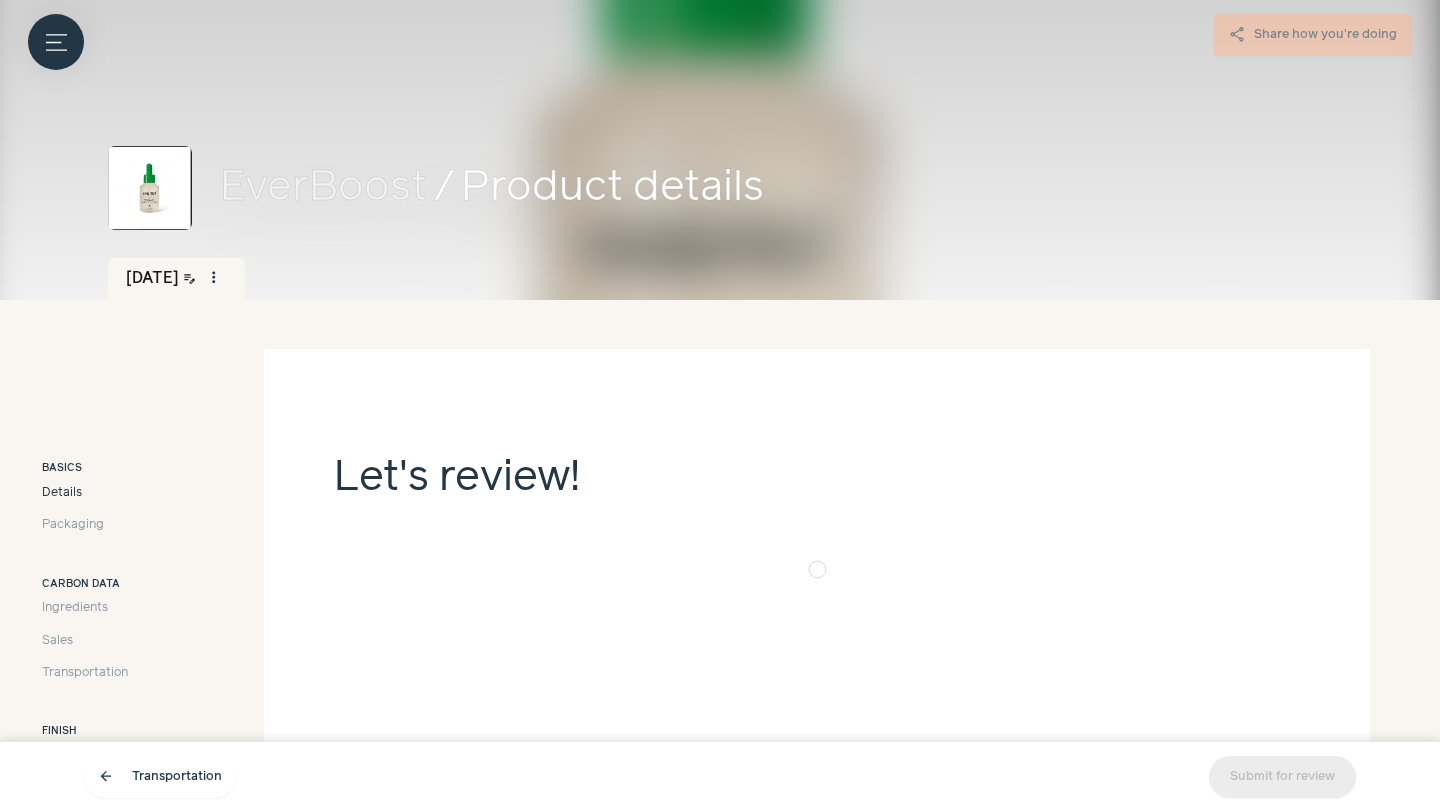 click on "Details" at bounding box center (97, 493) 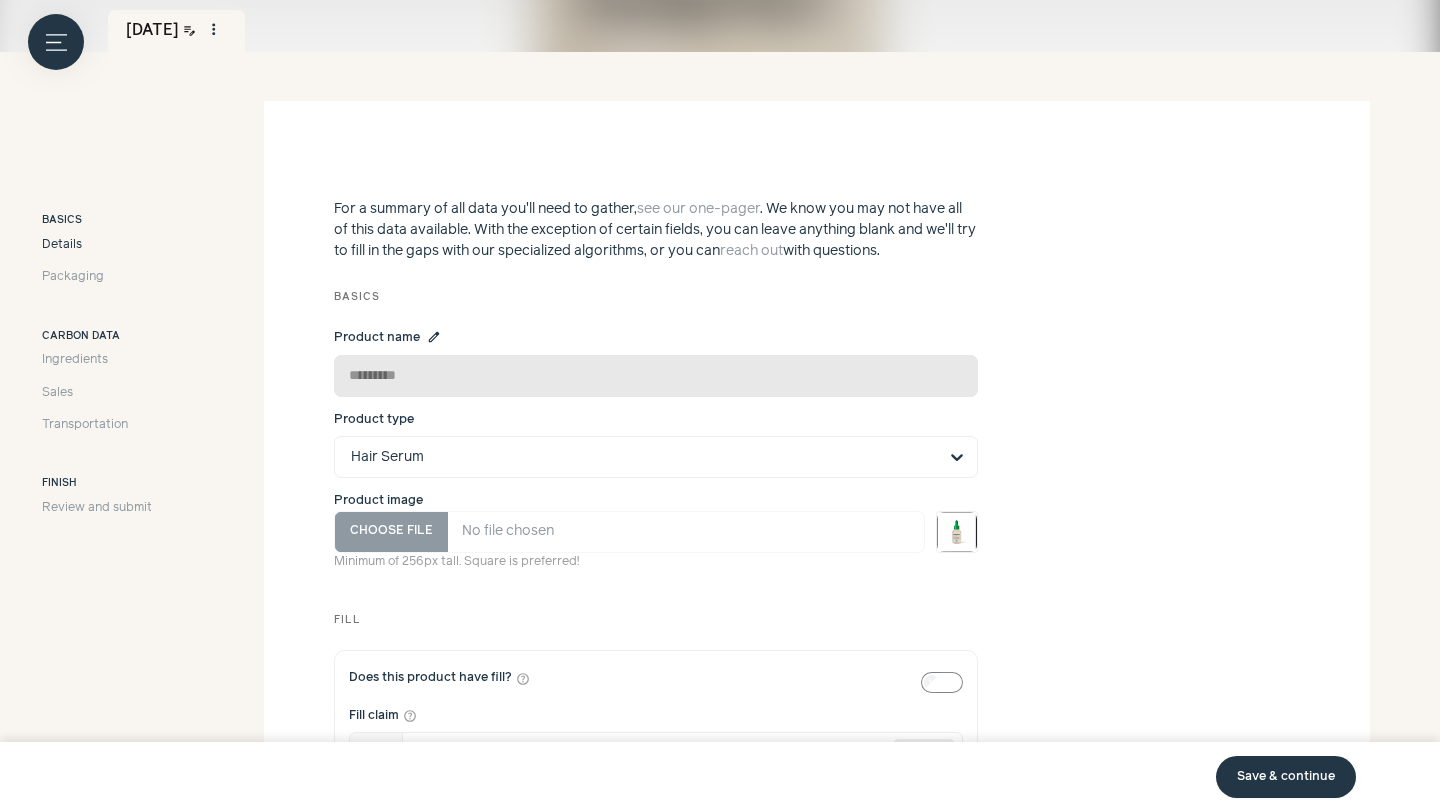 scroll, scrollTop: 249, scrollLeft: 0, axis: vertical 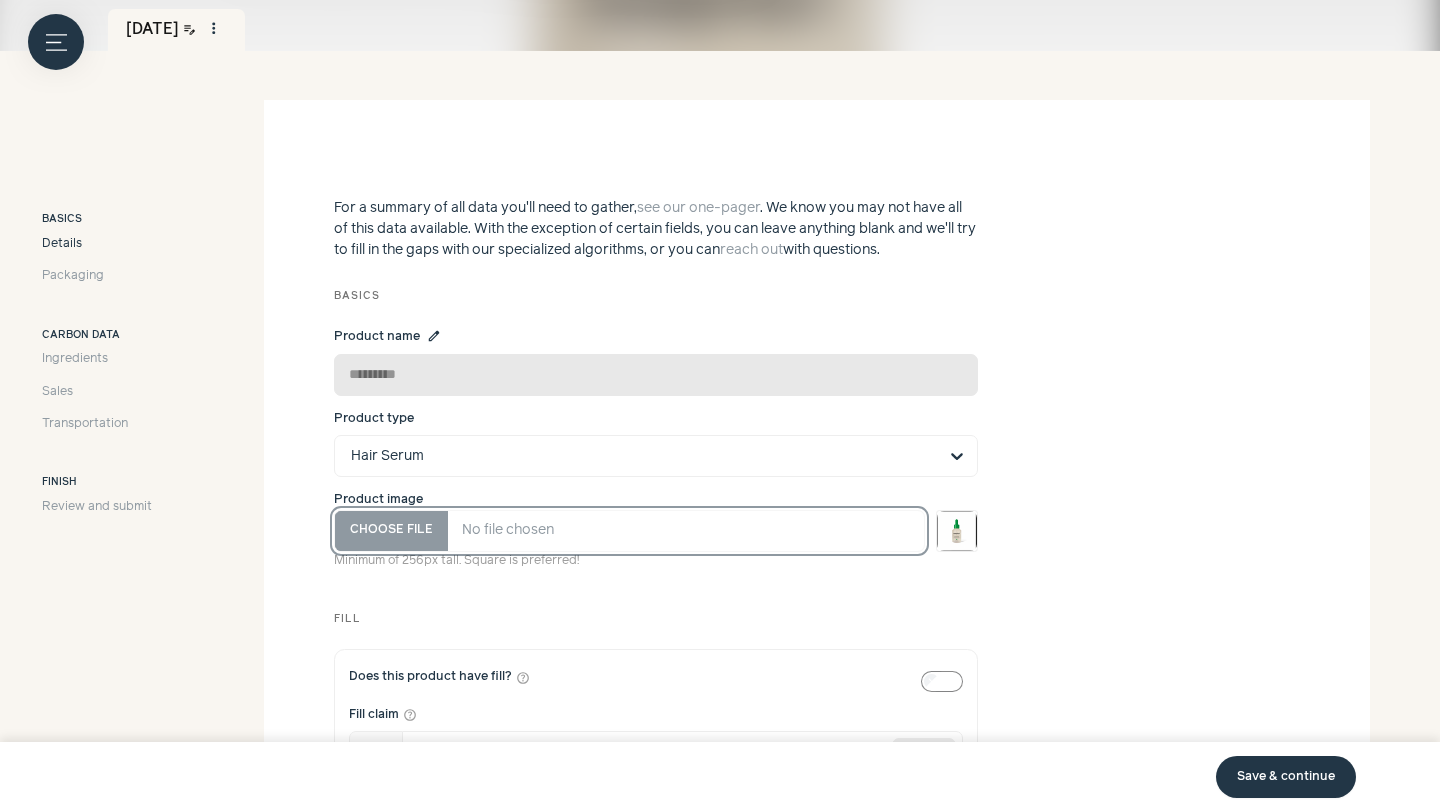 click on "Product image" at bounding box center [629, 531] 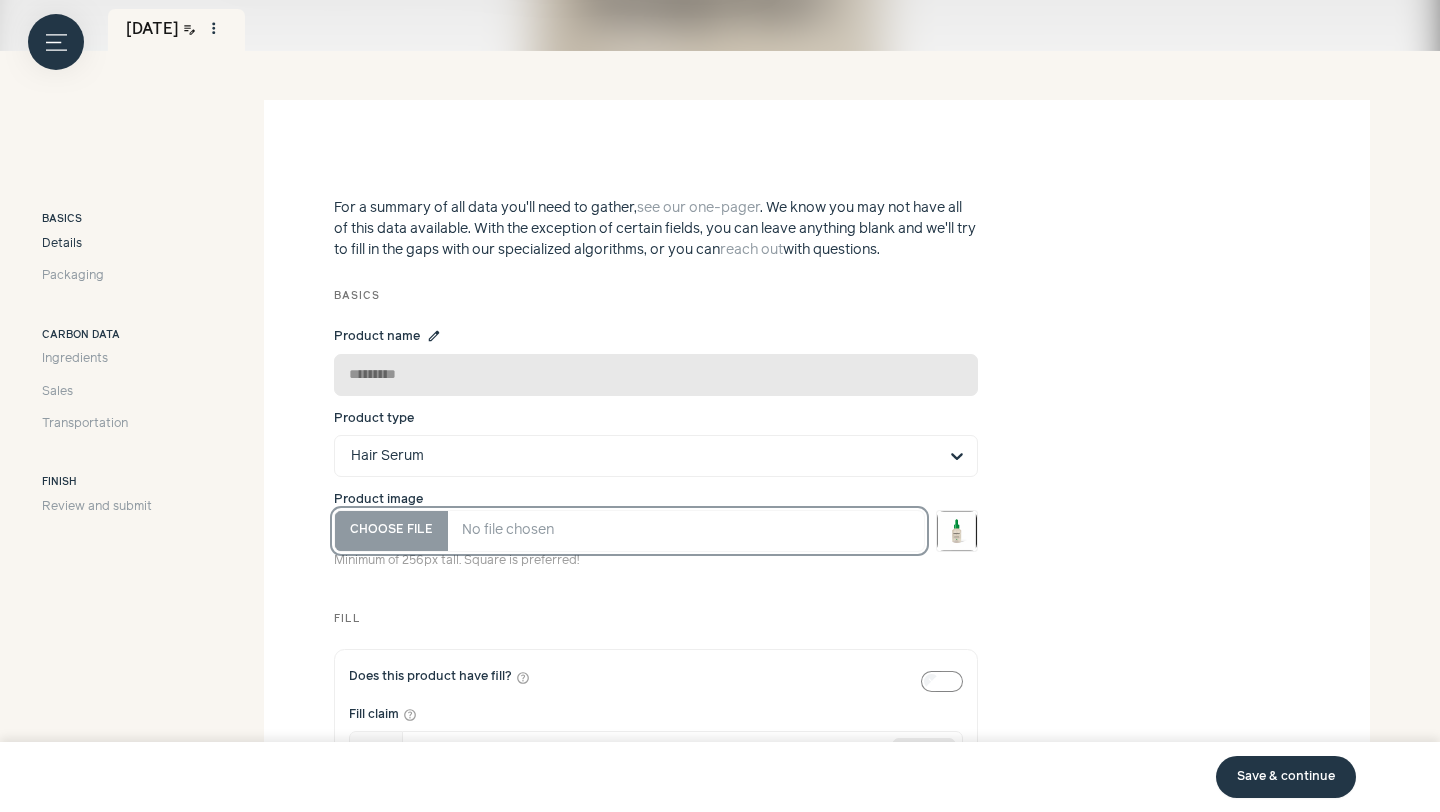 type on "**********" 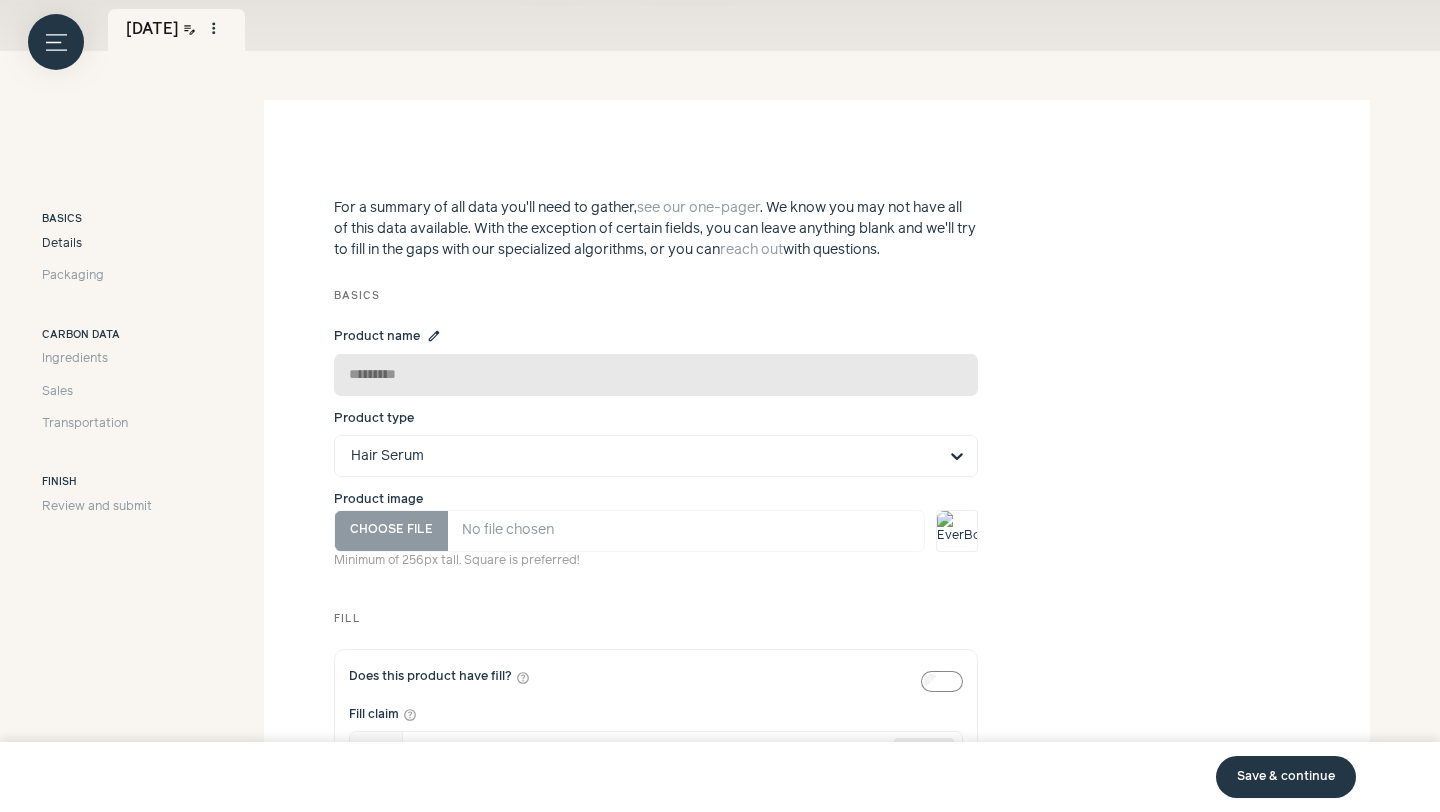 click on "Save & continue" at bounding box center [1286, 777] 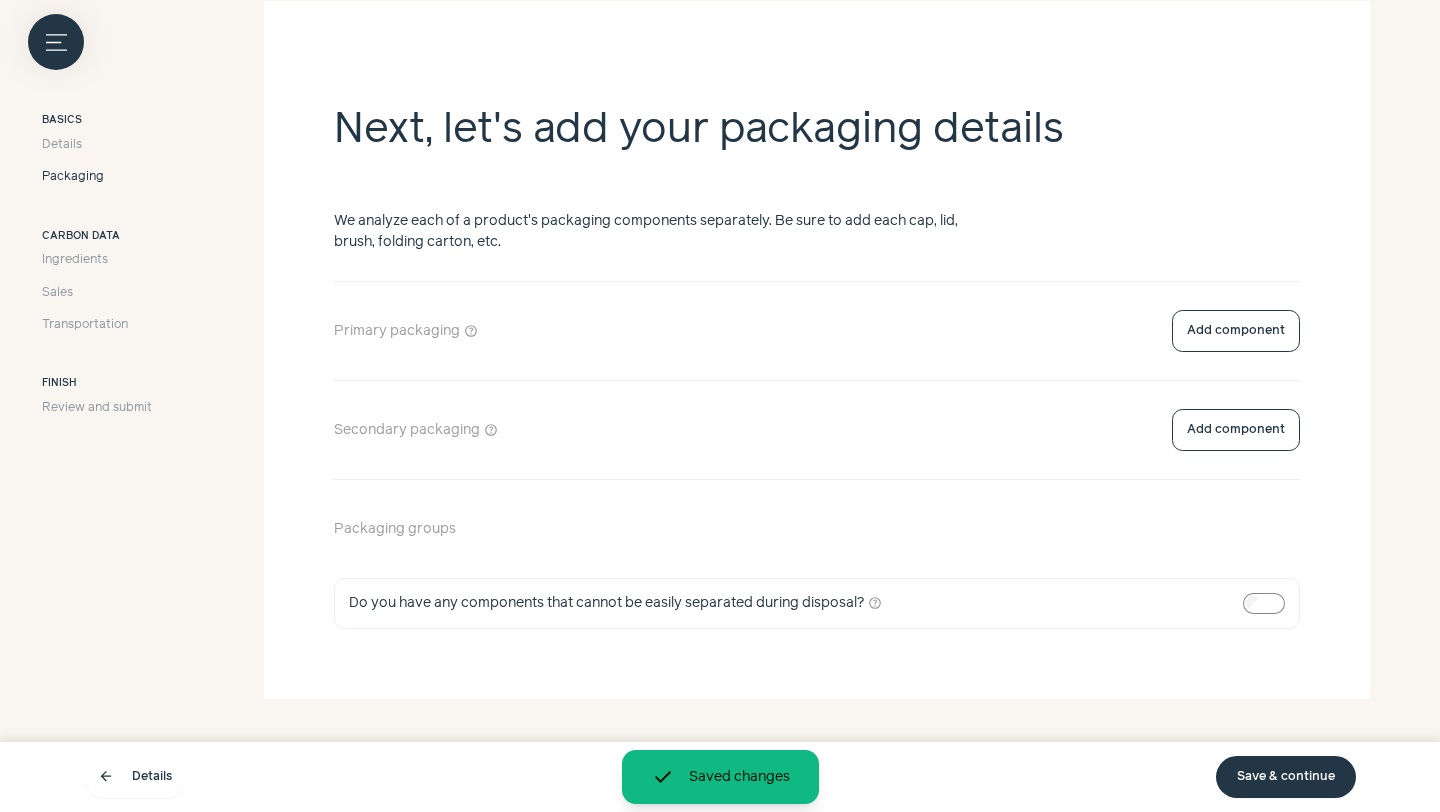scroll, scrollTop: 349, scrollLeft: 0, axis: vertical 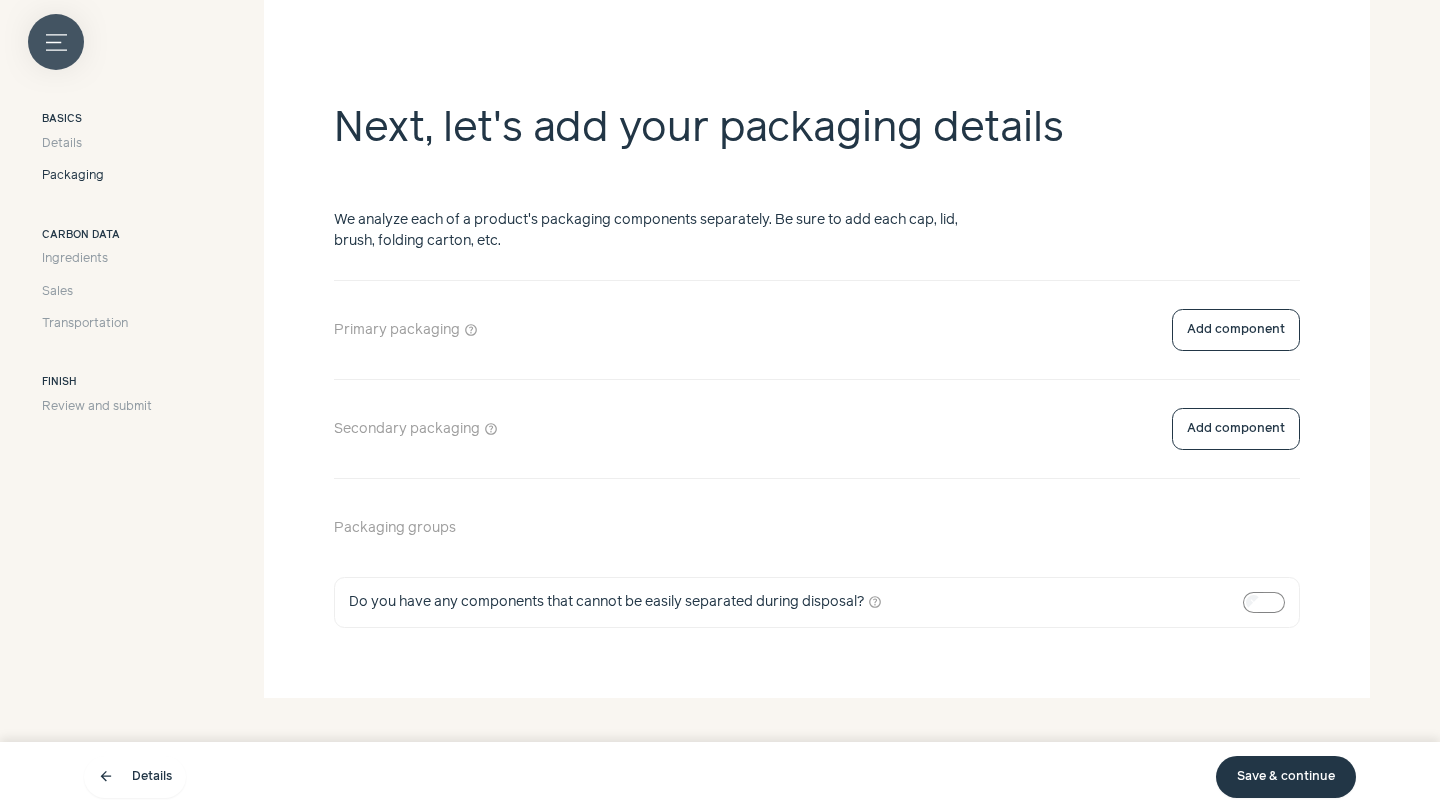 click 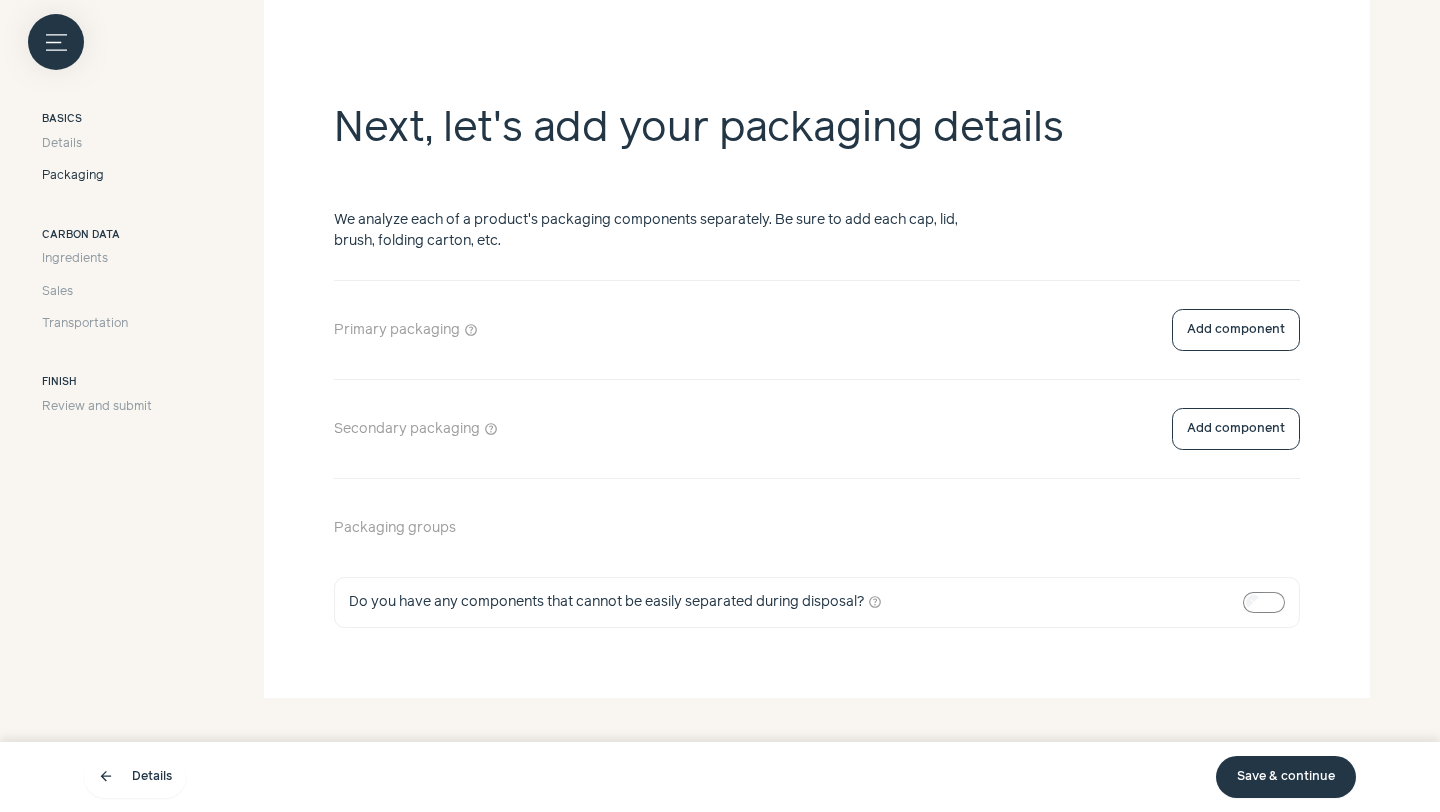 click on "Dashboard" at bounding box center (-229, 228) 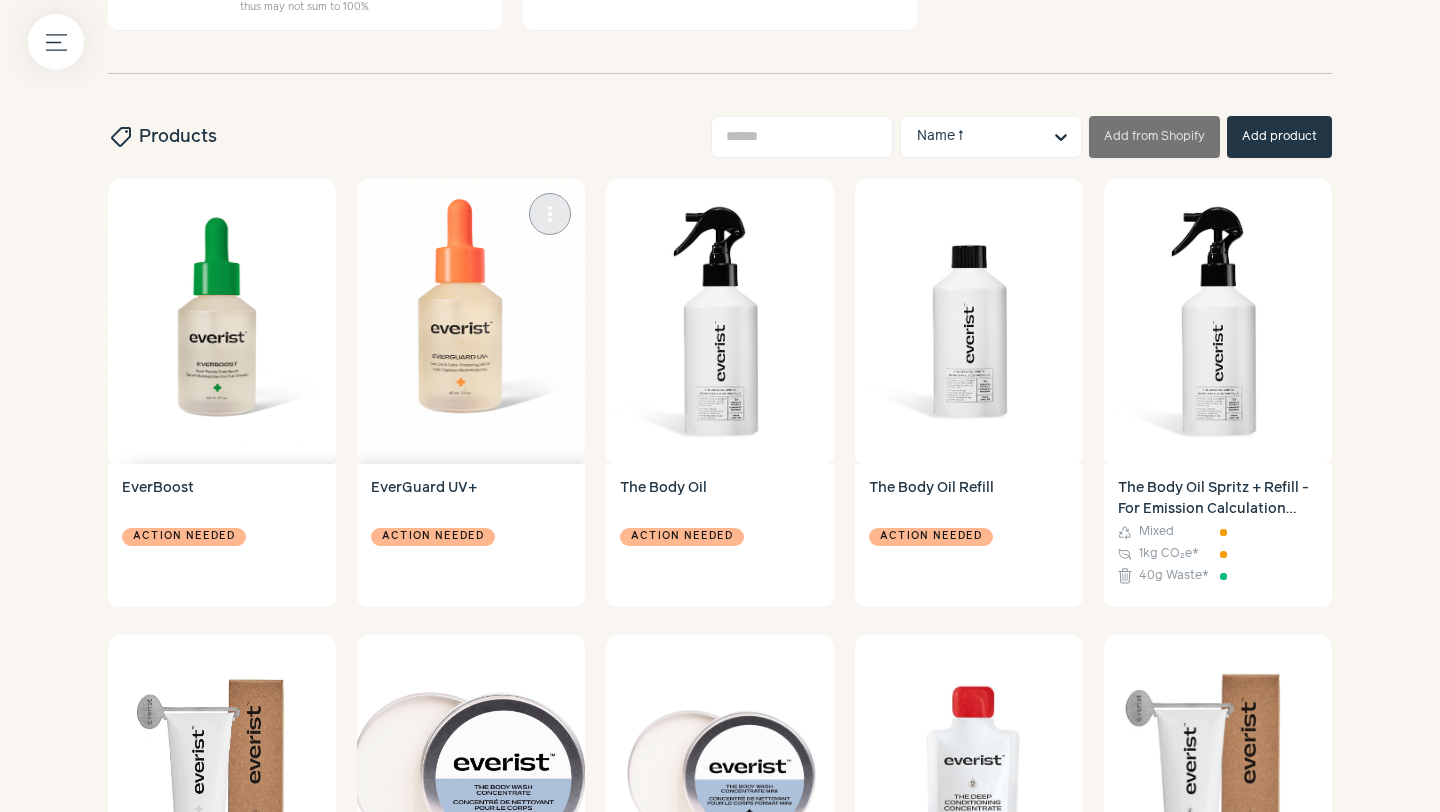 scroll, scrollTop: 687, scrollLeft: 0, axis: vertical 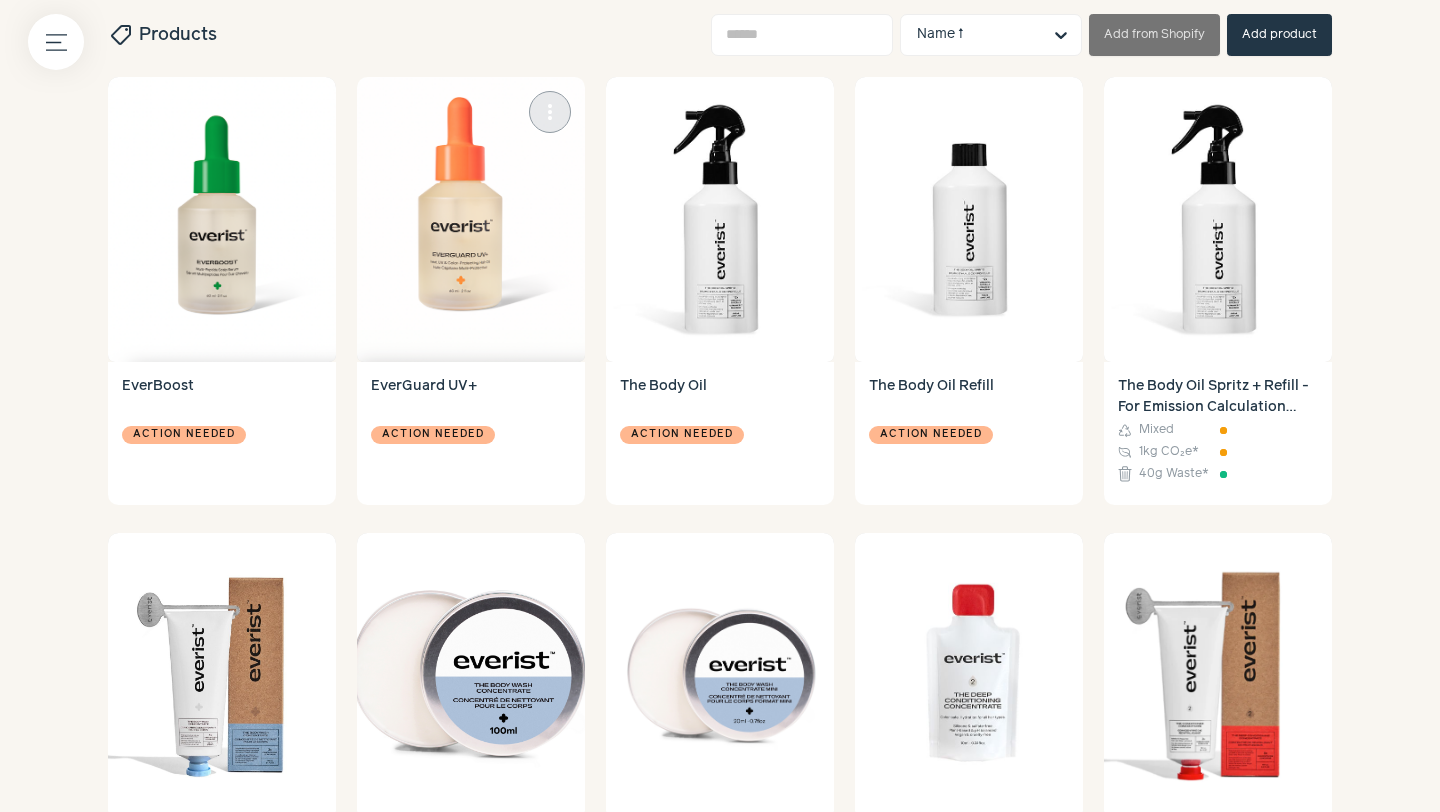 click at bounding box center (471, 219) 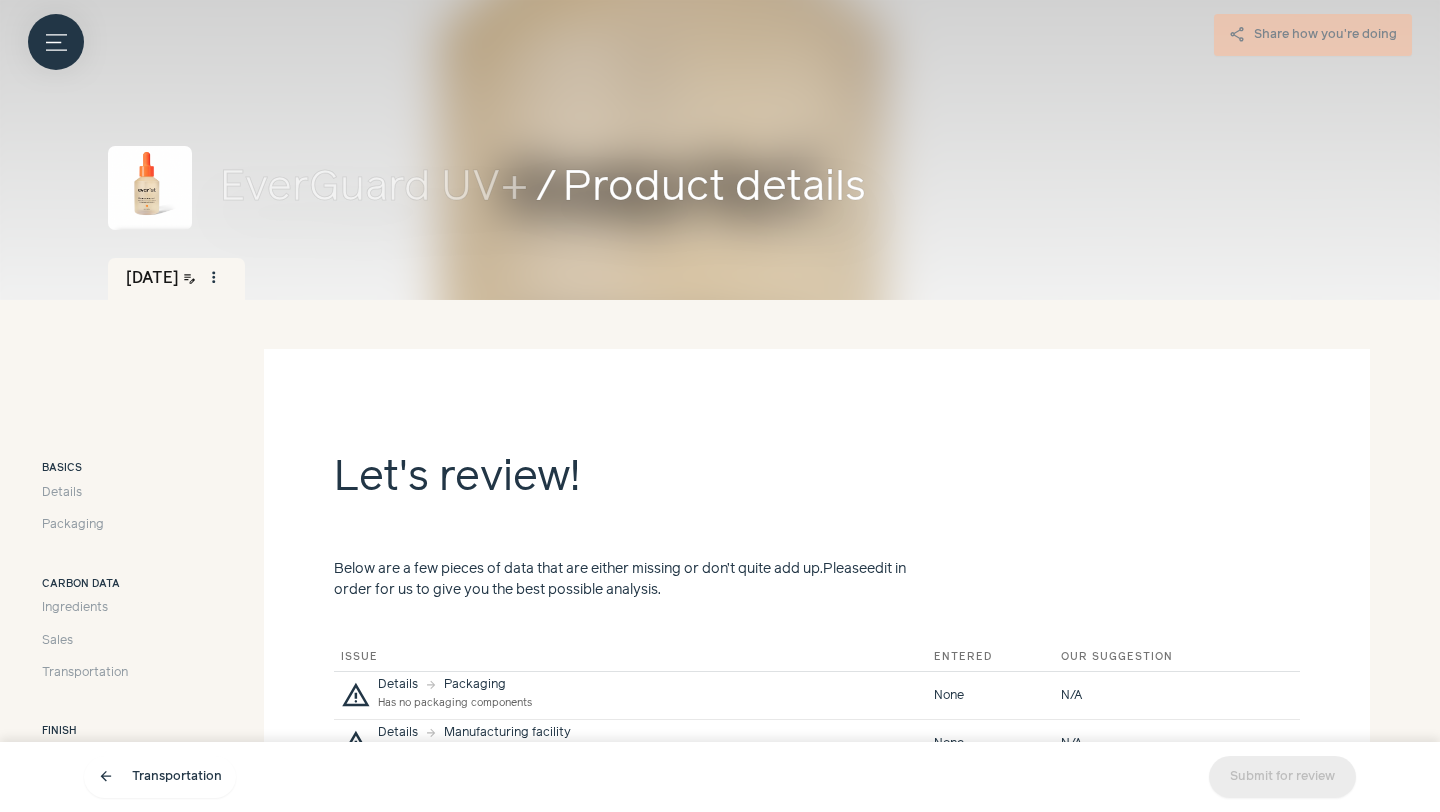 scroll, scrollTop: 344, scrollLeft: 0, axis: vertical 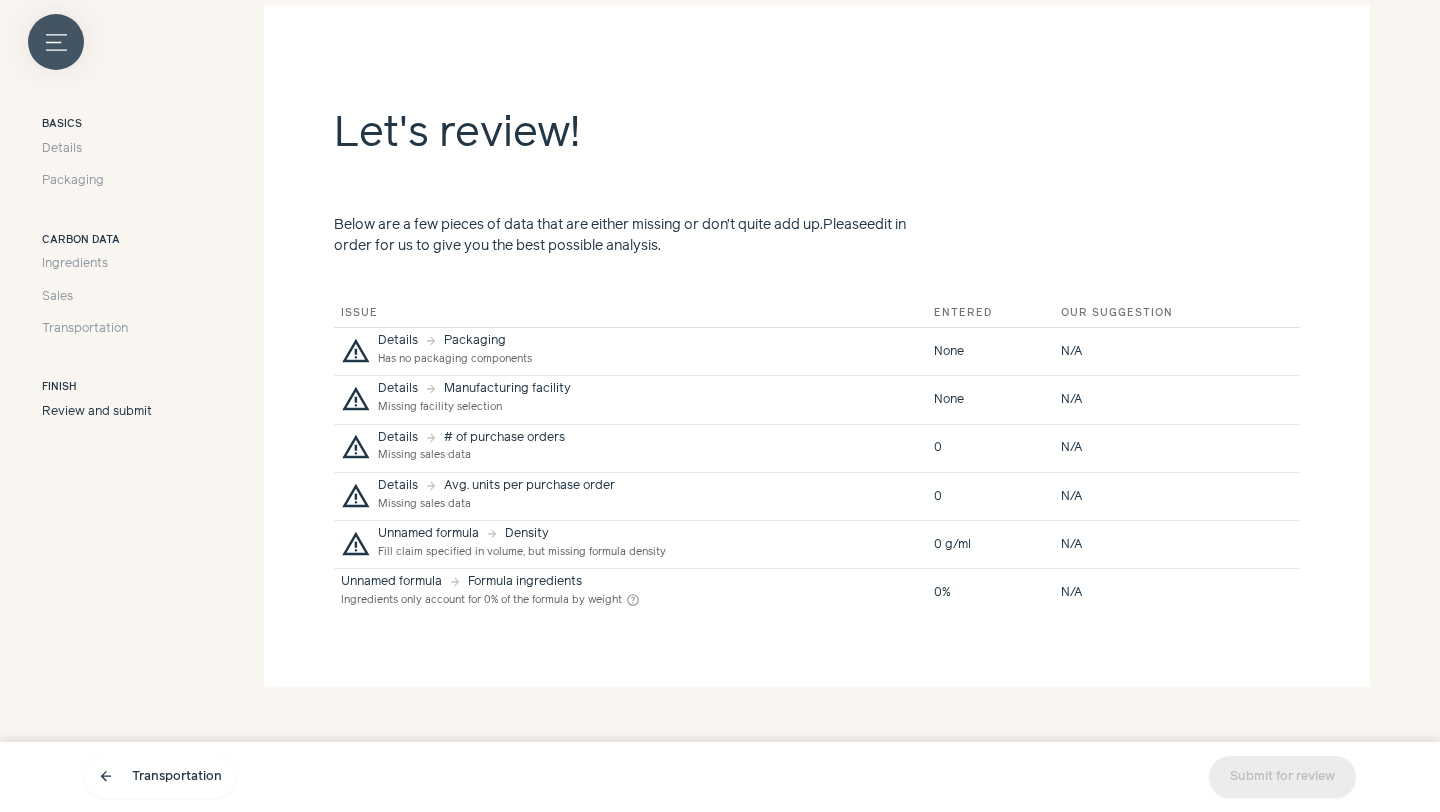 click on "Menu button" at bounding box center (56, 42) 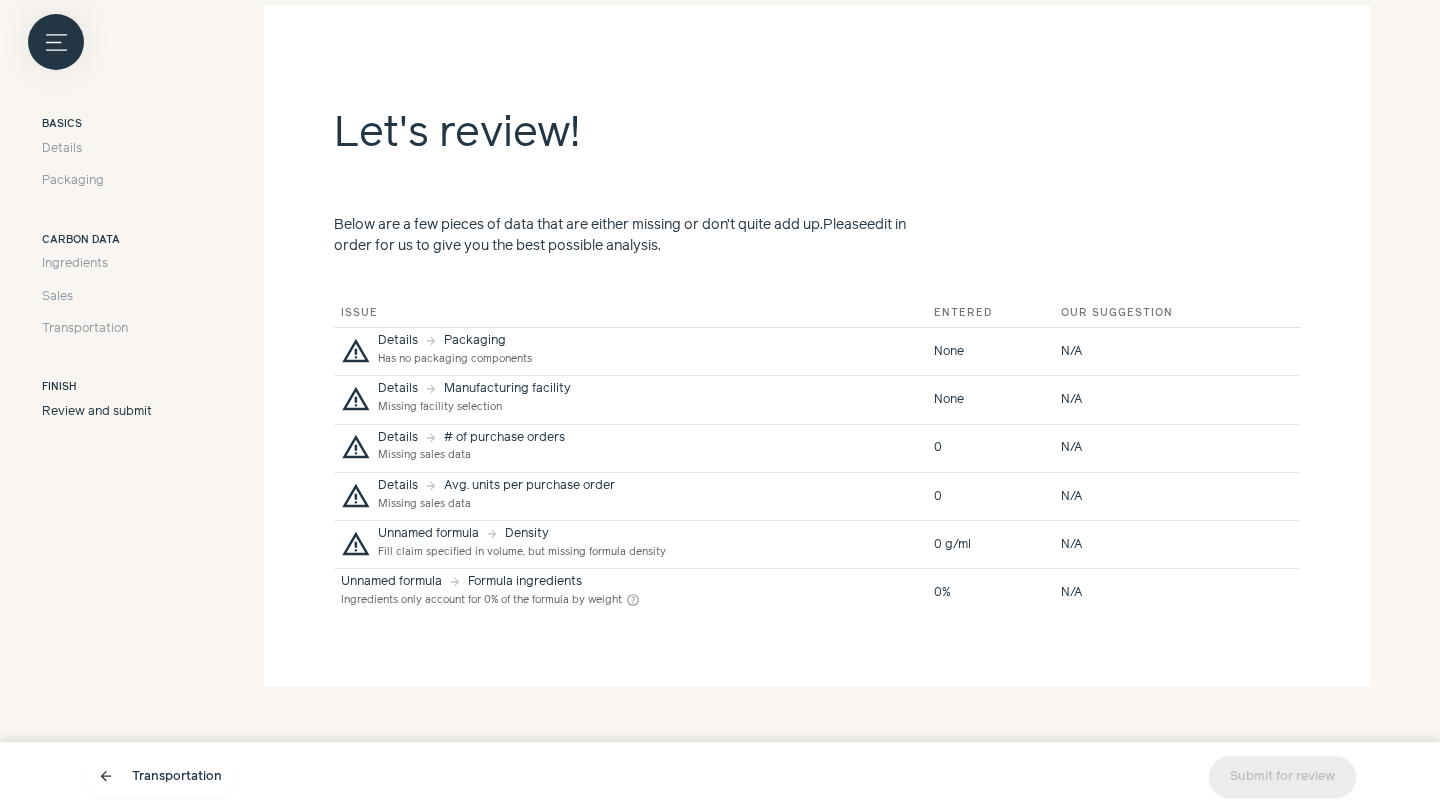 click on "Dashboard" at bounding box center [-229, 228] 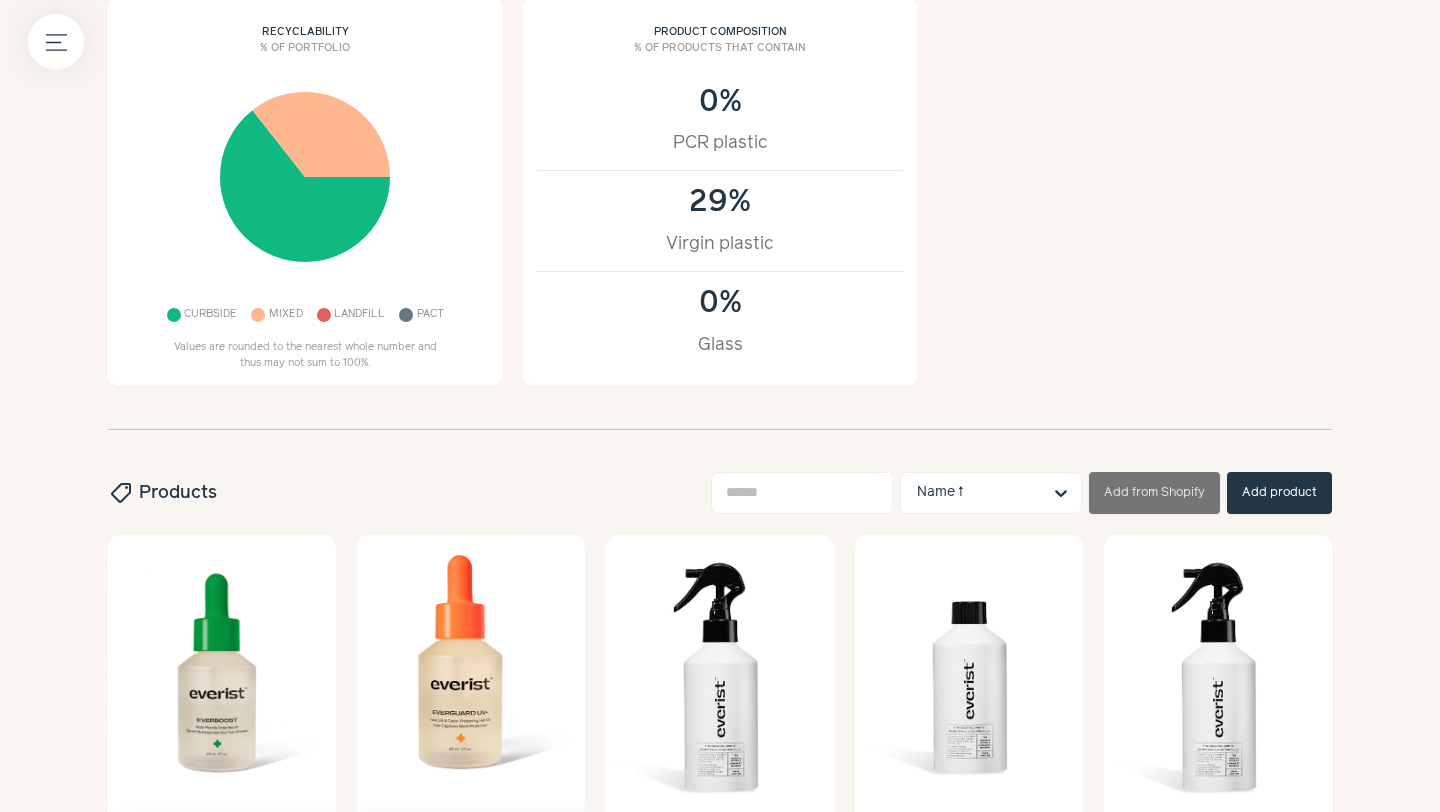 scroll, scrollTop: 516, scrollLeft: 0, axis: vertical 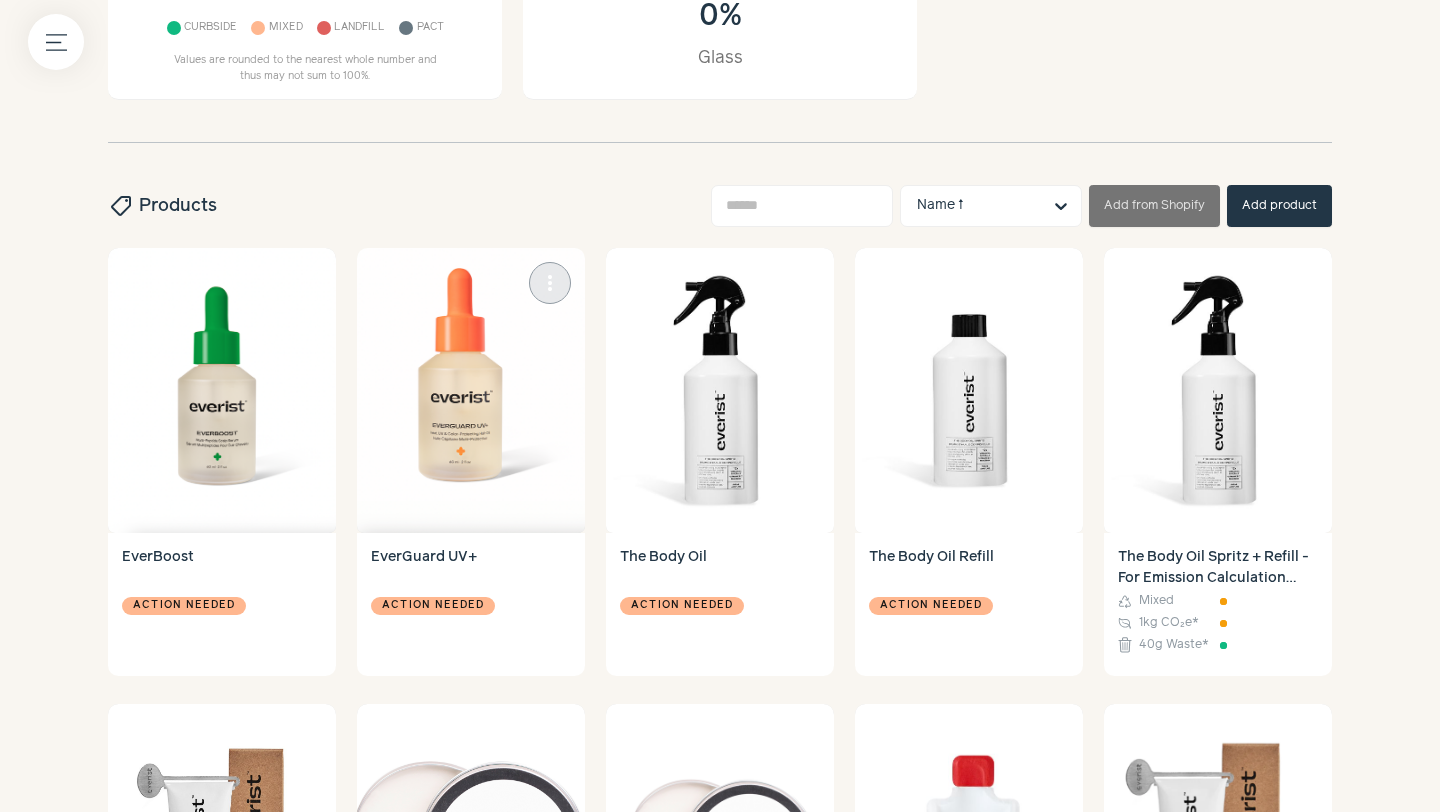 click at bounding box center (471, 390) 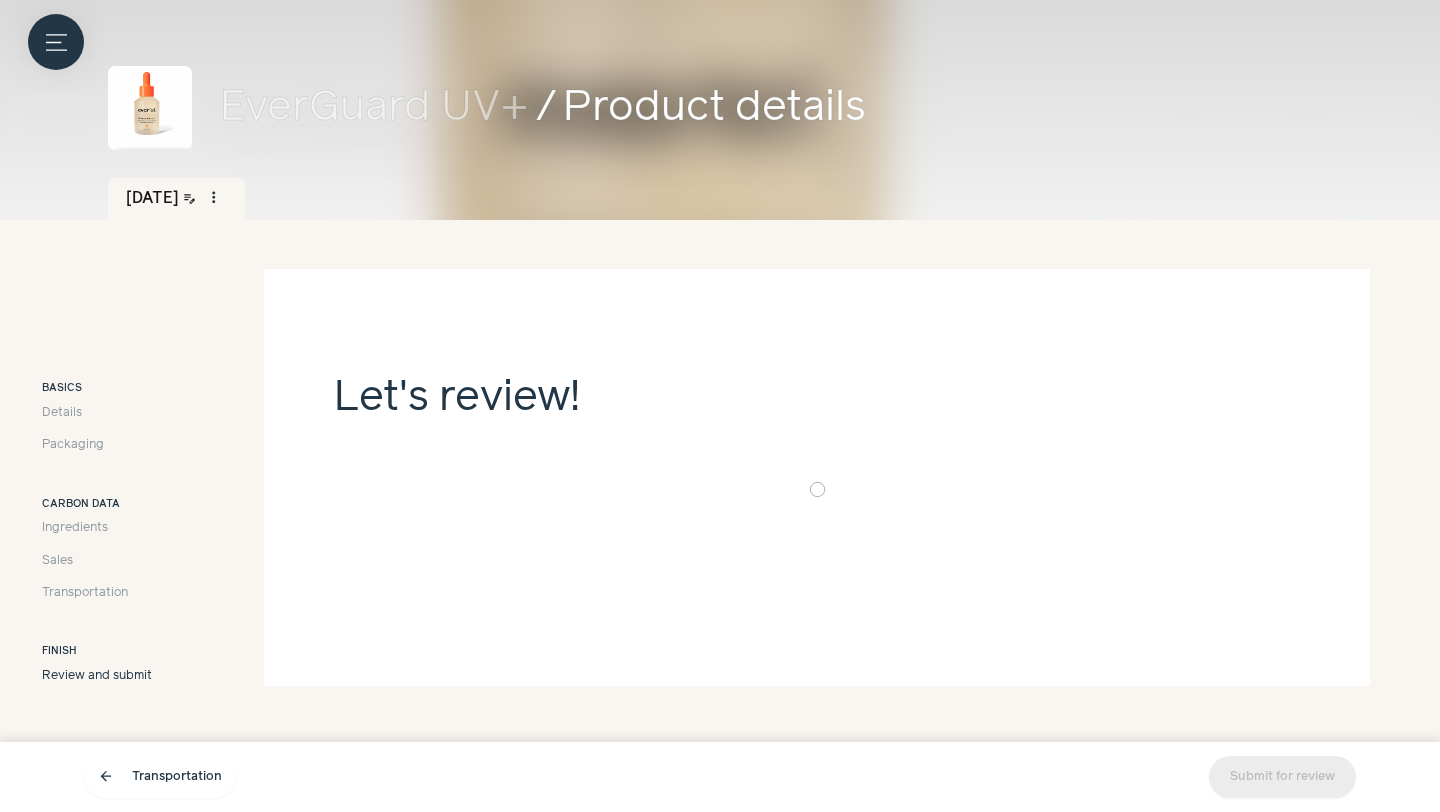 scroll, scrollTop: 0, scrollLeft: 0, axis: both 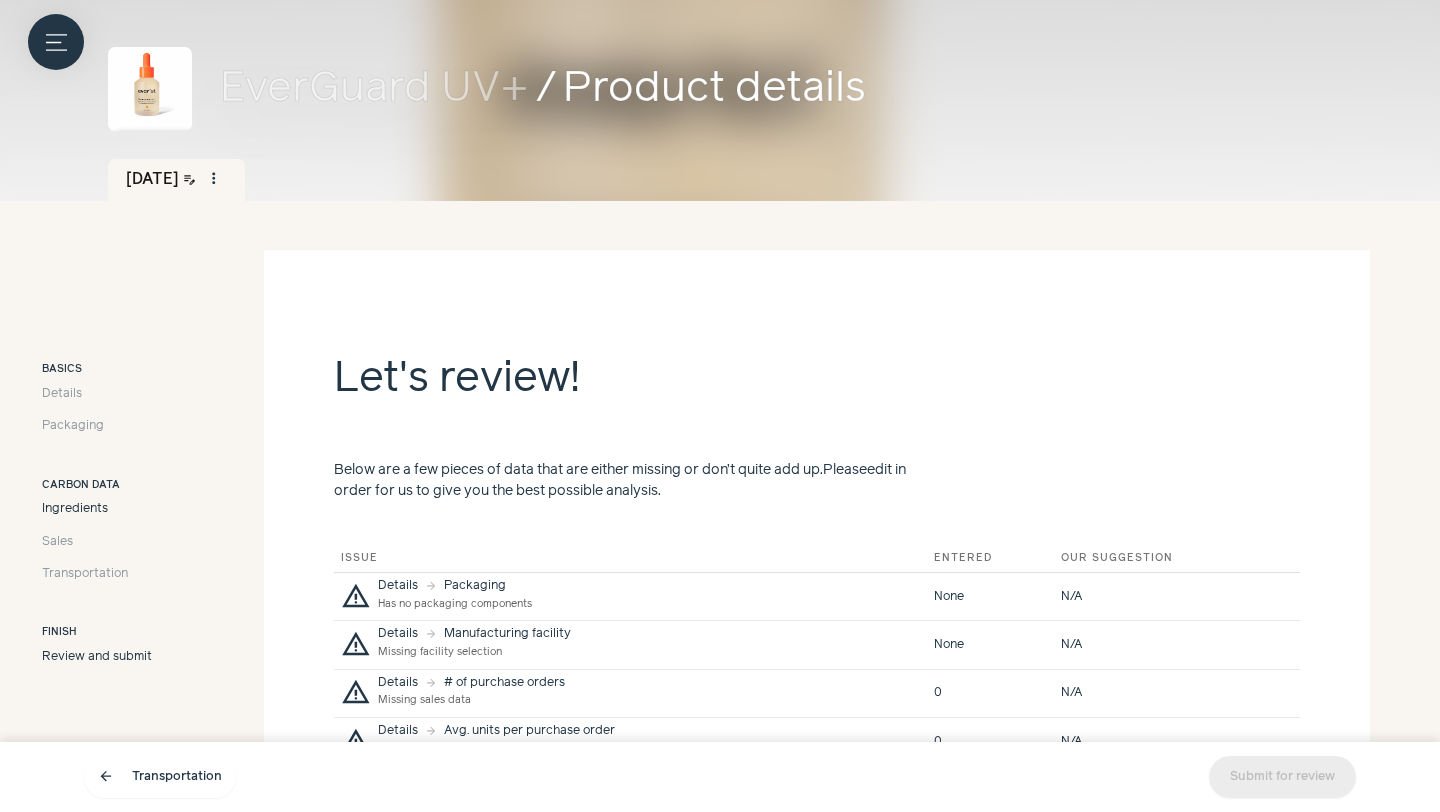 click on "Ingredients" at bounding box center (75, 509) 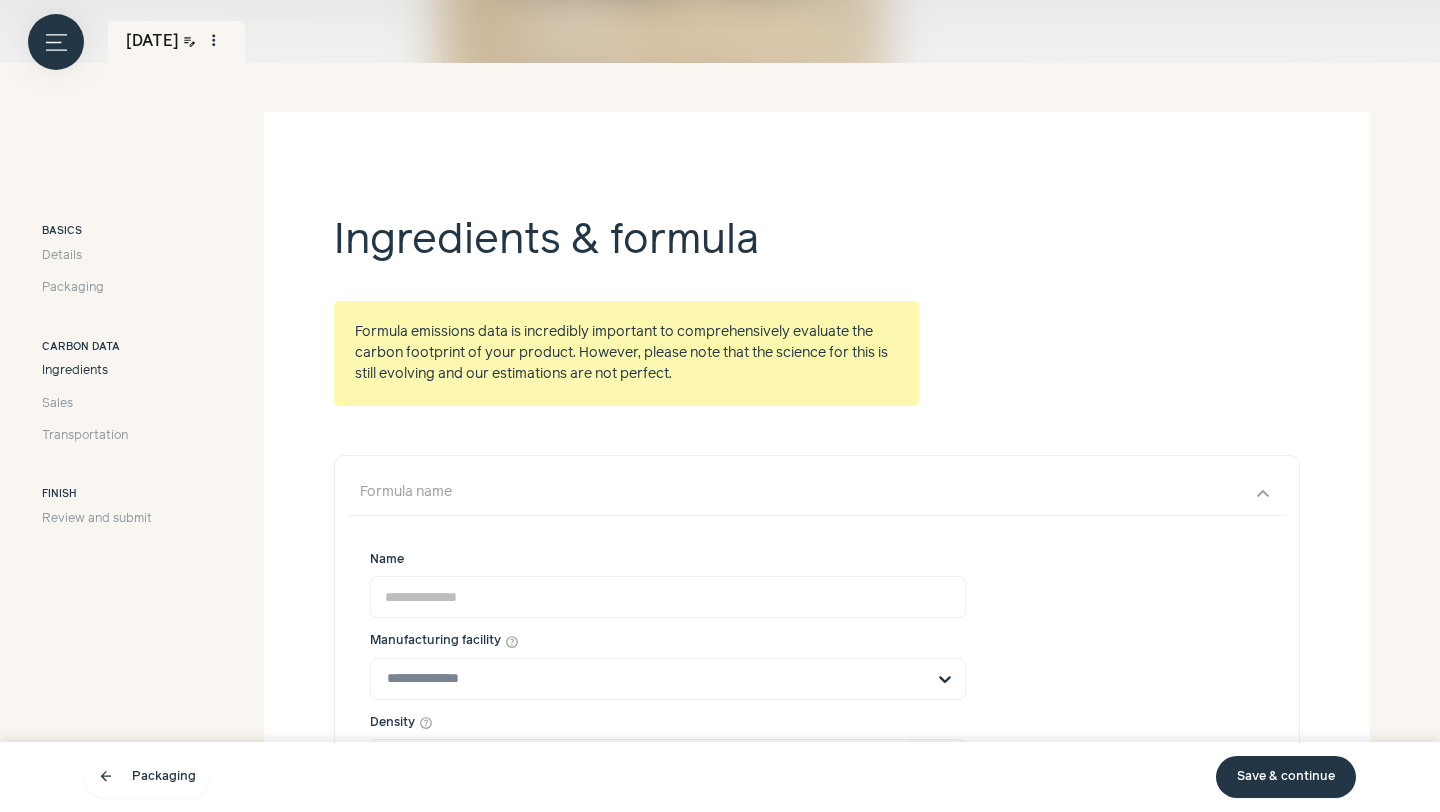 scroll, scrollTop: 261, scrollLeft: 0, axis: vertical 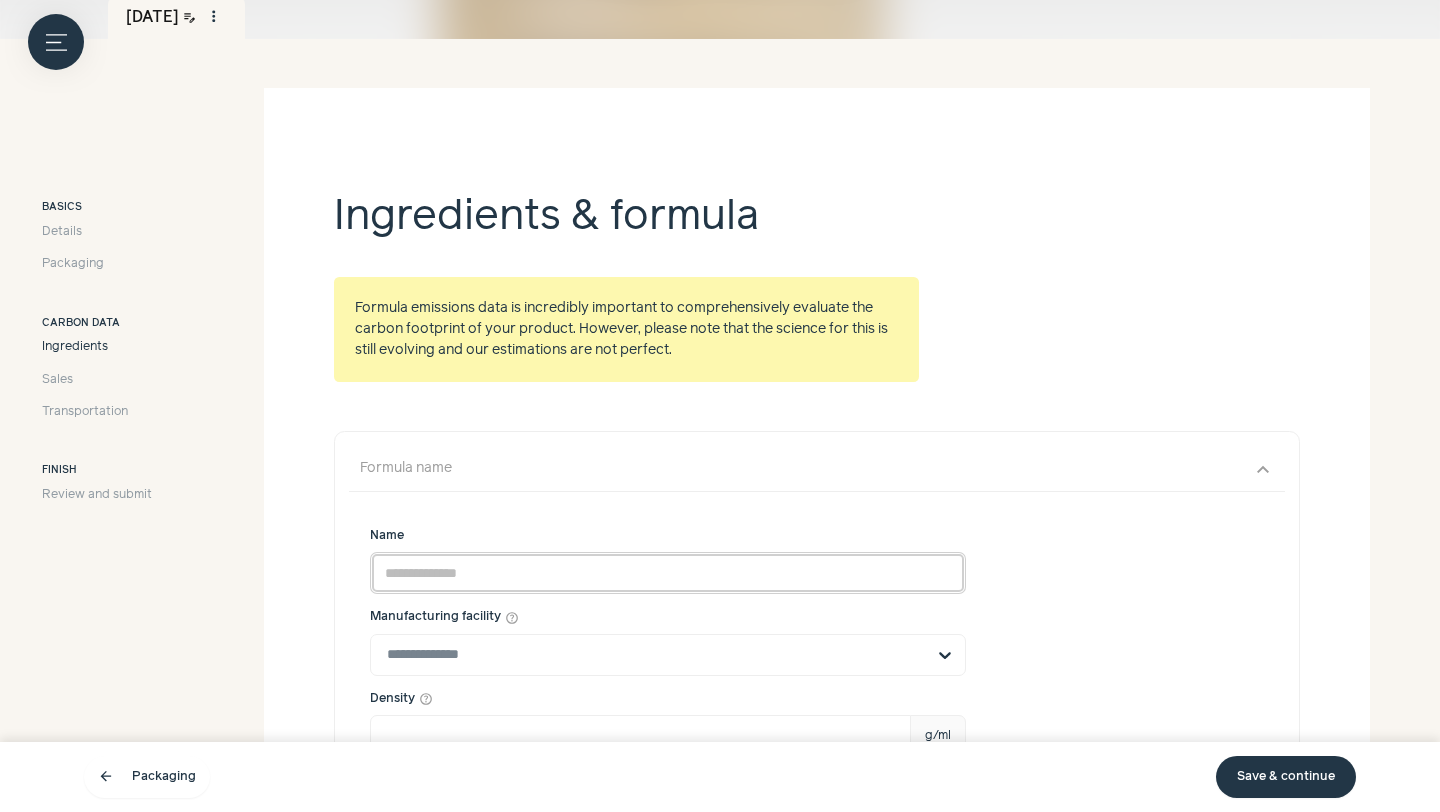 click on "Name" at bounding box center [668, 573] 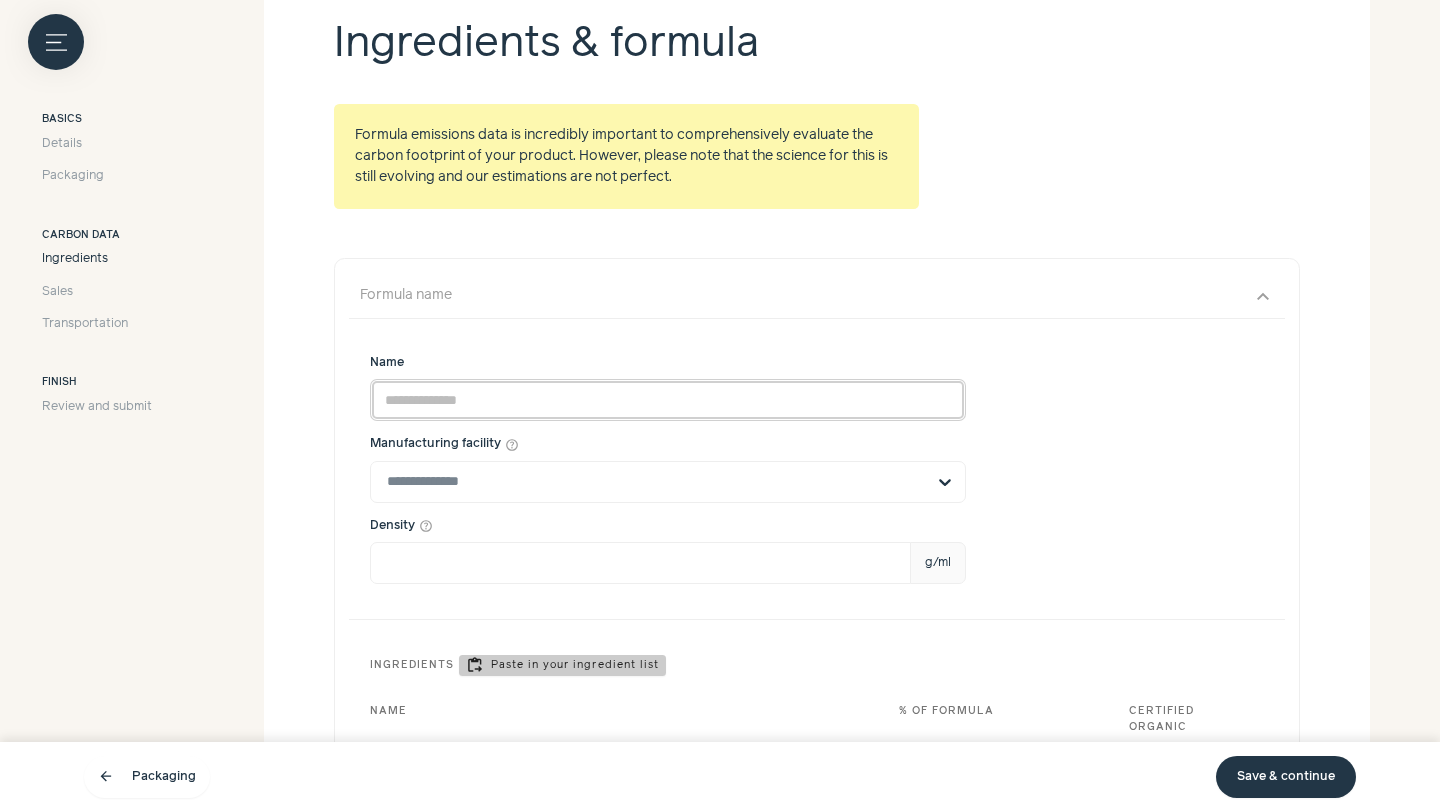 scroll, scrollTop: 433, scrollLeft: 0, axis: vertical 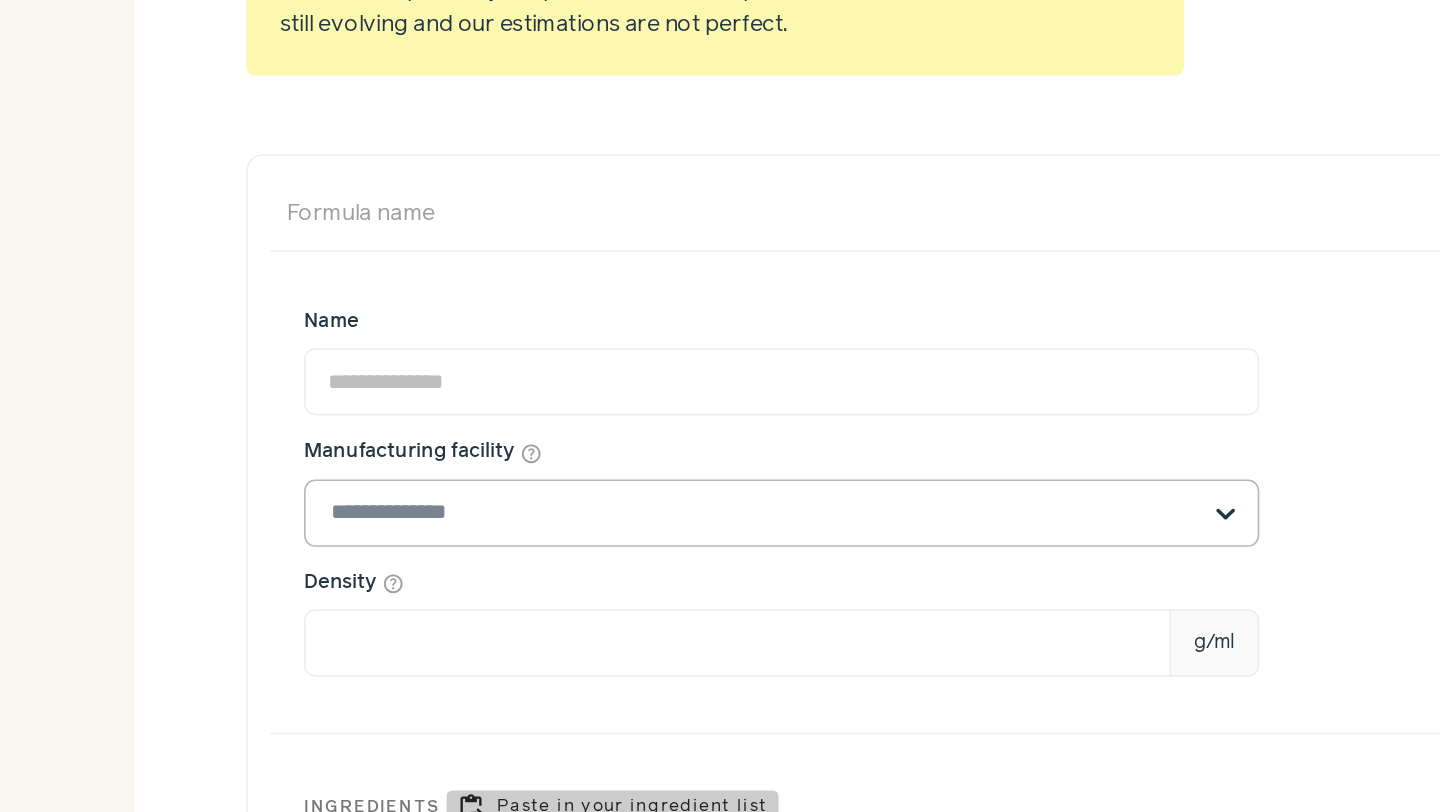 click at bounding box center [656, 483] 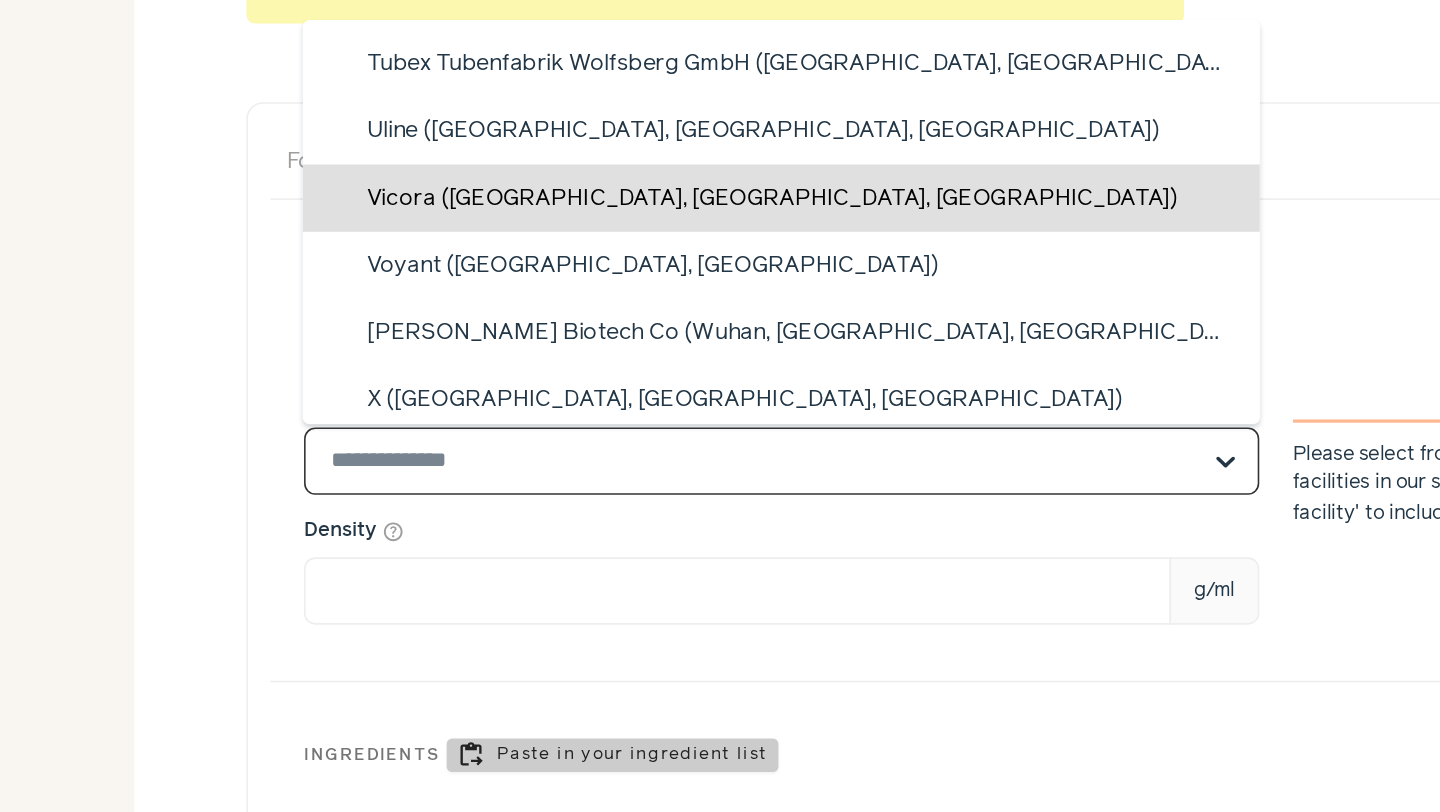 scroll, scrollTop: 588, scrollLeft: 0, axis: vertical 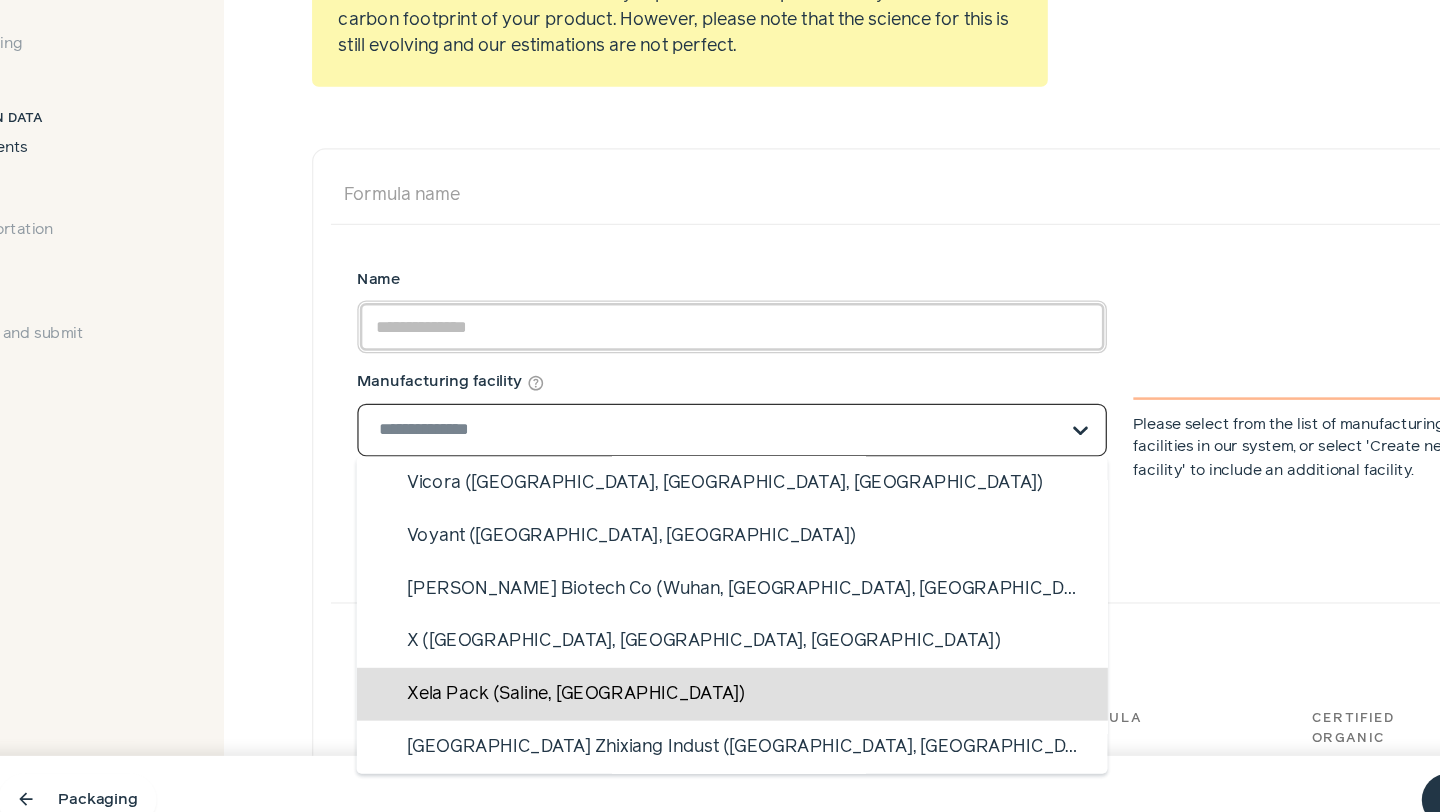 click on "Name" at bounding box center (668, 401) 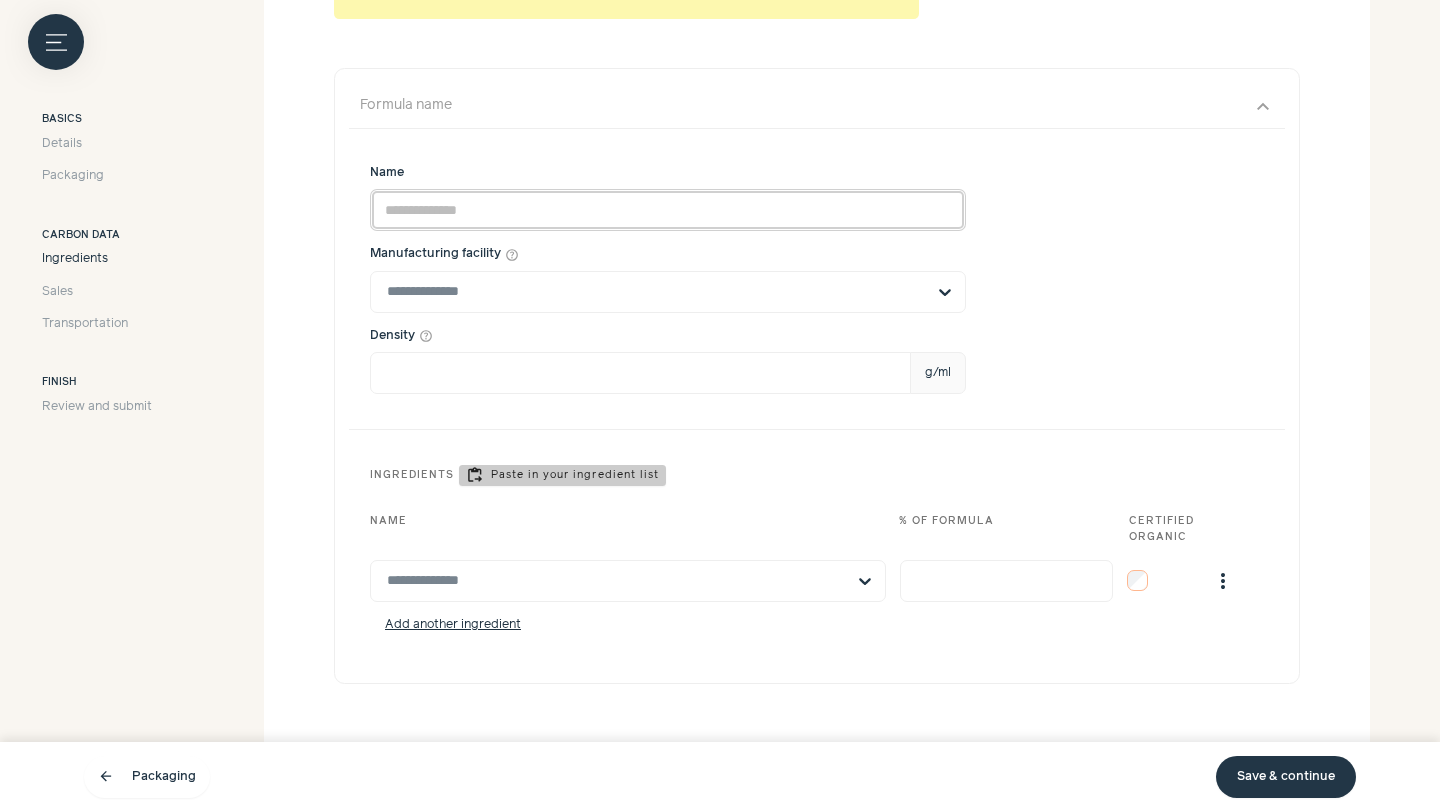 scroll, scrollTop: 527, scrollLeft: 0, axis: vertical 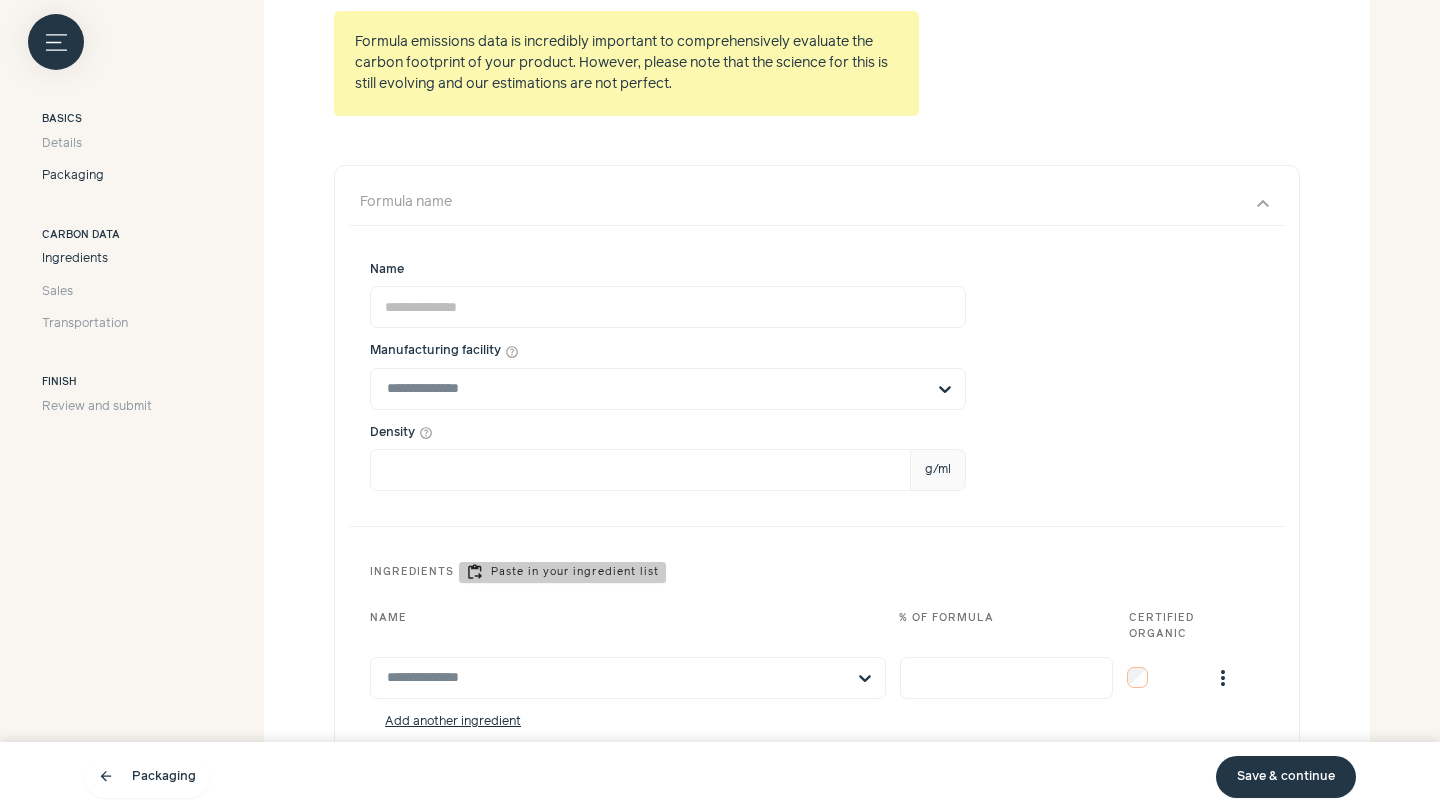 click on "Packaging" at bounding box center [73, 176] 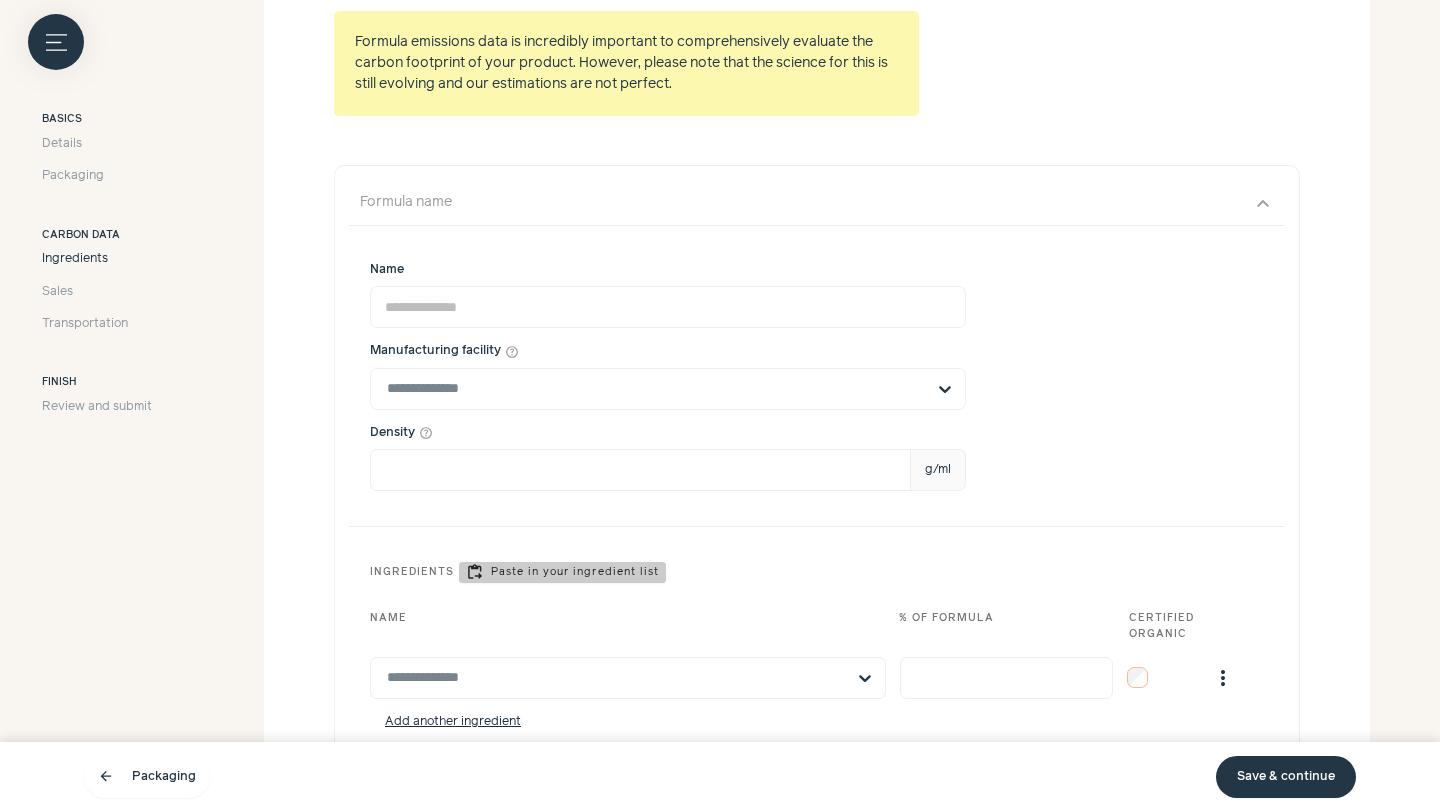scroll, scrollTop: 349, scrollLeft: 0, axis: vertical 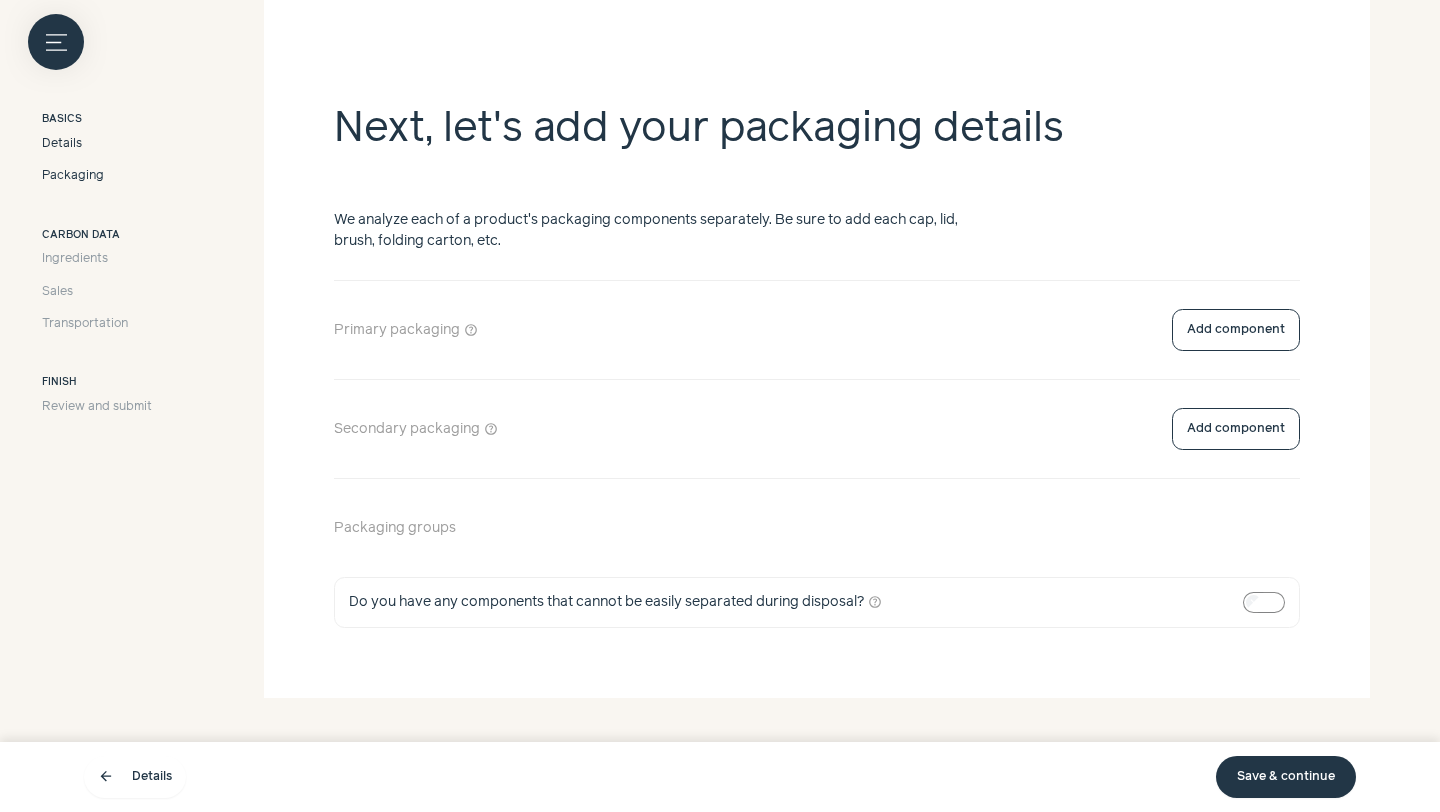 click on "Details" at bounding box center (62, 144) 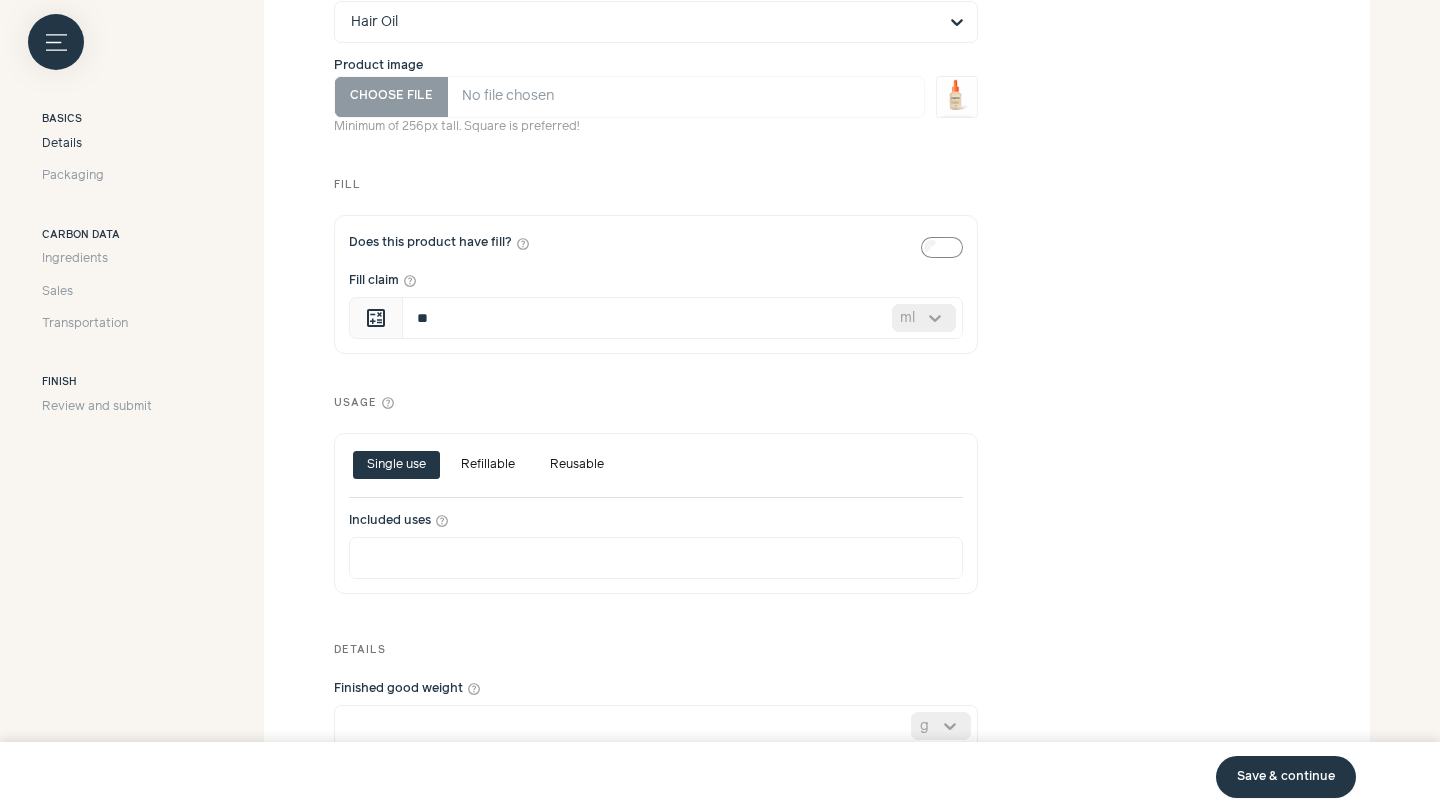 scroll, scrollTop: 931, scrollLeft: 0, axis: vertical 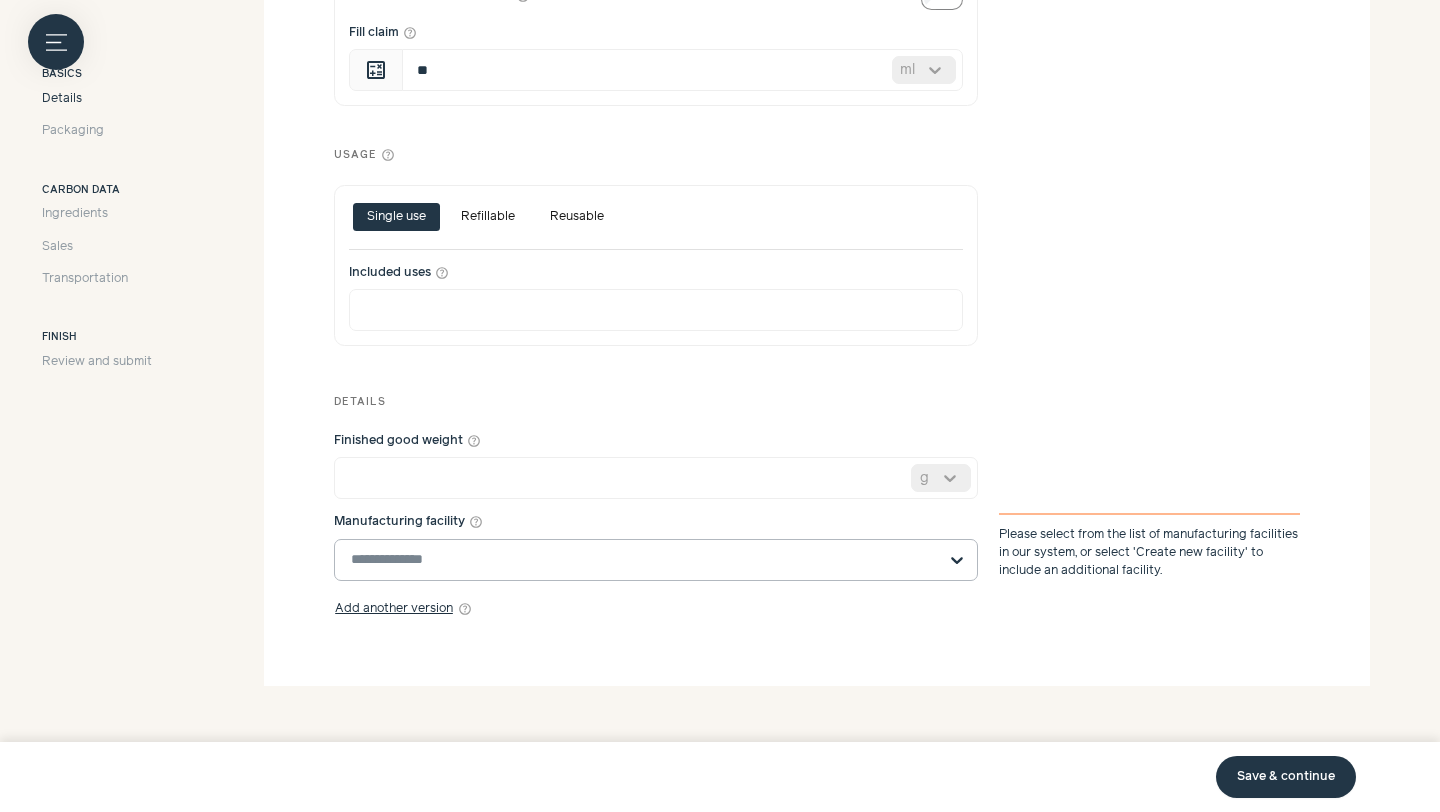 click on "Manufacturing facility   help_outline" at bounding box center [644, 560] 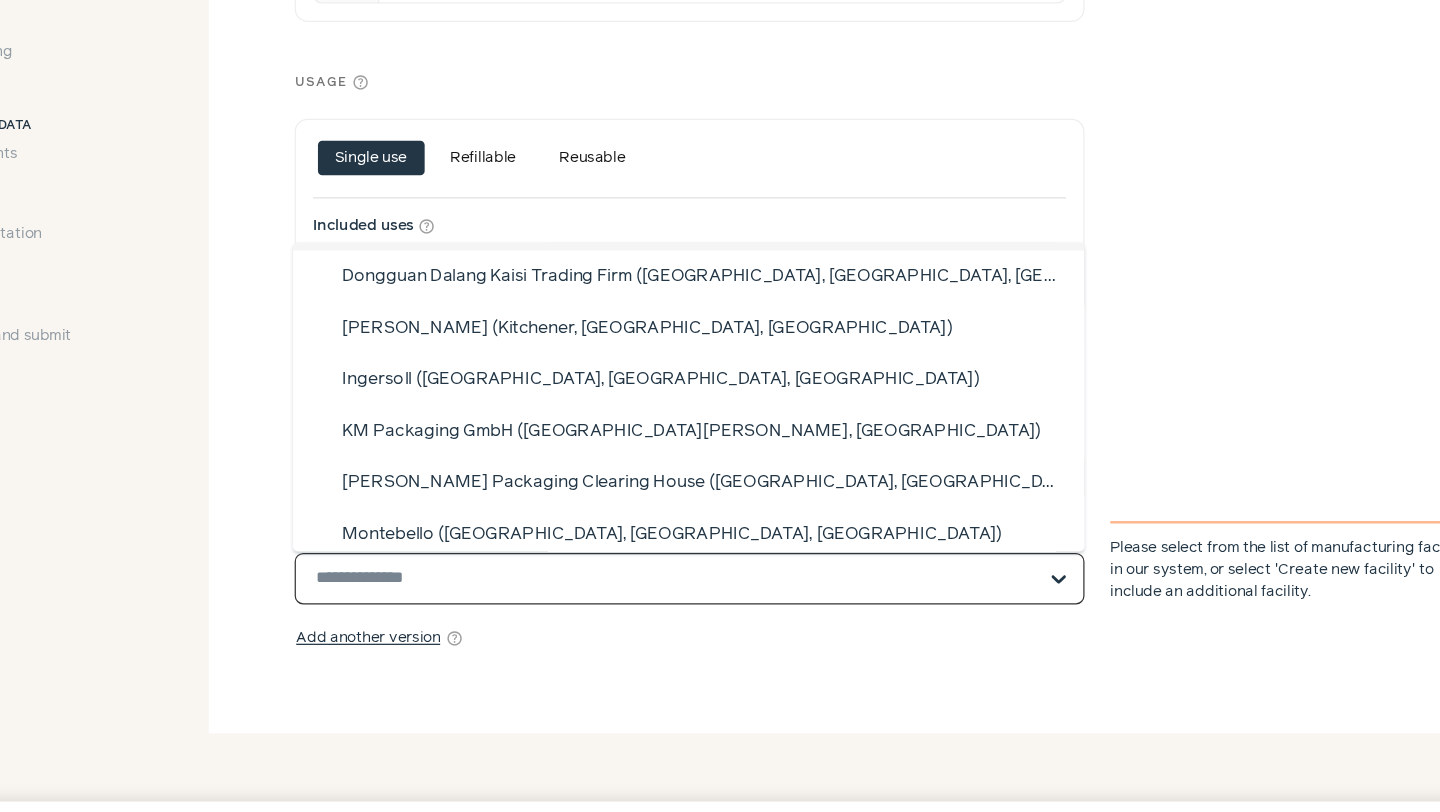 scroll, scrollTop: 0, scrollLeft: 0, axis: both 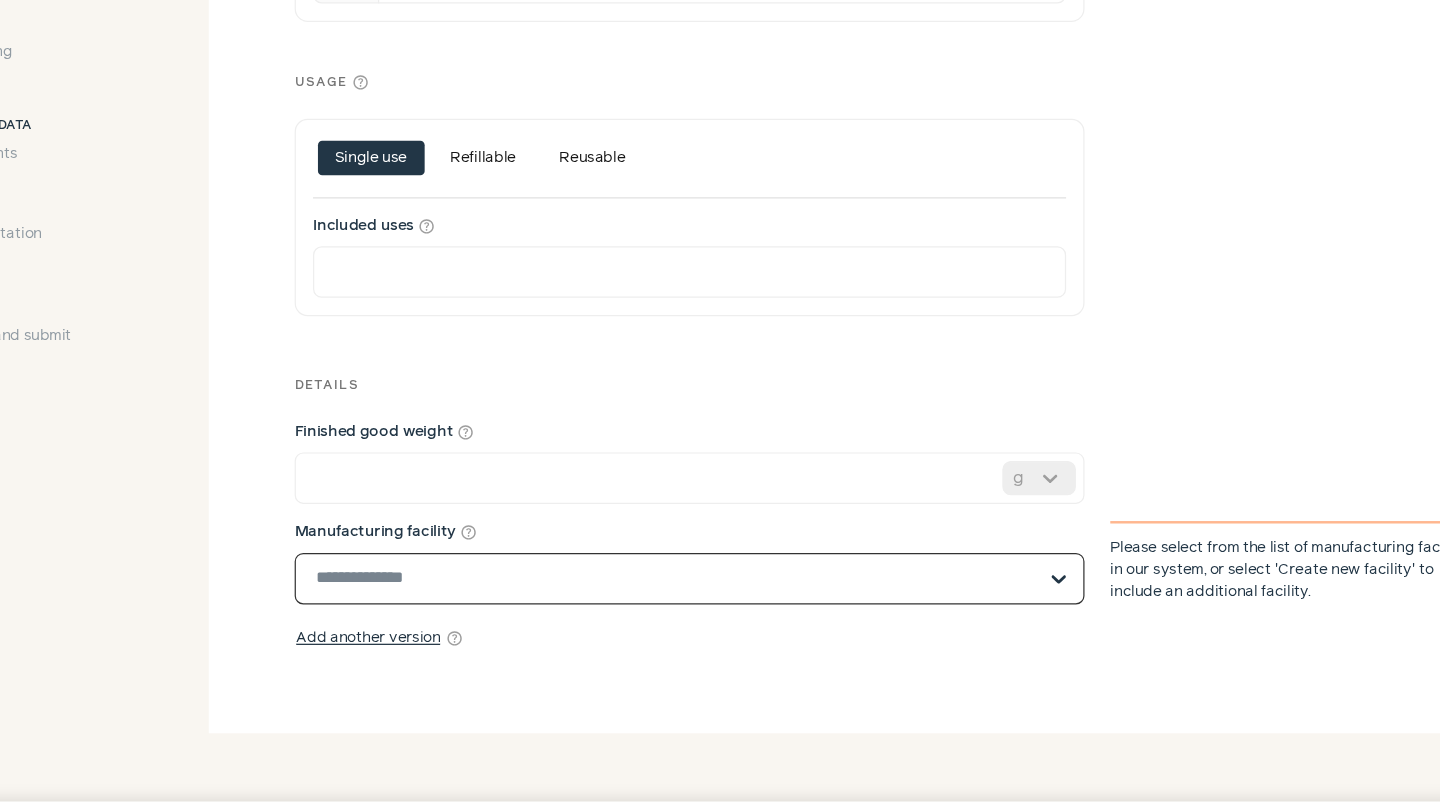 click on "Manufacturing facility   help_outline" at bounding box center [644, 560] 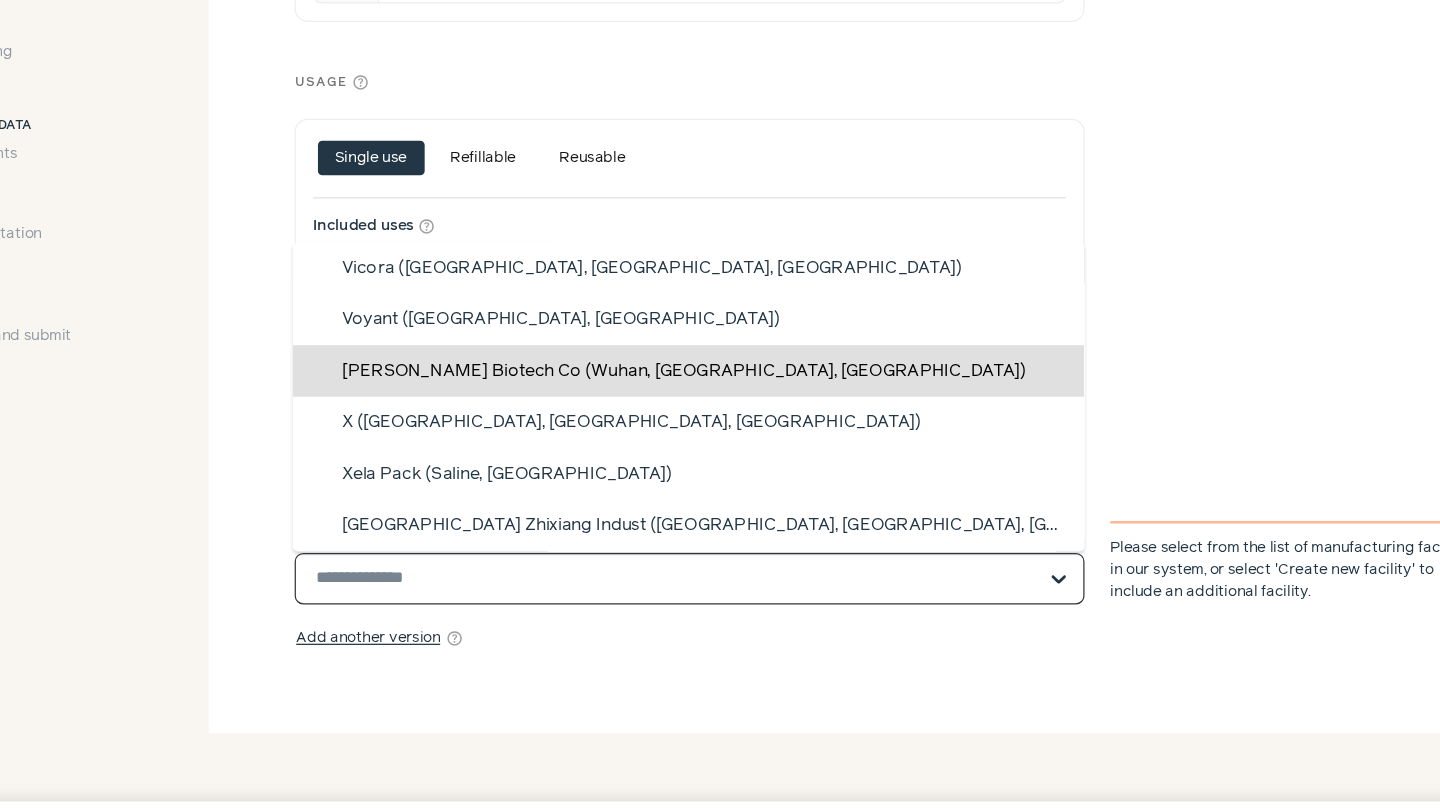 scroll, scrollTop: 0, scrollLeft: 0, axis: both 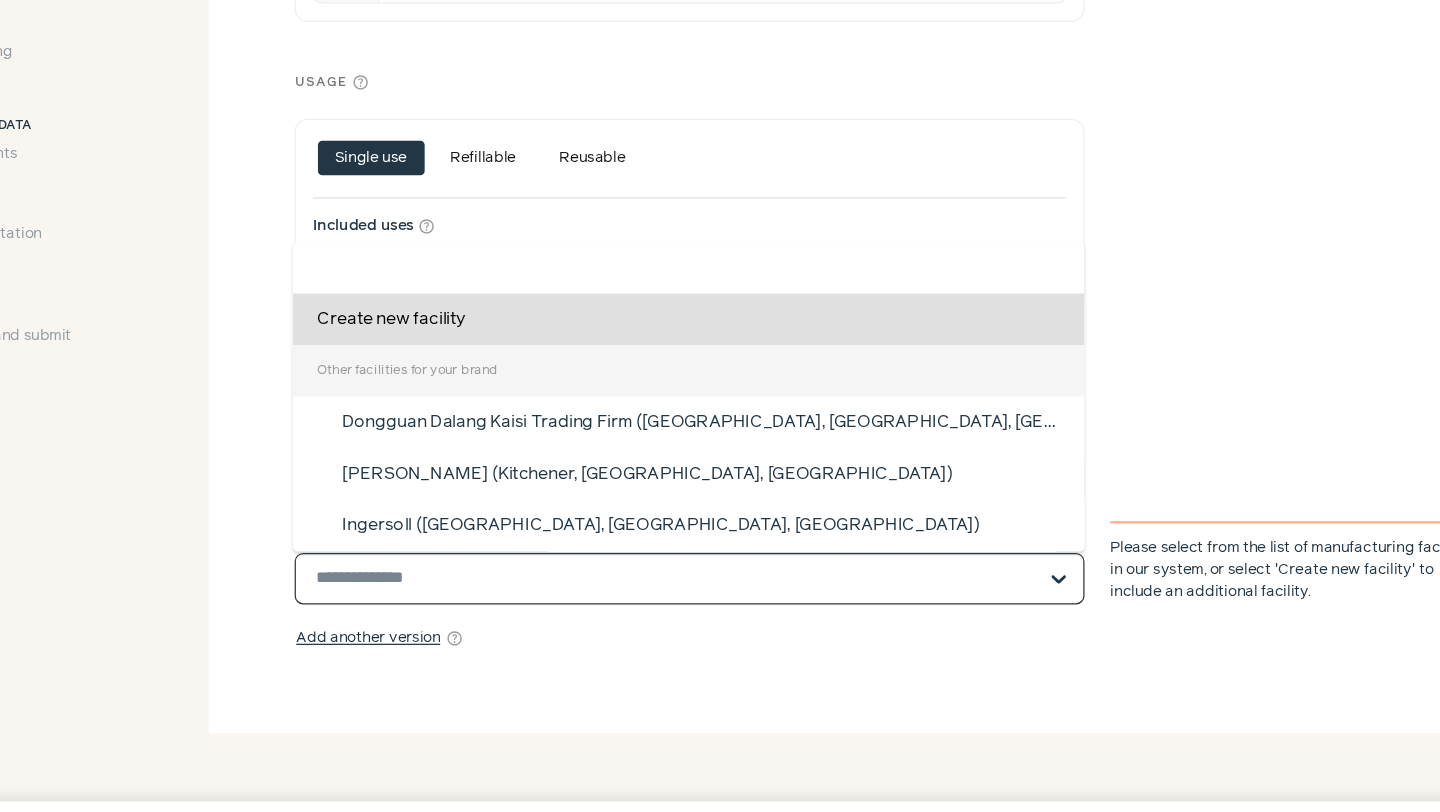 click on "Create new facility" at bounding box center [655, 349] 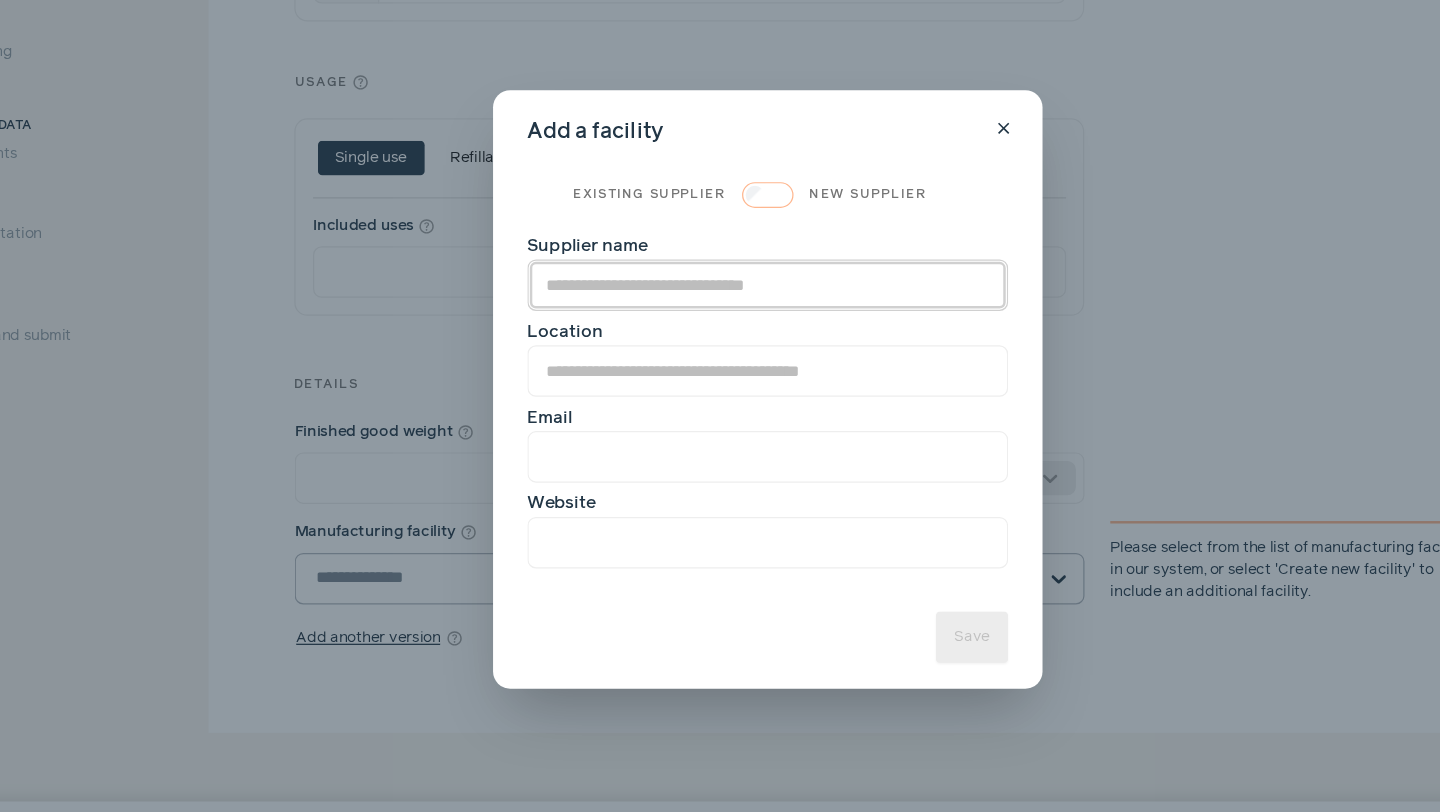 click on "Supplier name" at bounding box center [720, 321] 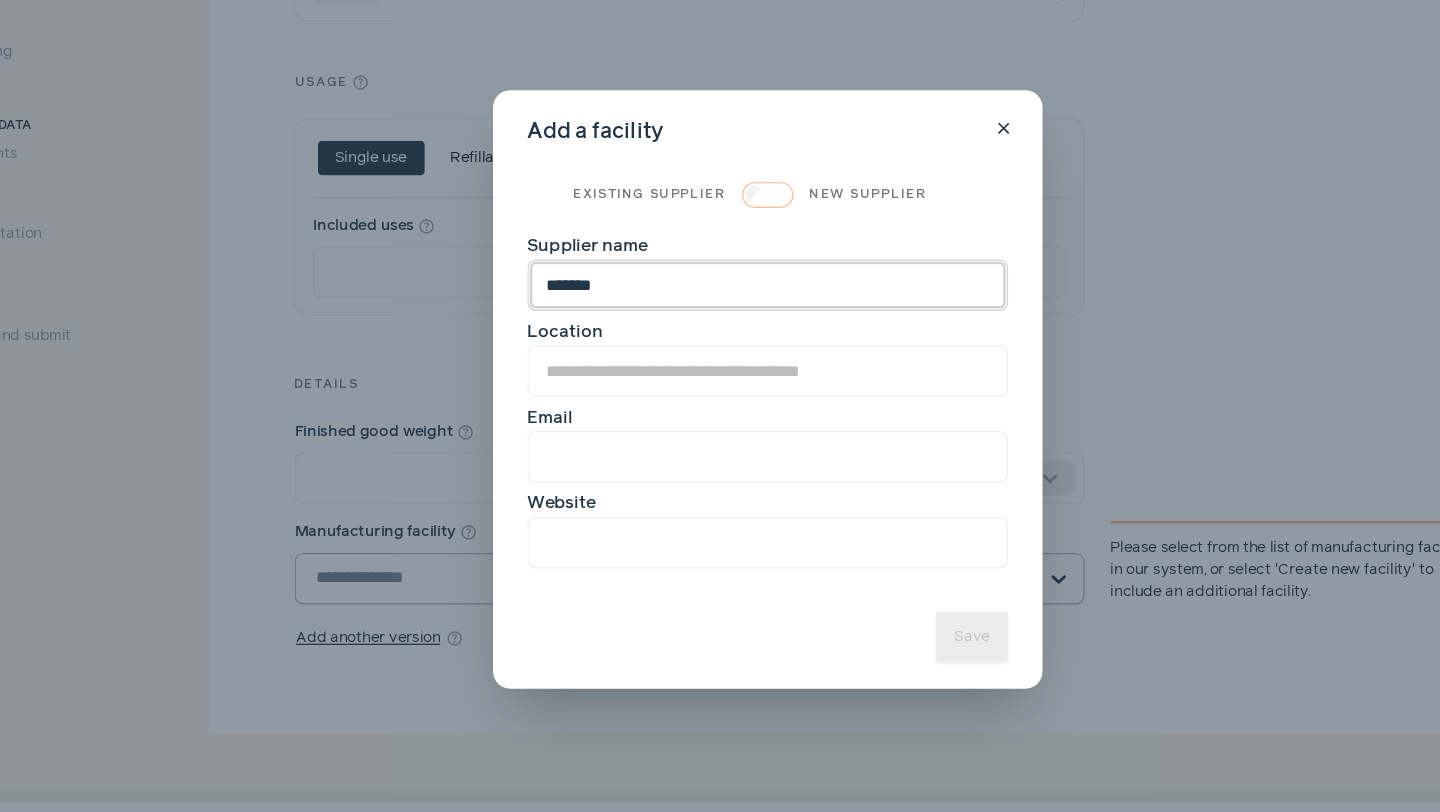 type on "******" 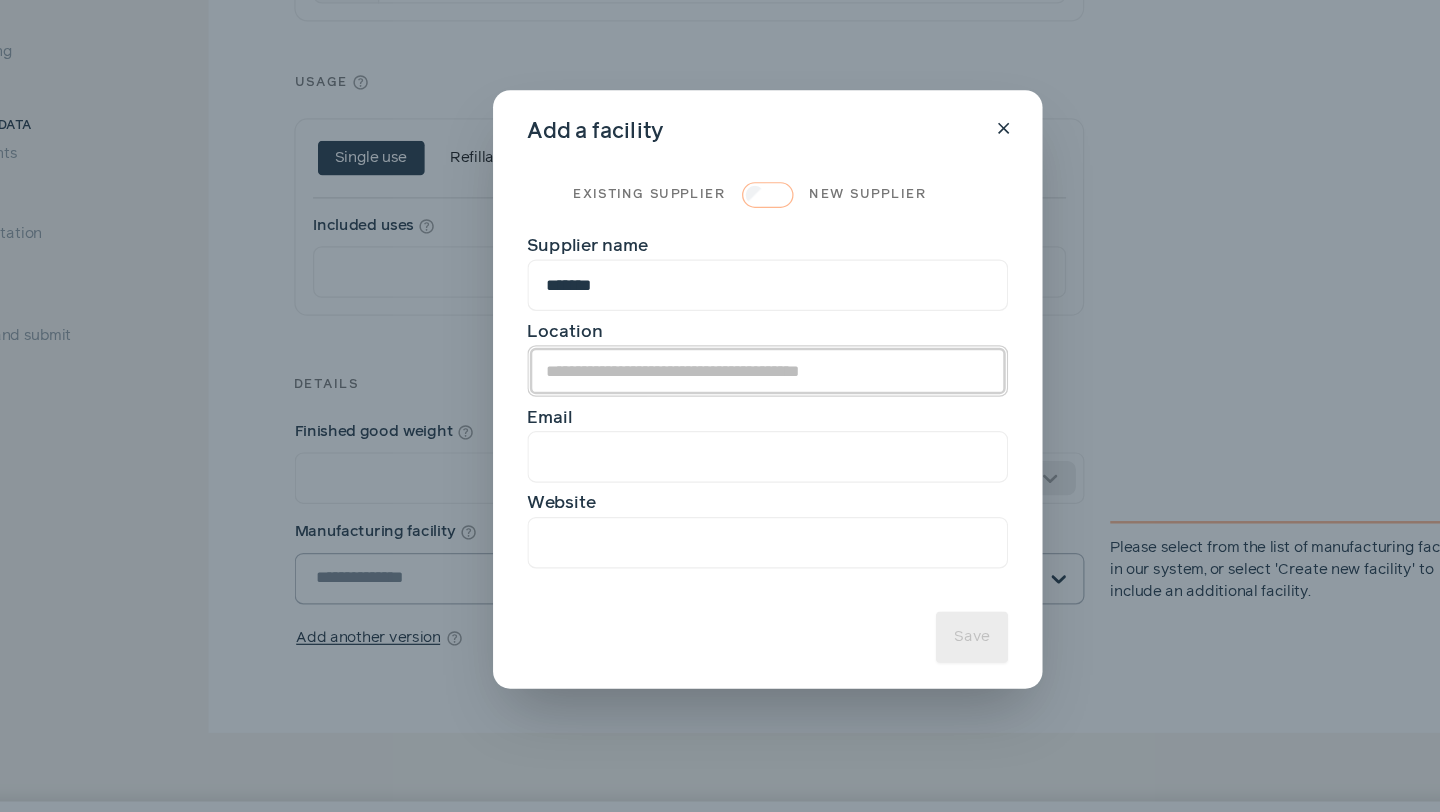 click on "Location" at bounding box center (720, 391) 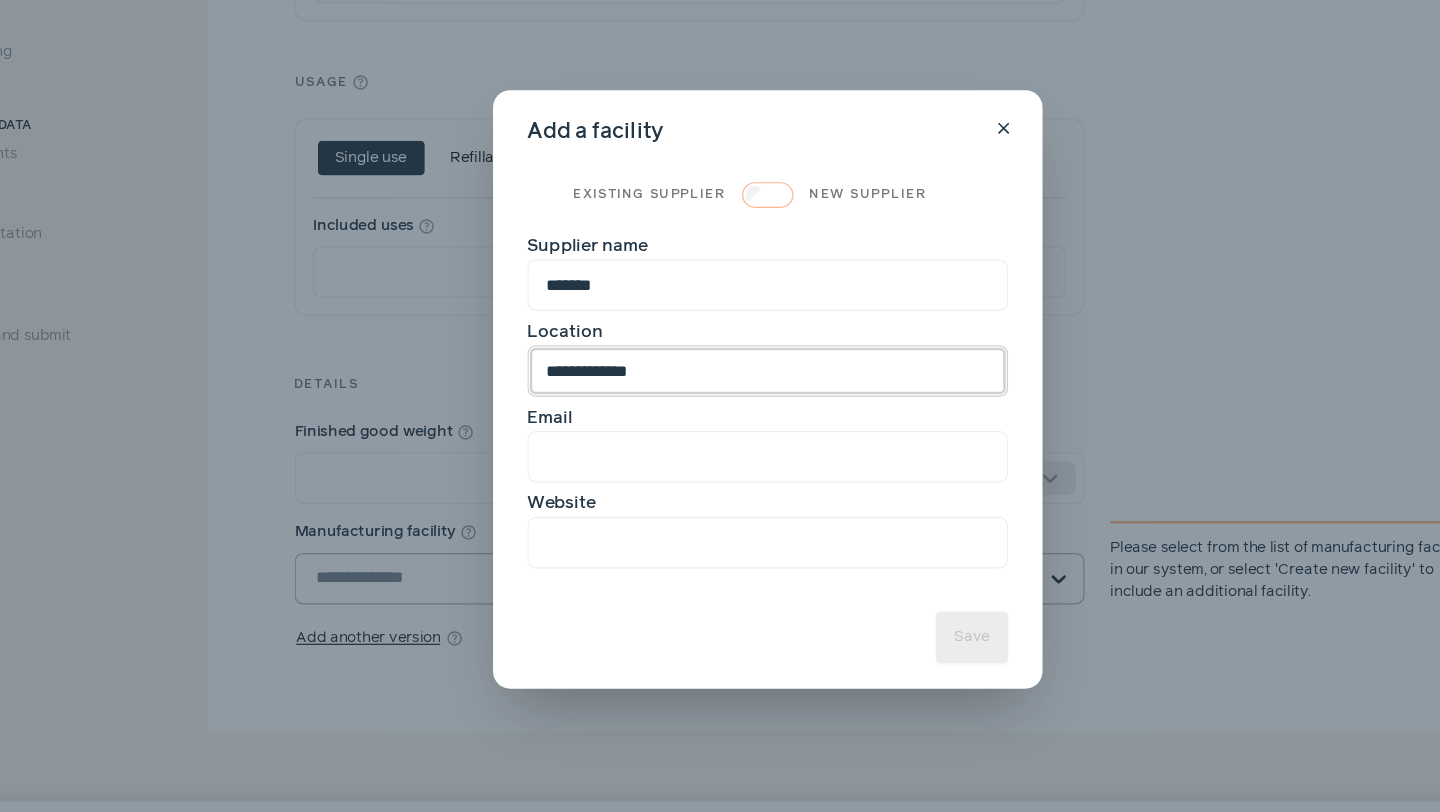 drag, startPoint x: 640, startPoint y: 391, endPoint x: 431, endPoint y: 391, distance: 209 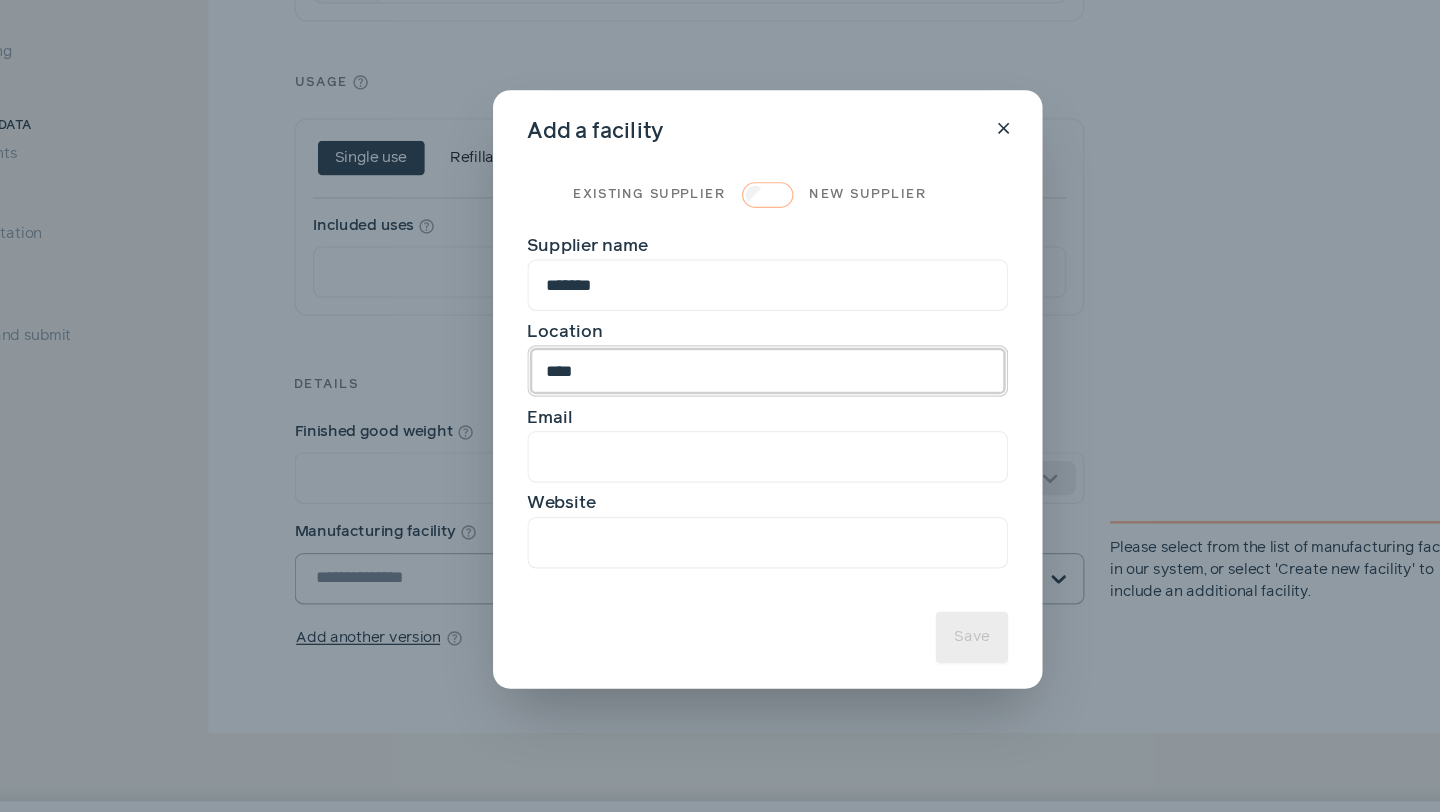 type on "***" 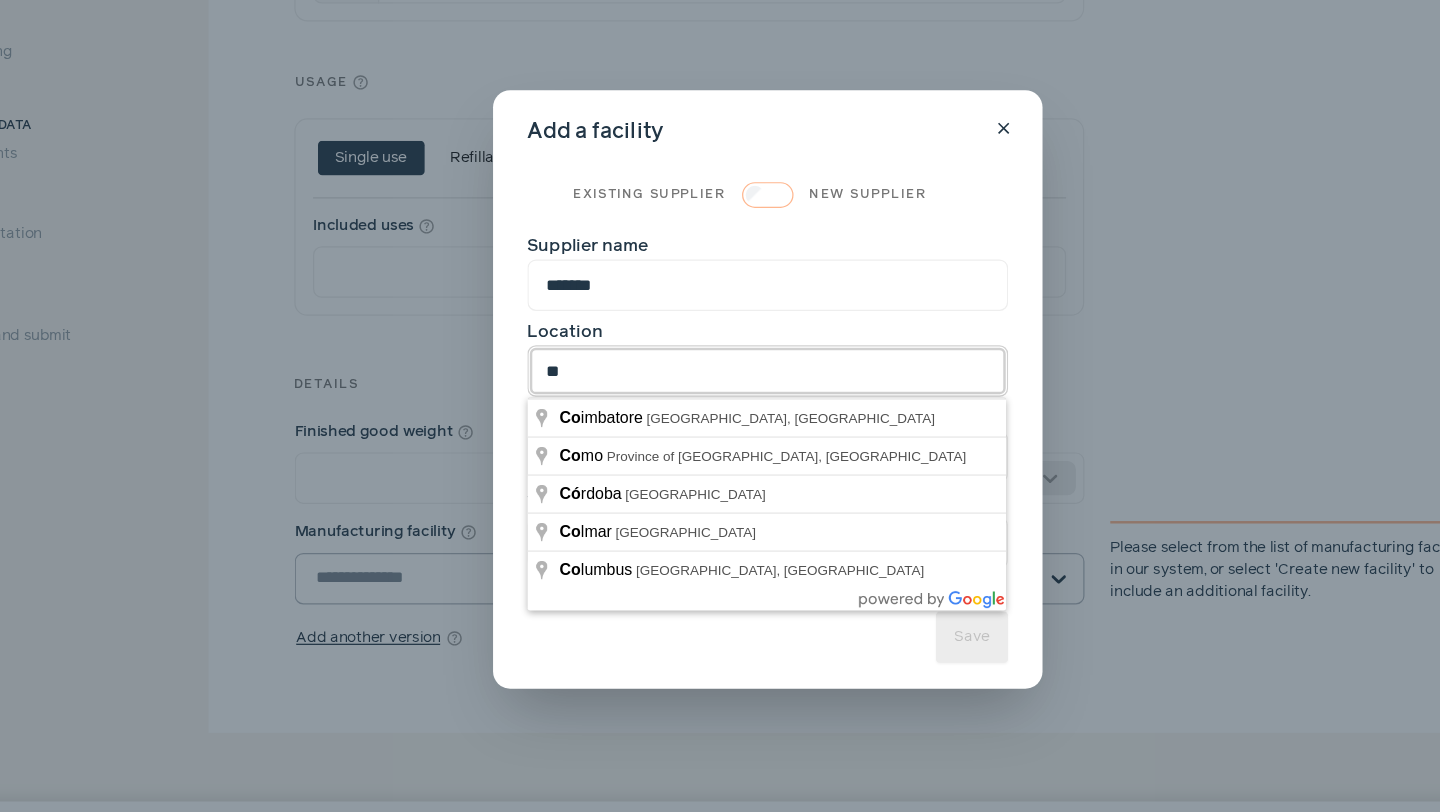 type on "*" 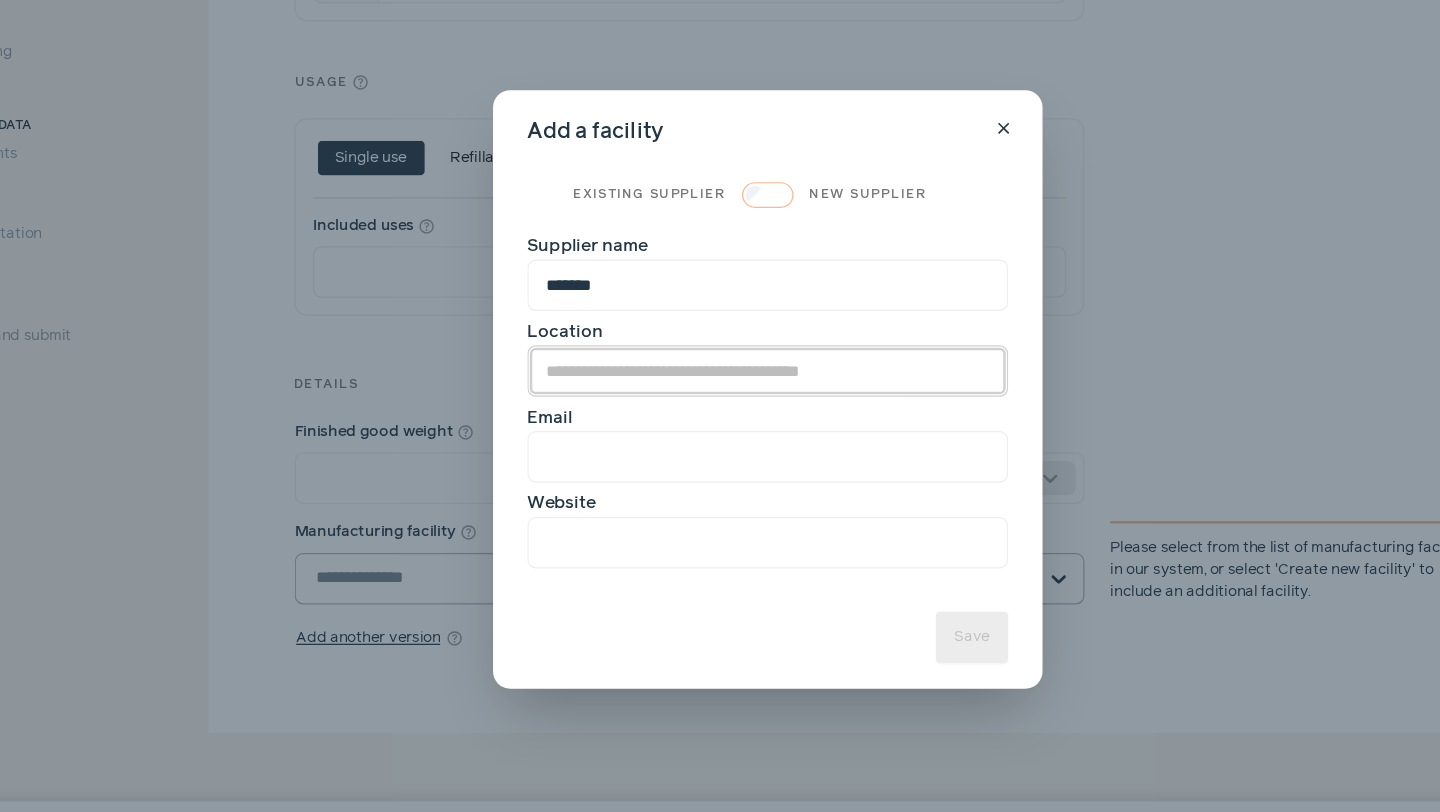type on "*" 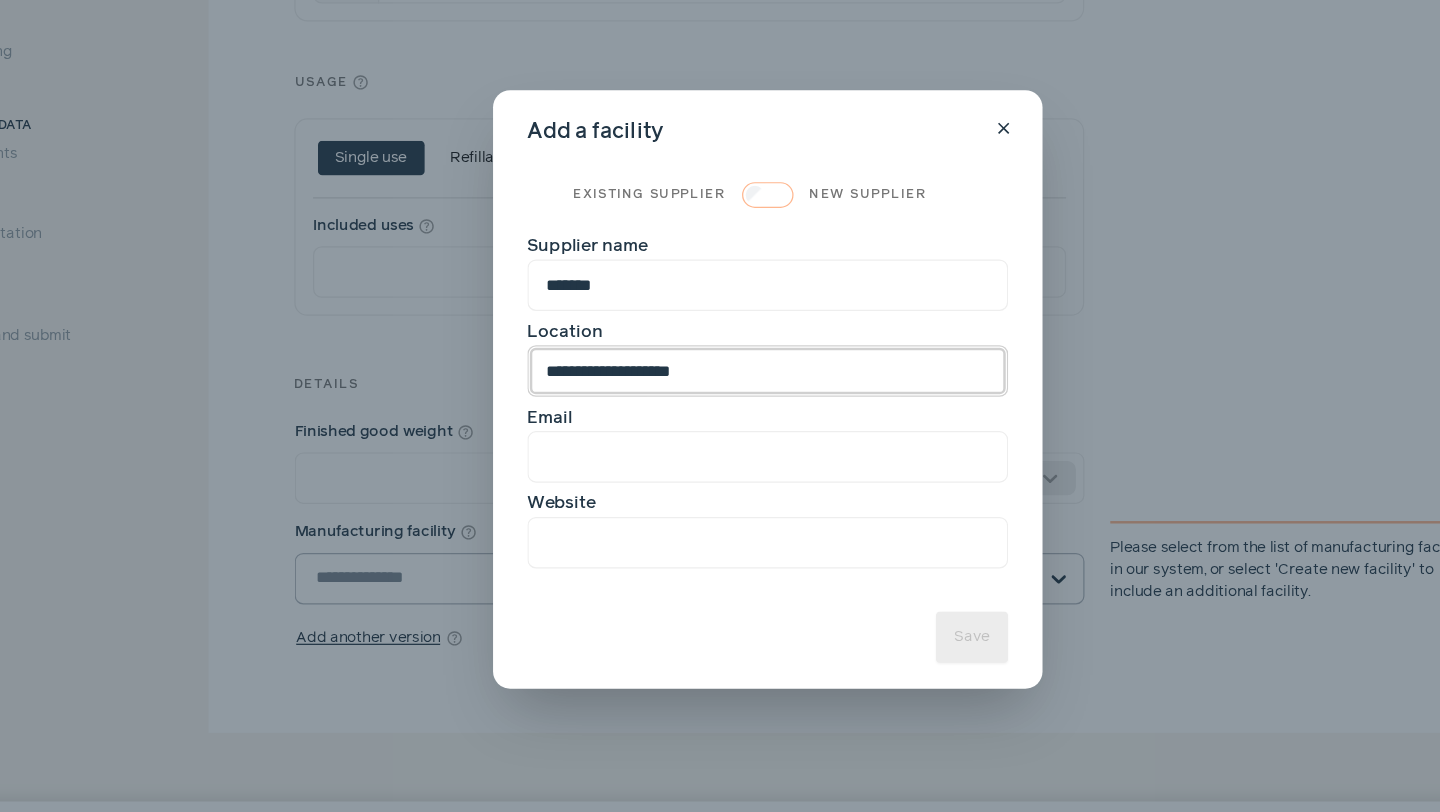 type on "**********" 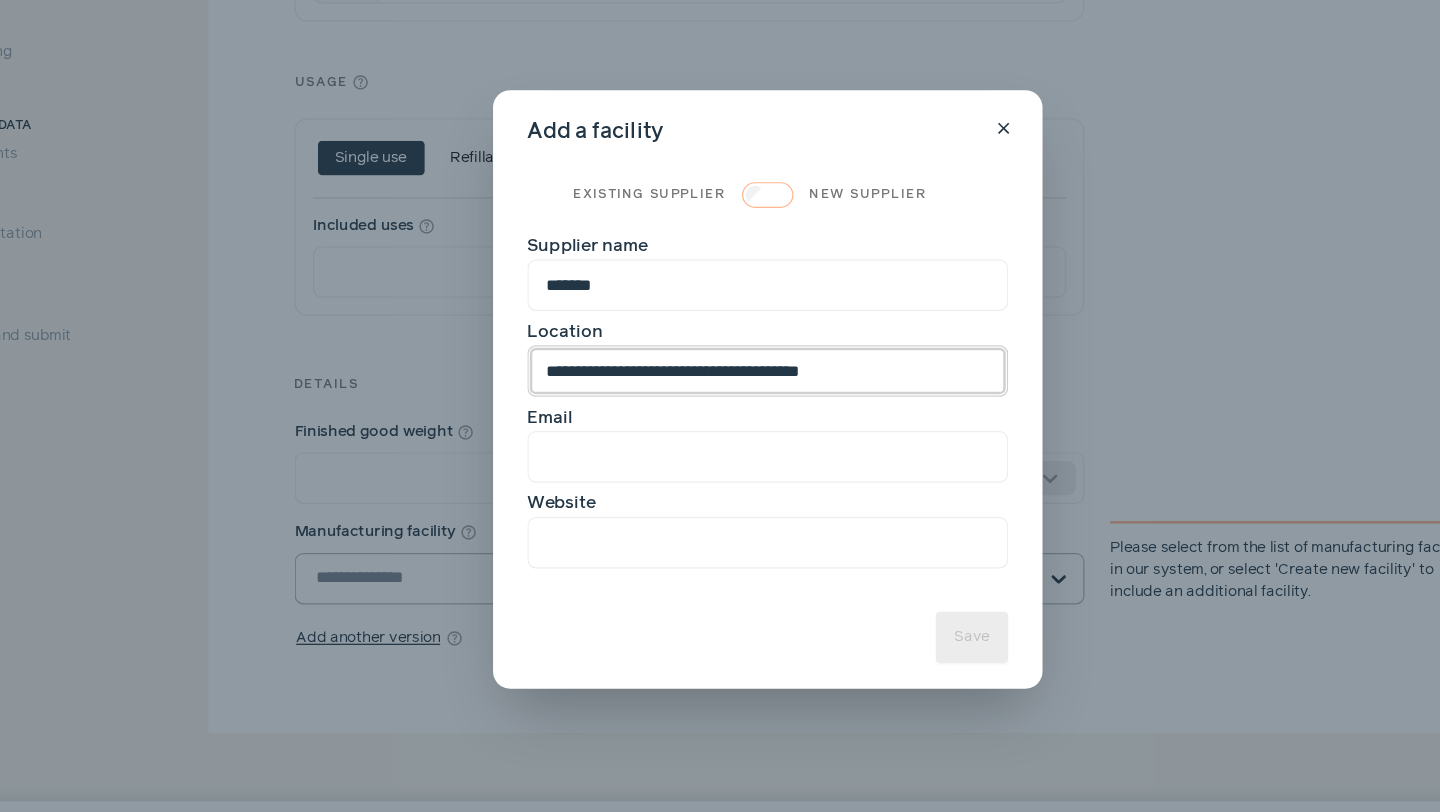 drag, startPoint x: 838, startPoint y: 394, endPoint x: 487, endPoint y: 376, distance: 351.46124 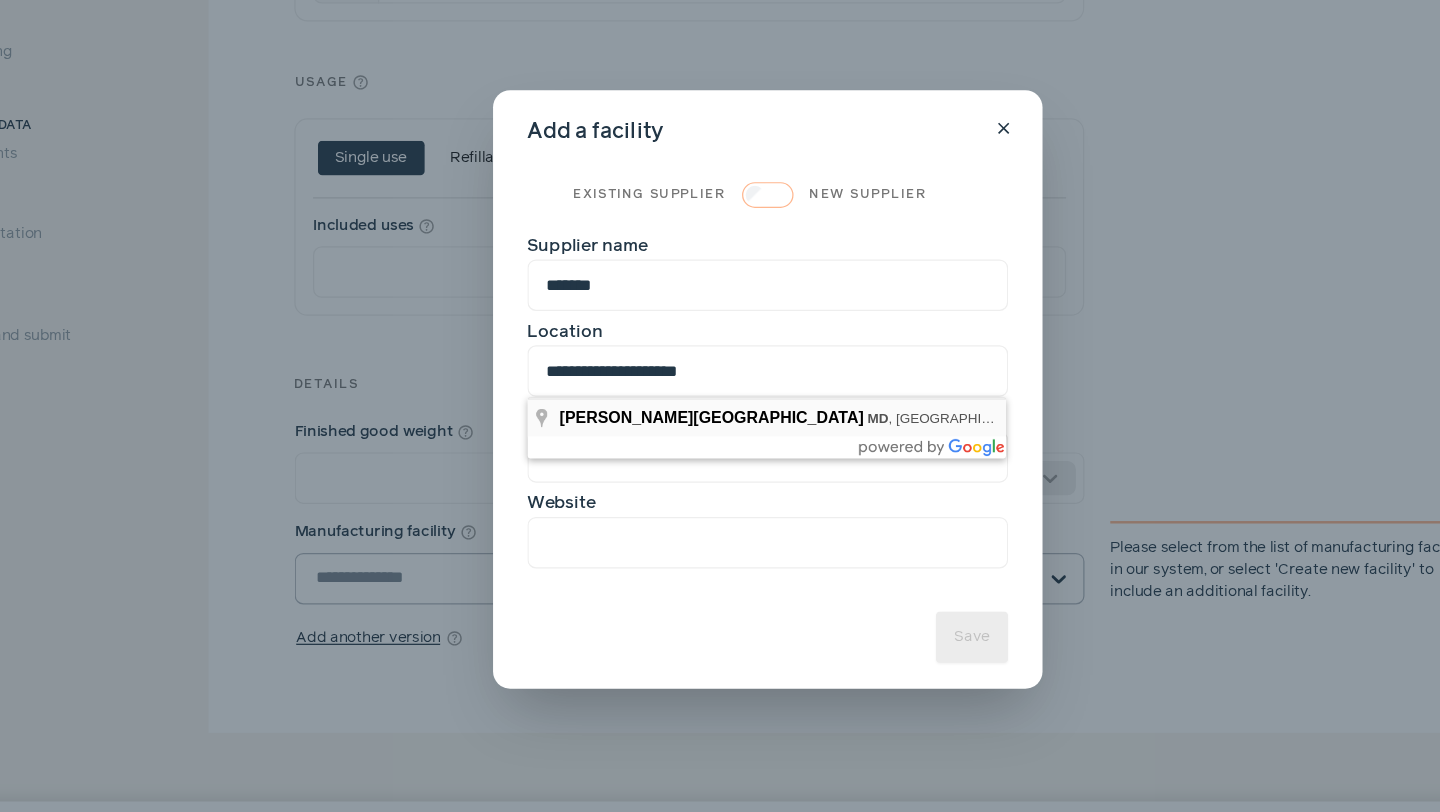 type on "**********" 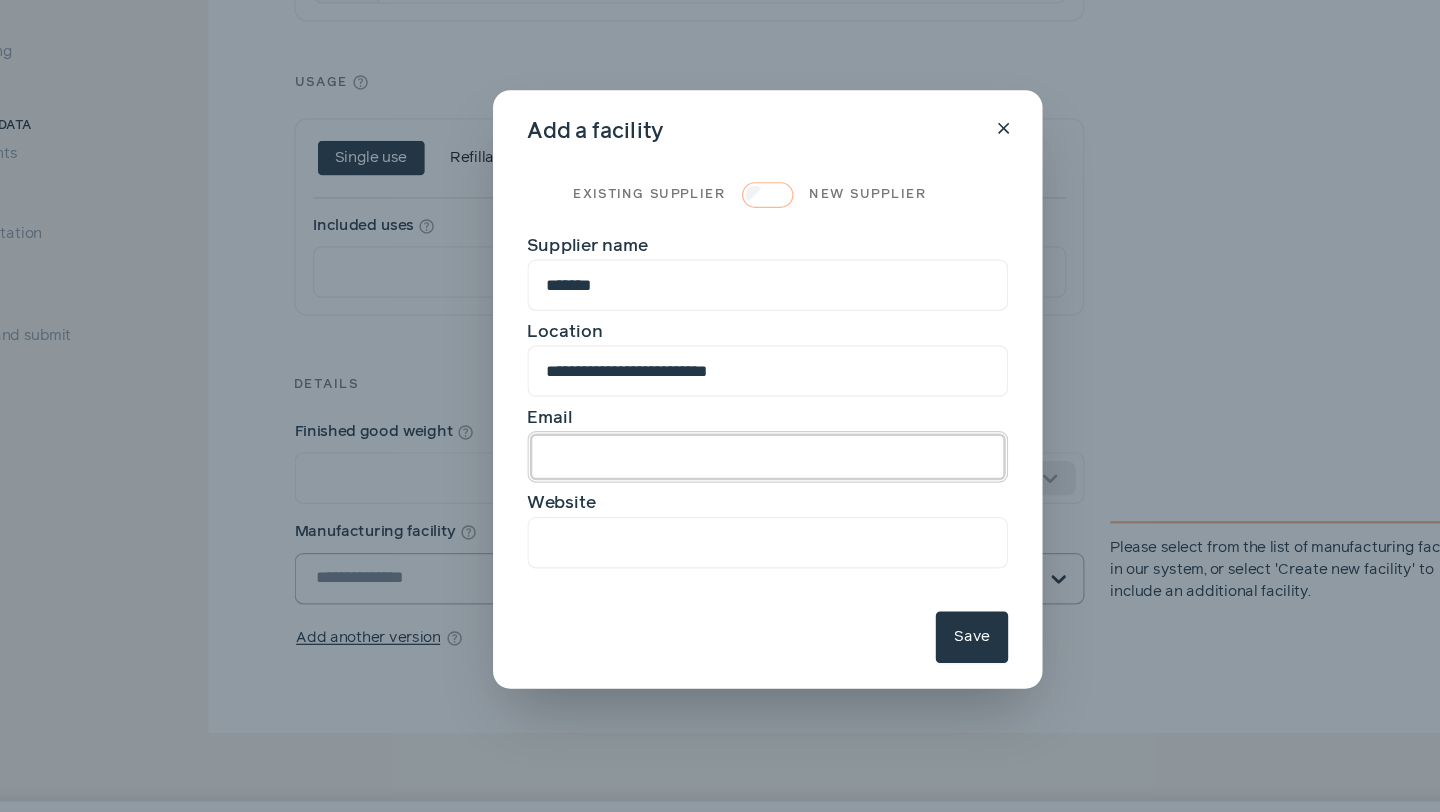 click on "Email" at bounding box center (720, 461) 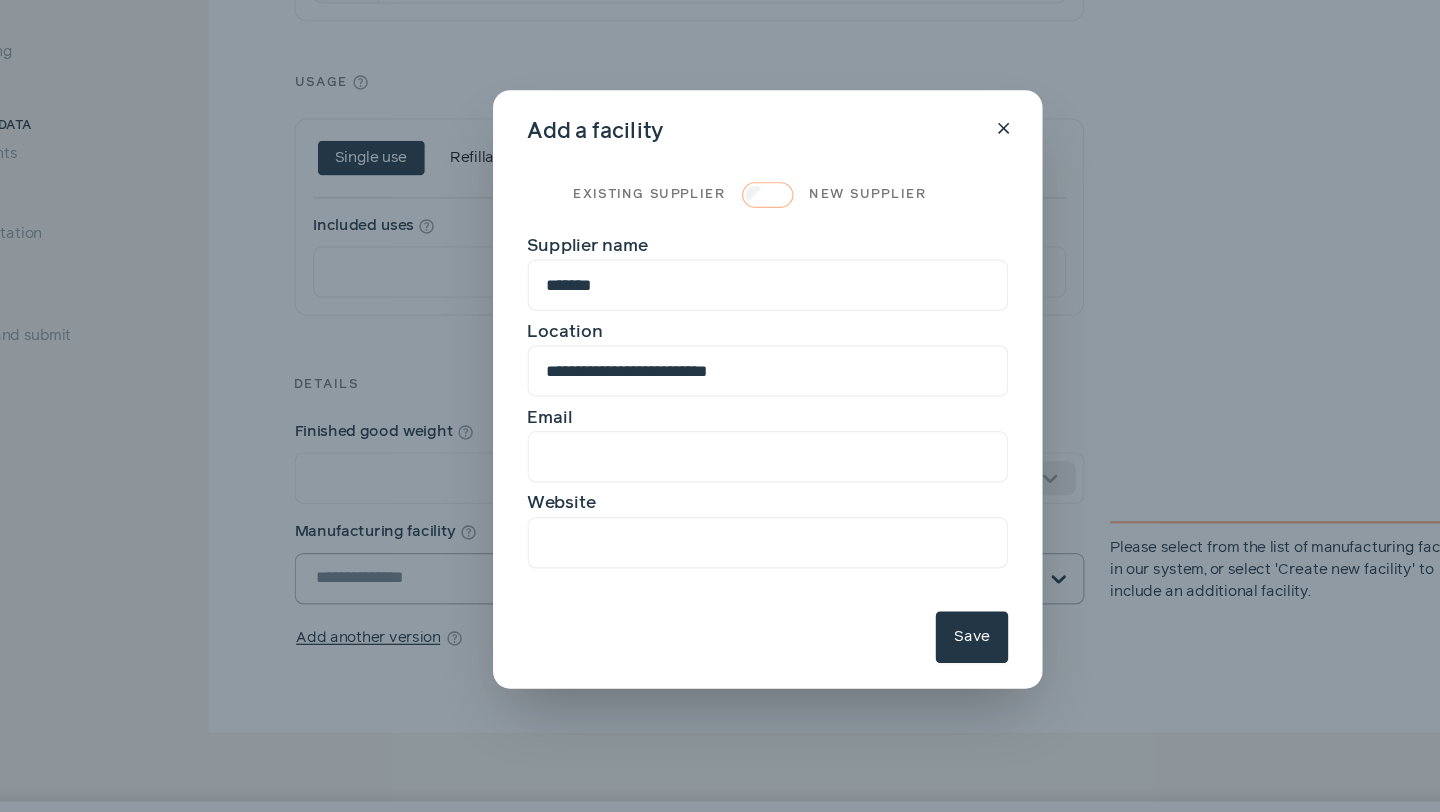 click on "Save" at bounding box center (886, 608) 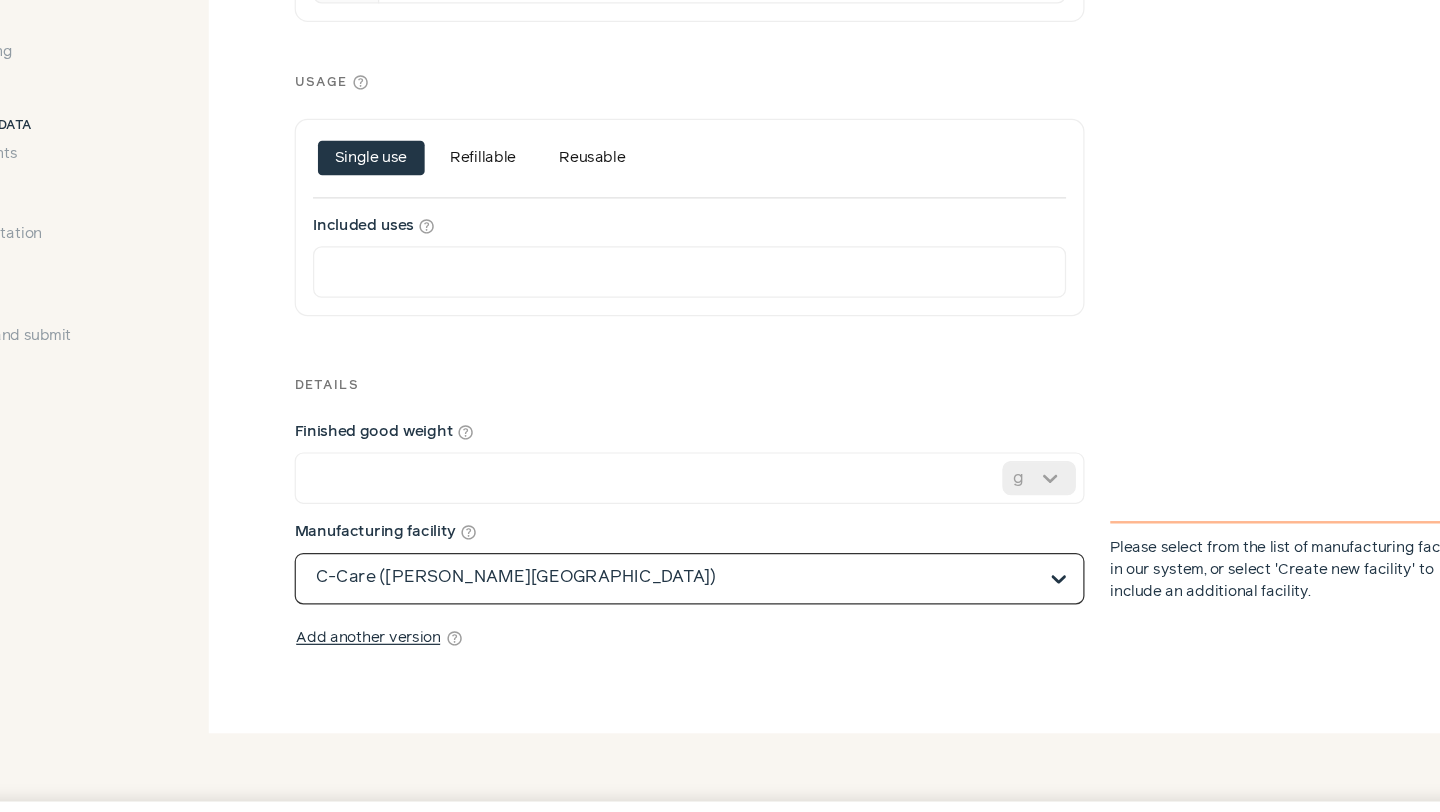 click on "Manufacturing facility   help_outline" 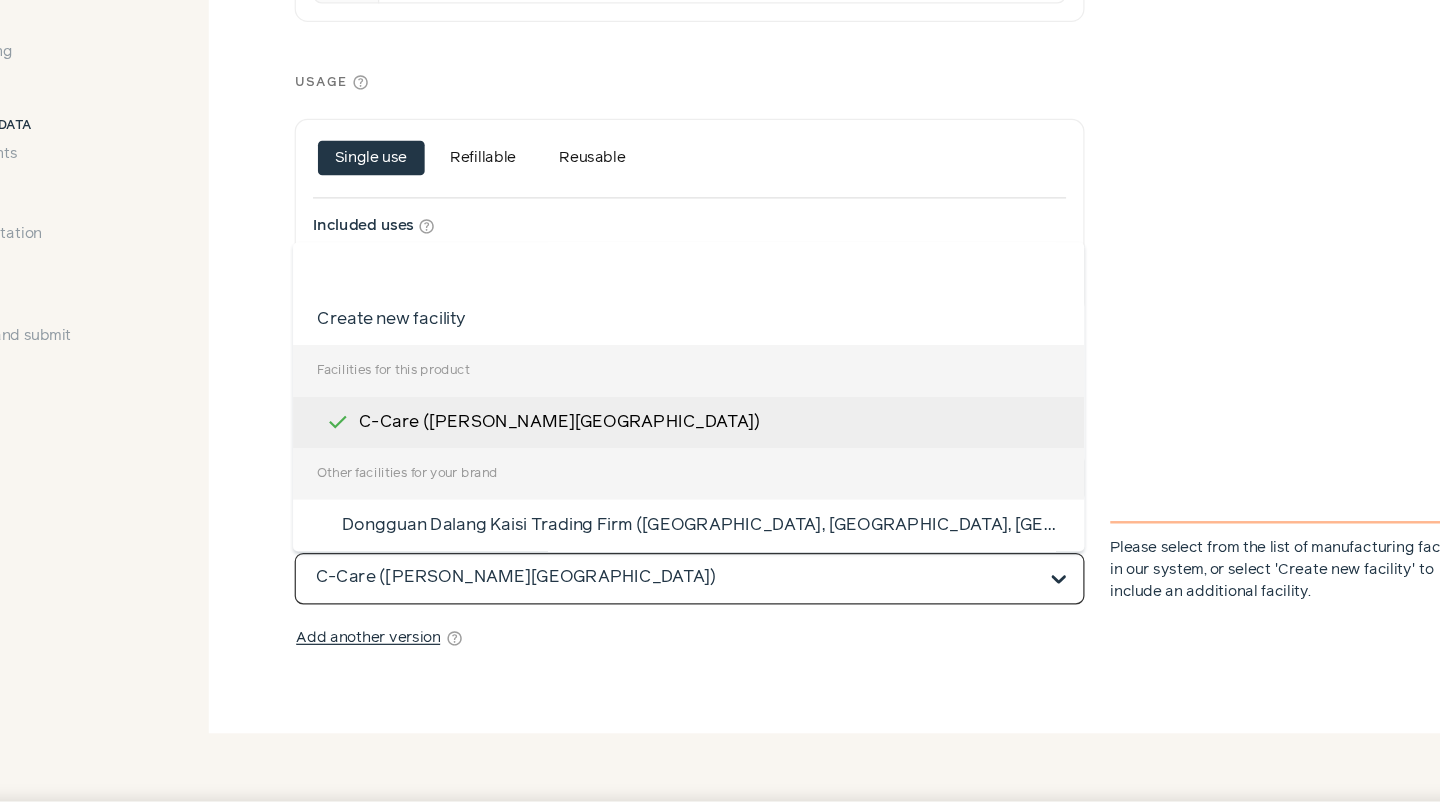 click on "Manufacturing facility   help_outline" 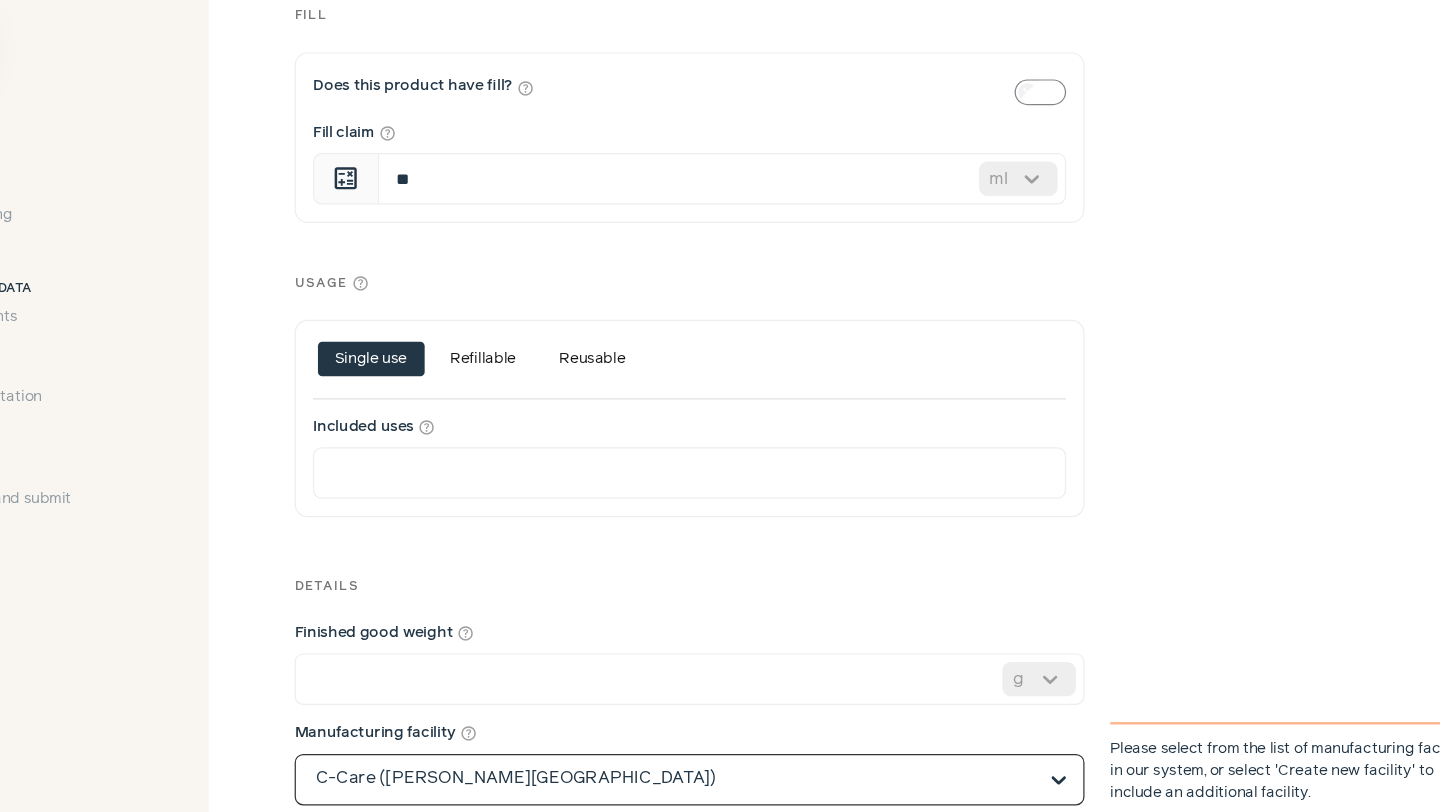 scroll, scrollTop: 847, scrollLeft: 0, axis: vertical 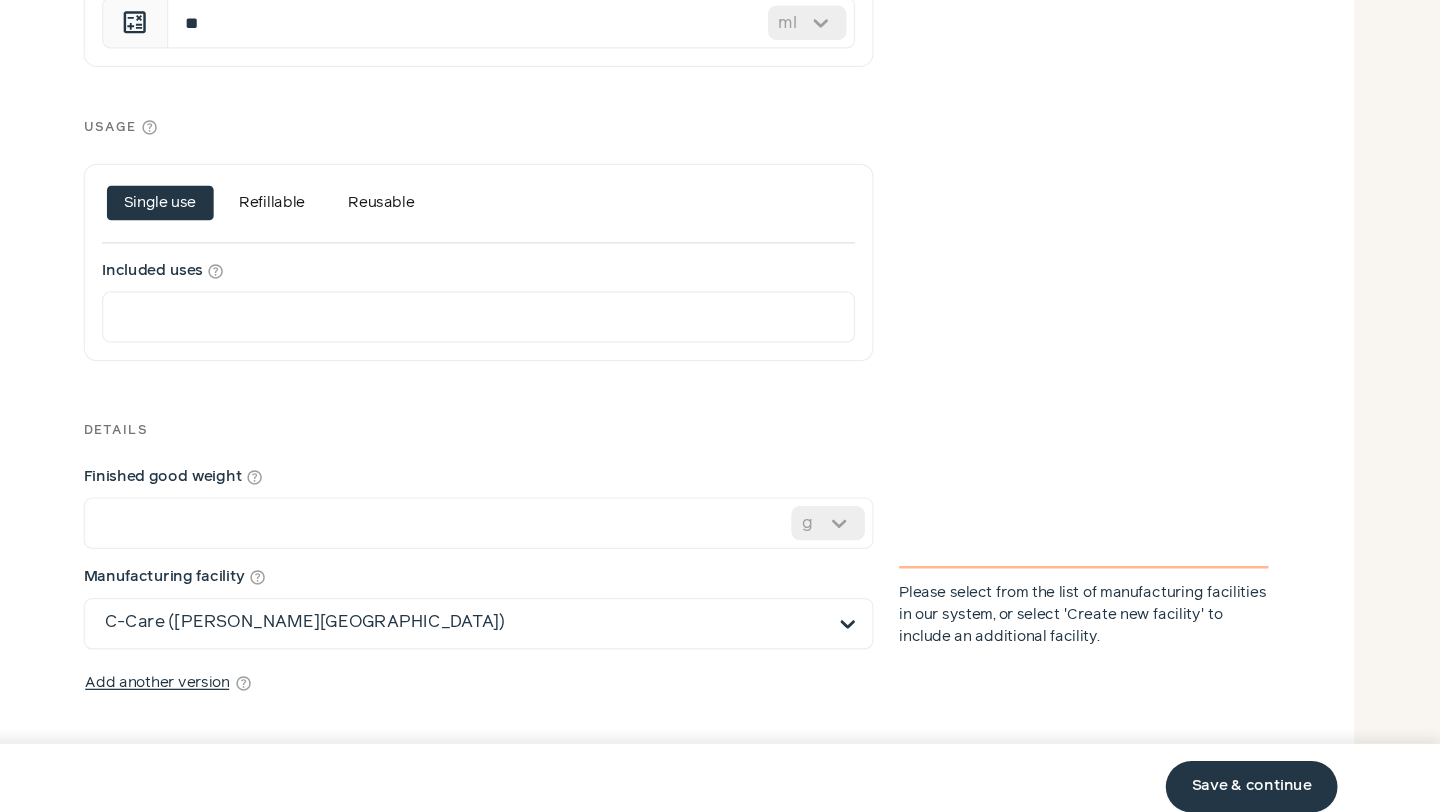 click on "Save & continue" at bounding box center (1286, 777) 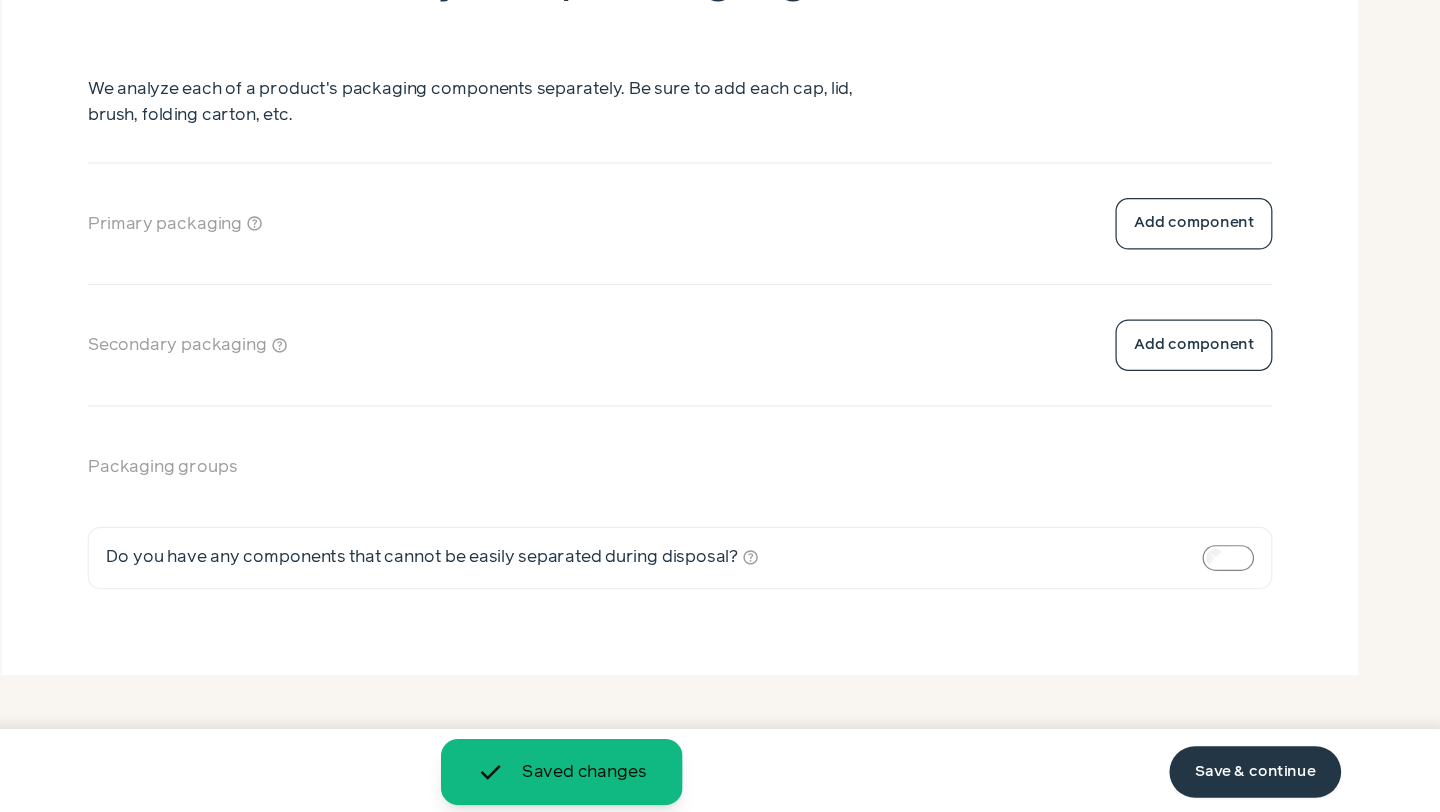 scroll, scrollTop: 361, scrollLeft: 0, axis: vertical 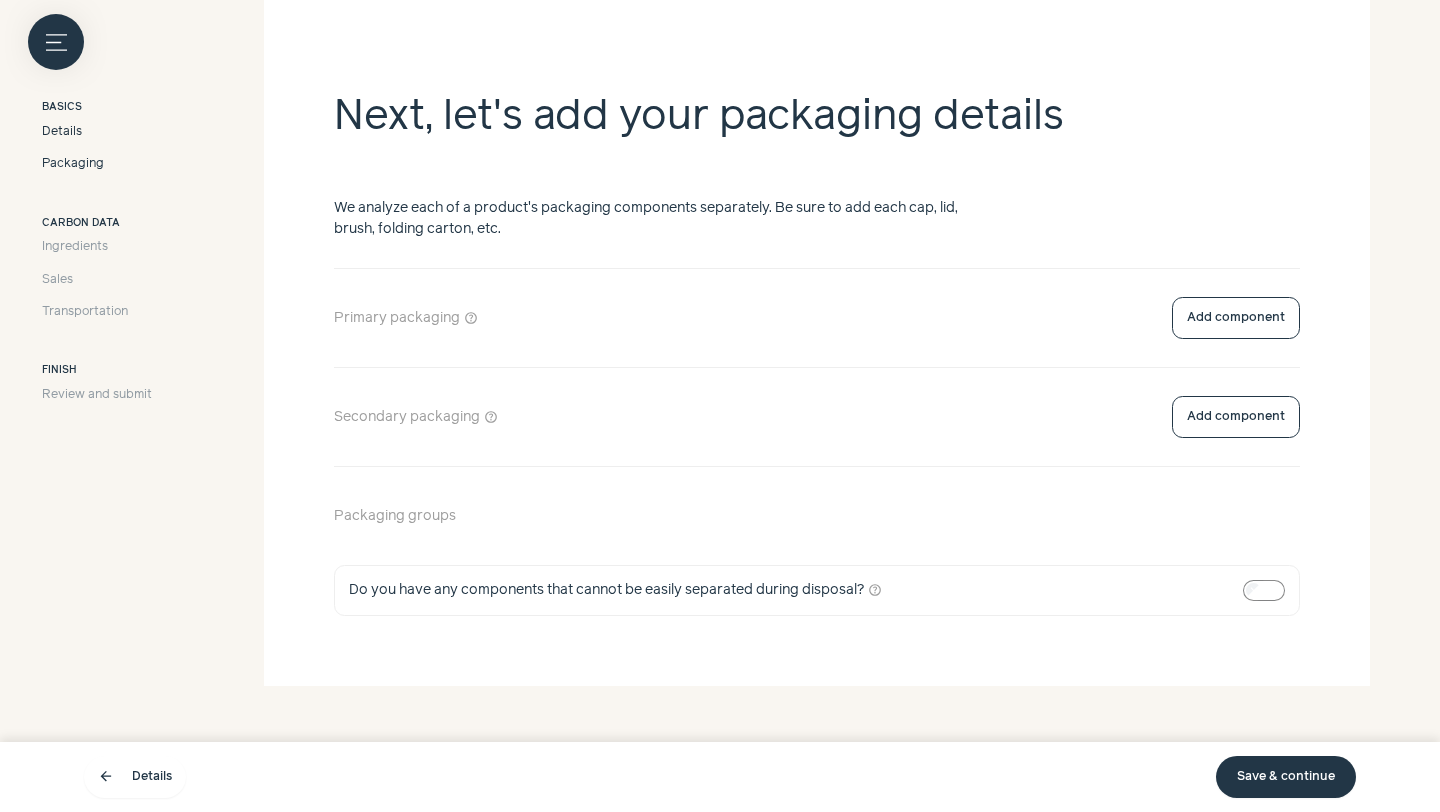 click on "Details" at bounding box center [62, 132] 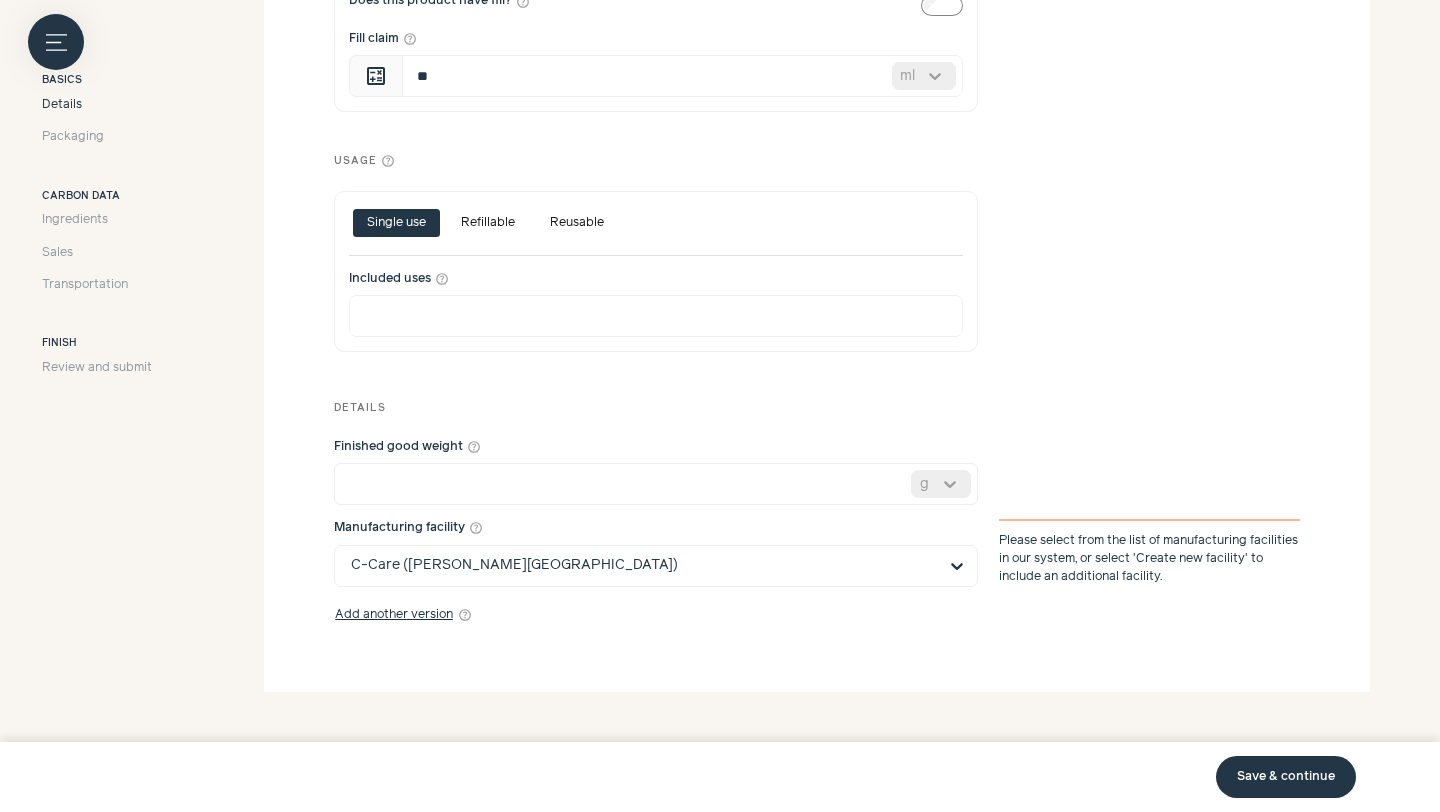 scroll, scrollTop: 931, scrollLeft: 0, axis: vertical 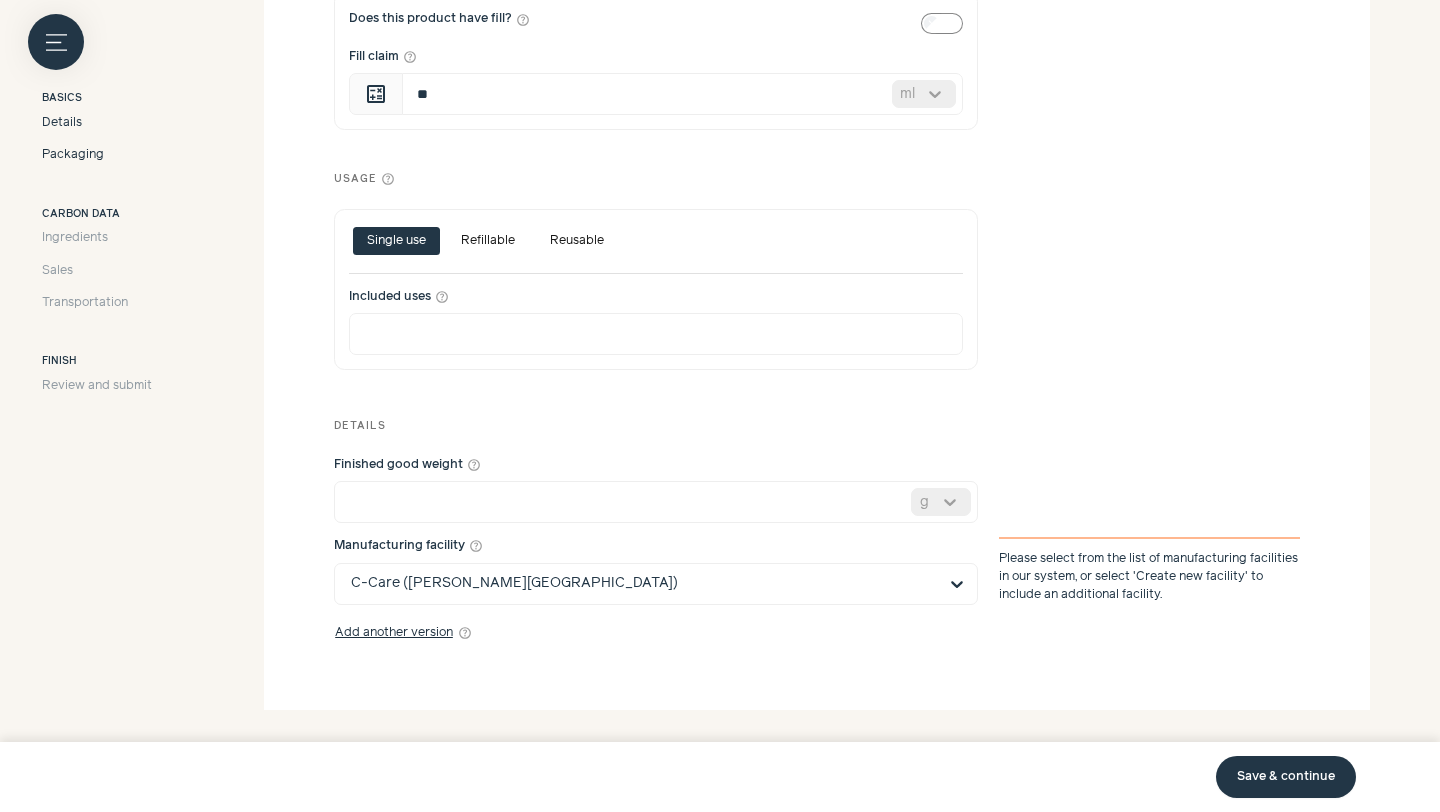 click on "Packaging" at bounding box center (73, 155) 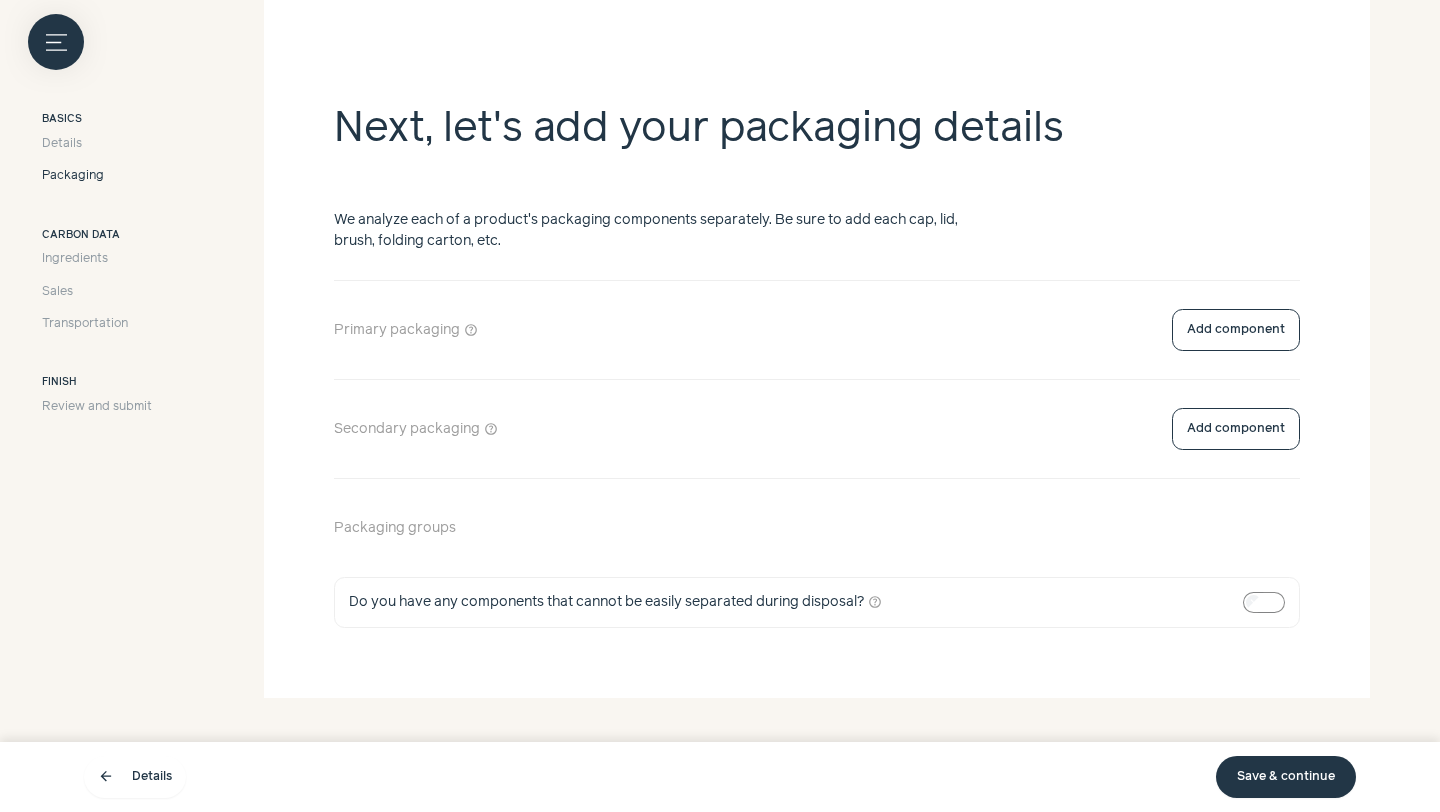 scroll, scrollTop: 361, scrollLeft: 0, axis: vertical 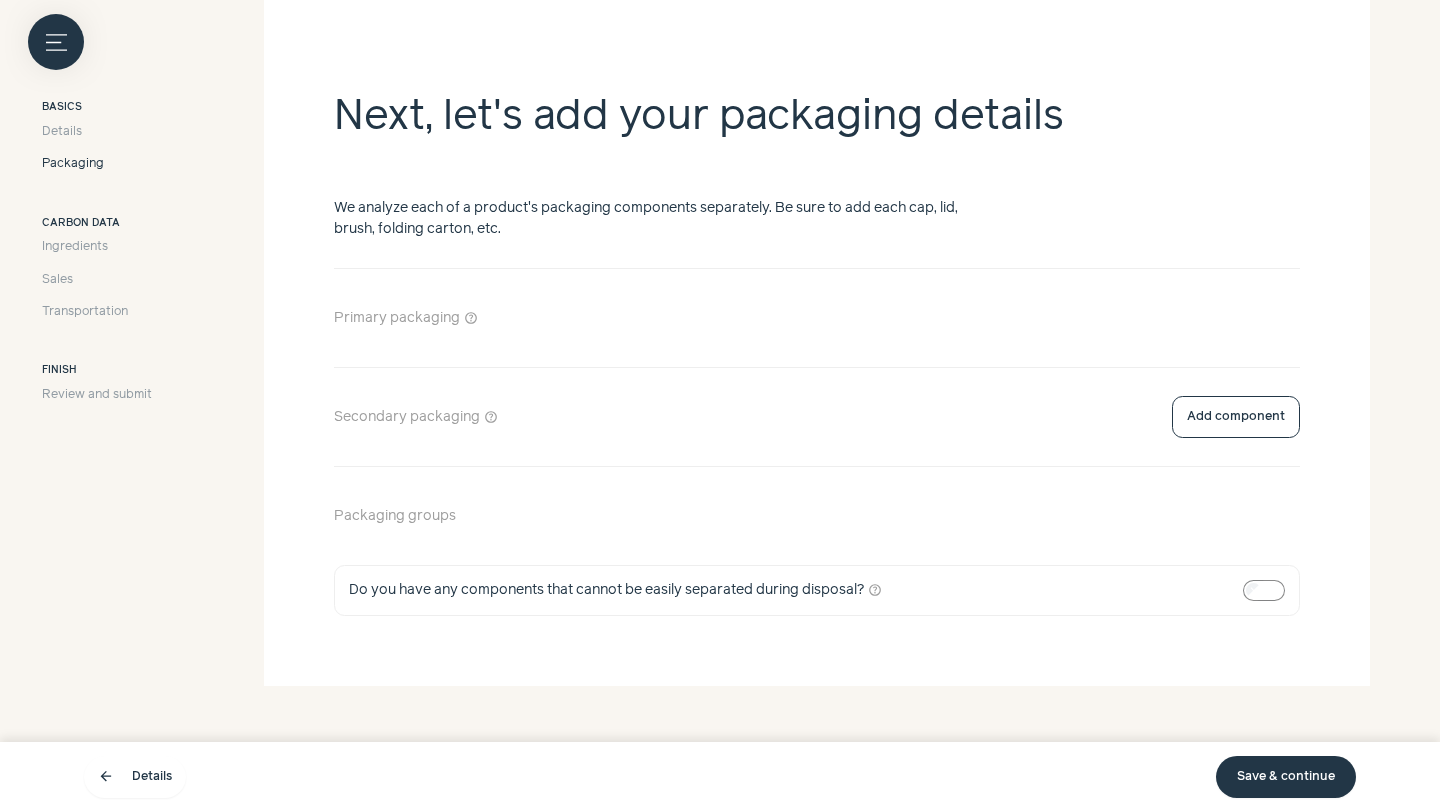 click on "Add component" at bounding box center (1236, 318) 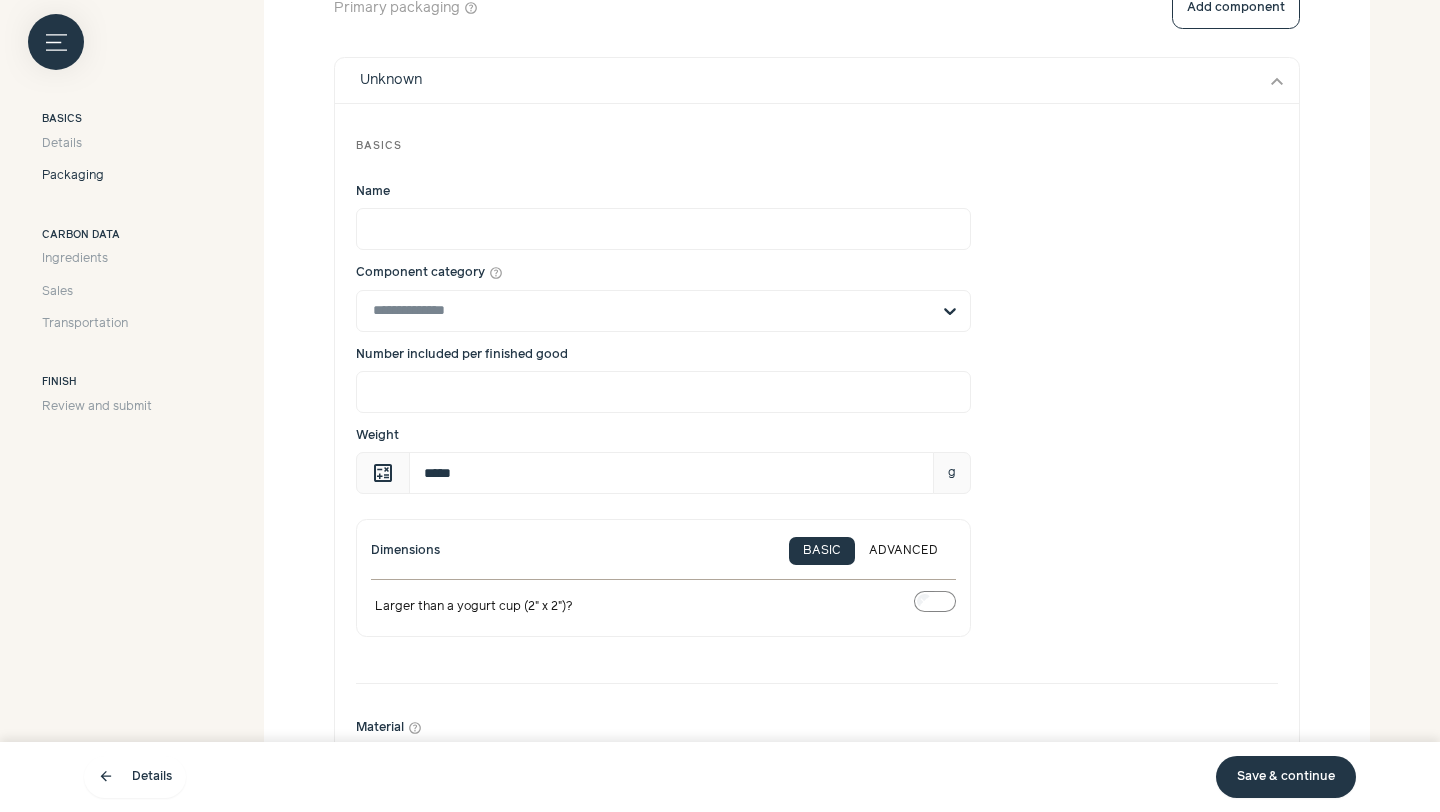 scroll, scrollTop: 619, scrollLeft: 0, axis: vertical 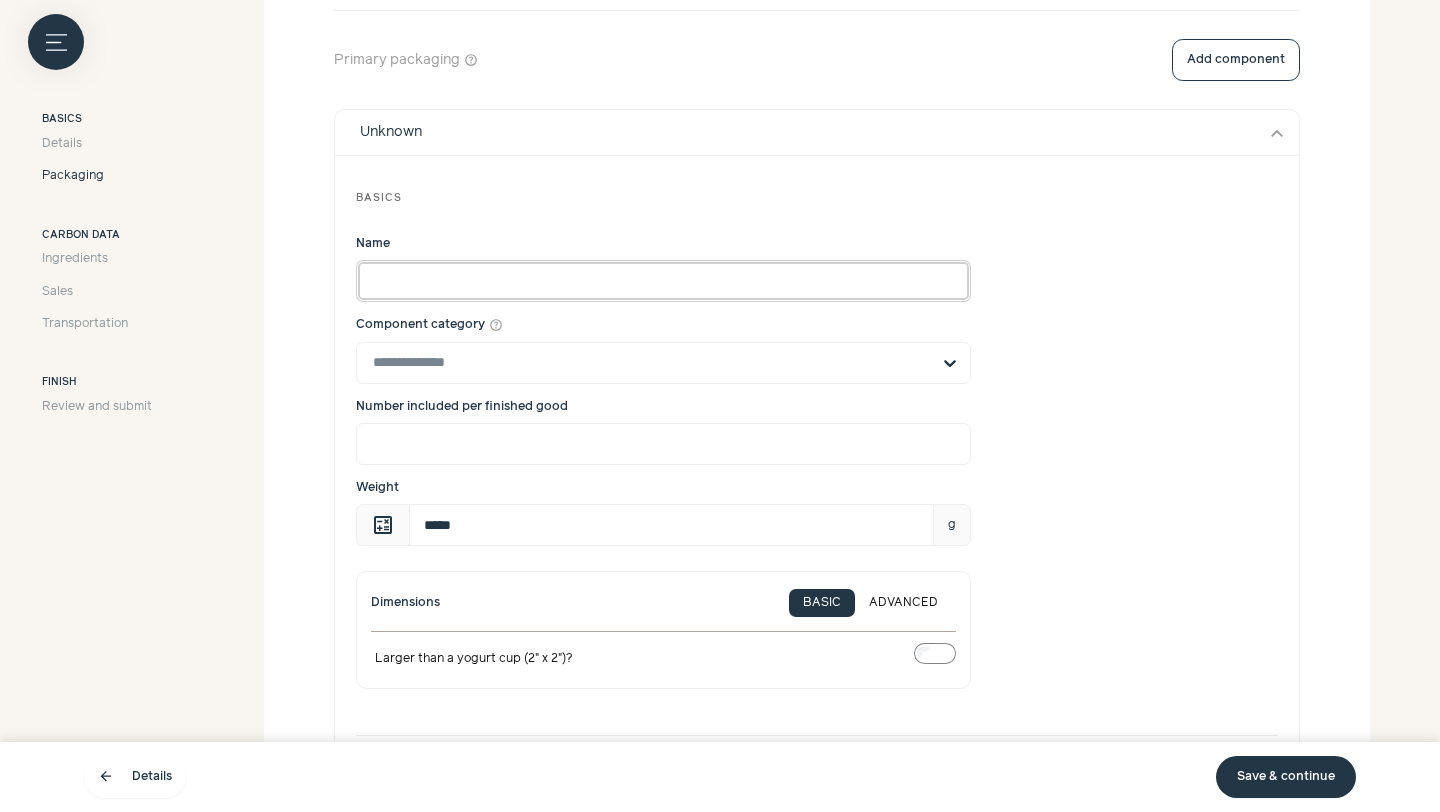 click on "Name" at bounding box center (663, 281) 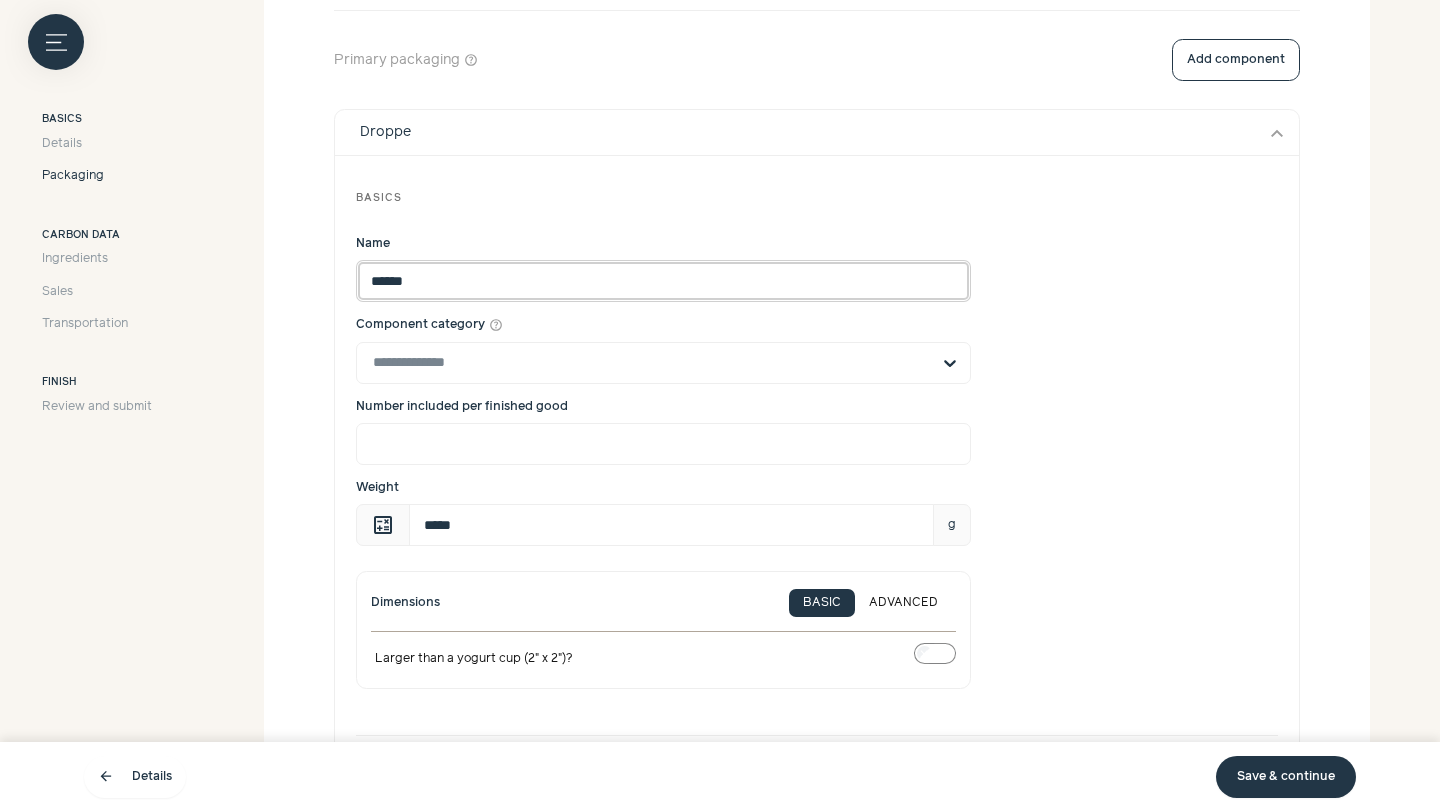 type on "*******" 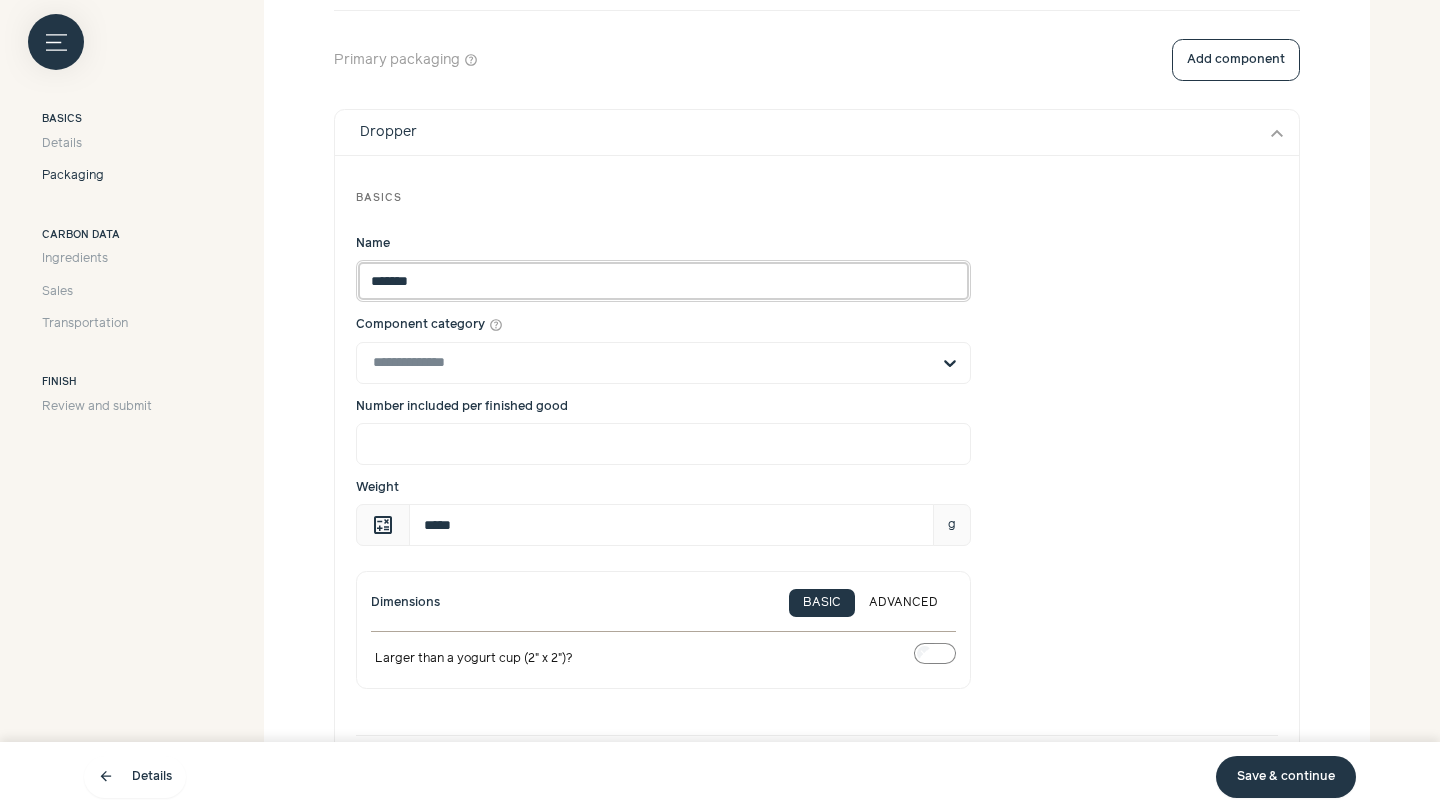 drag, startPoint x: 588, startPoint y: 284, endPoint x: 239, endPoint y: 278, distance: 349.05157 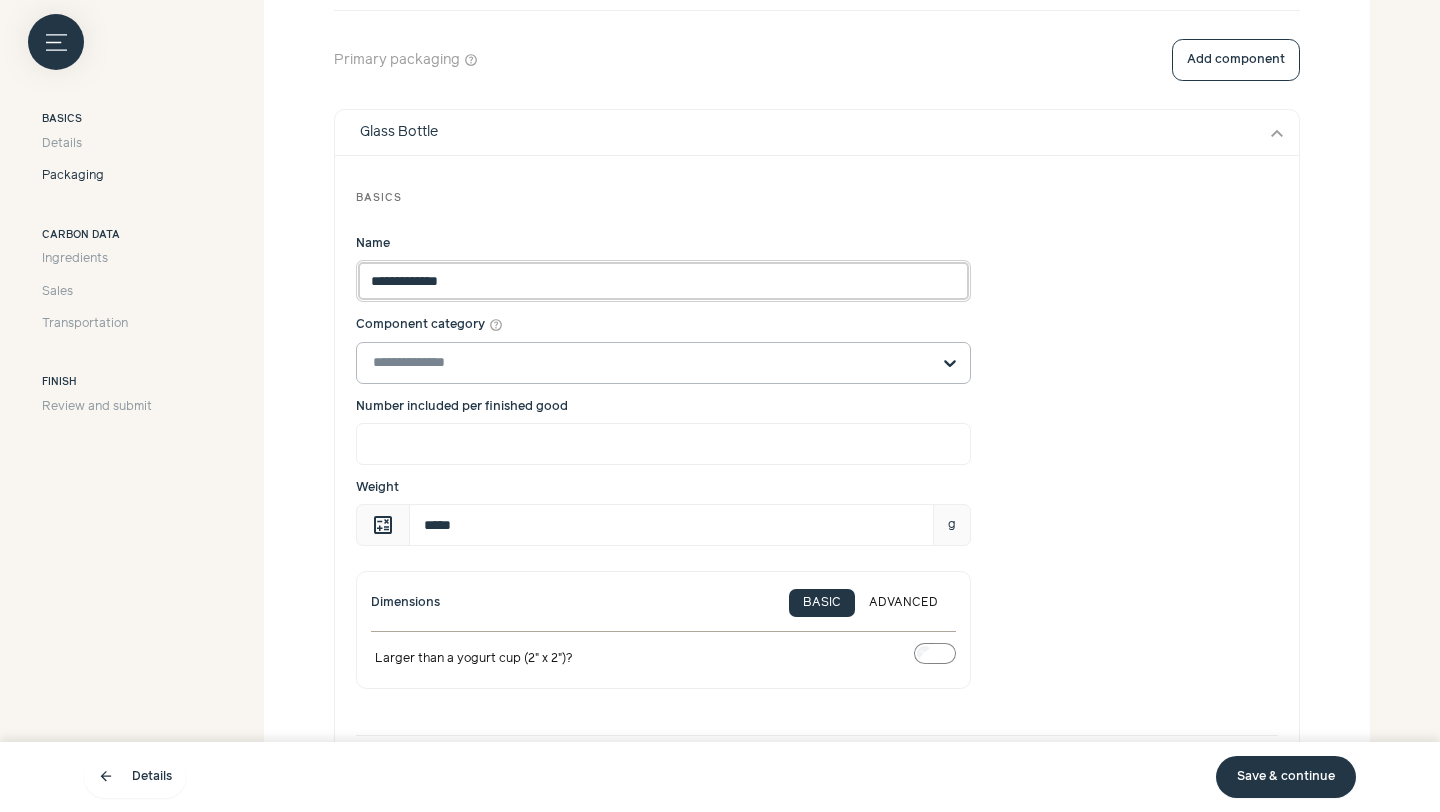 type on "**********" 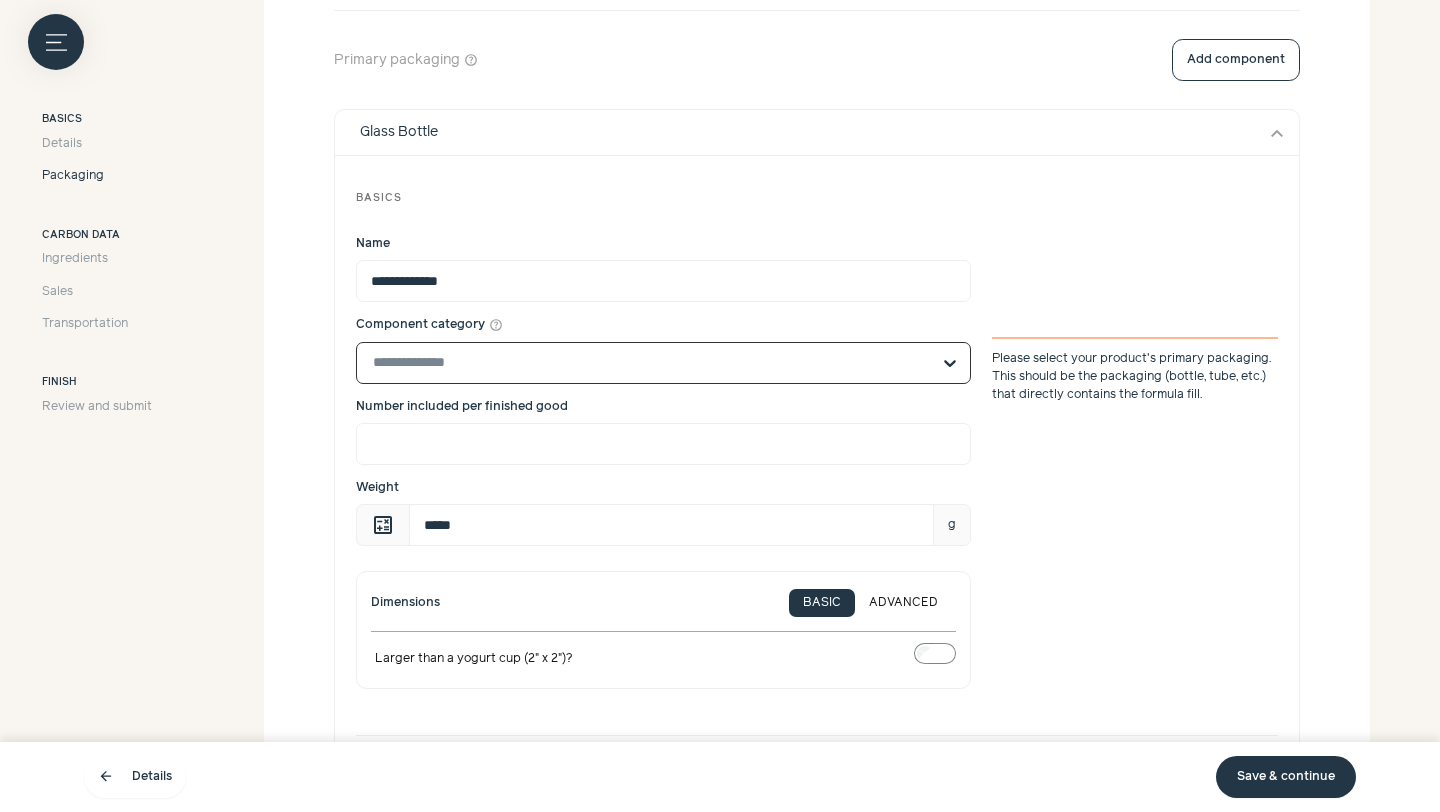 click on "Component category   help_outline       Select is focused, type to refine list, press down to open the menu.                   Please select your product's primary packaging. This should be the packaging (bottle,
tube, etc.) that directly contains the formula fill." at bounding box center (651, 363) 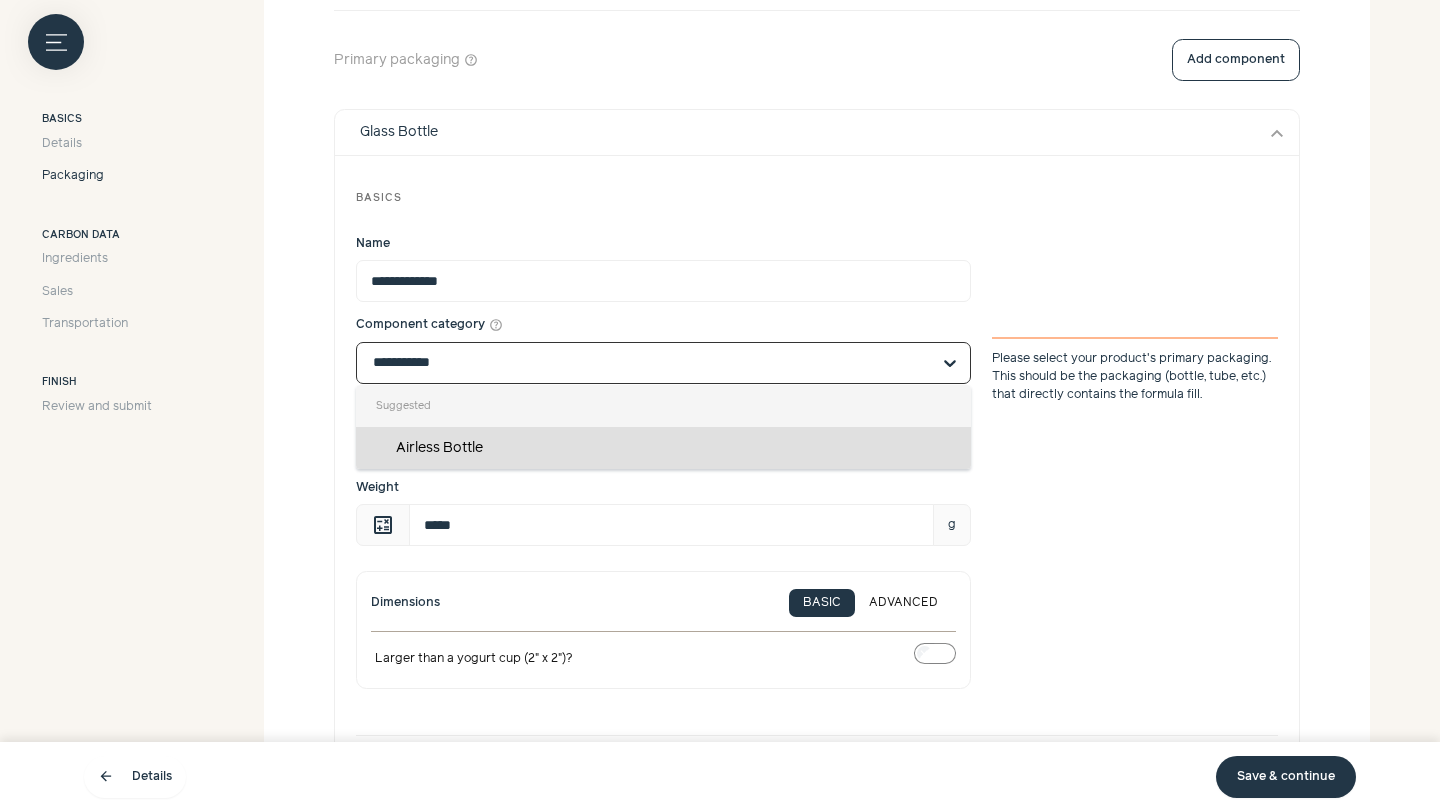 type on "**********" 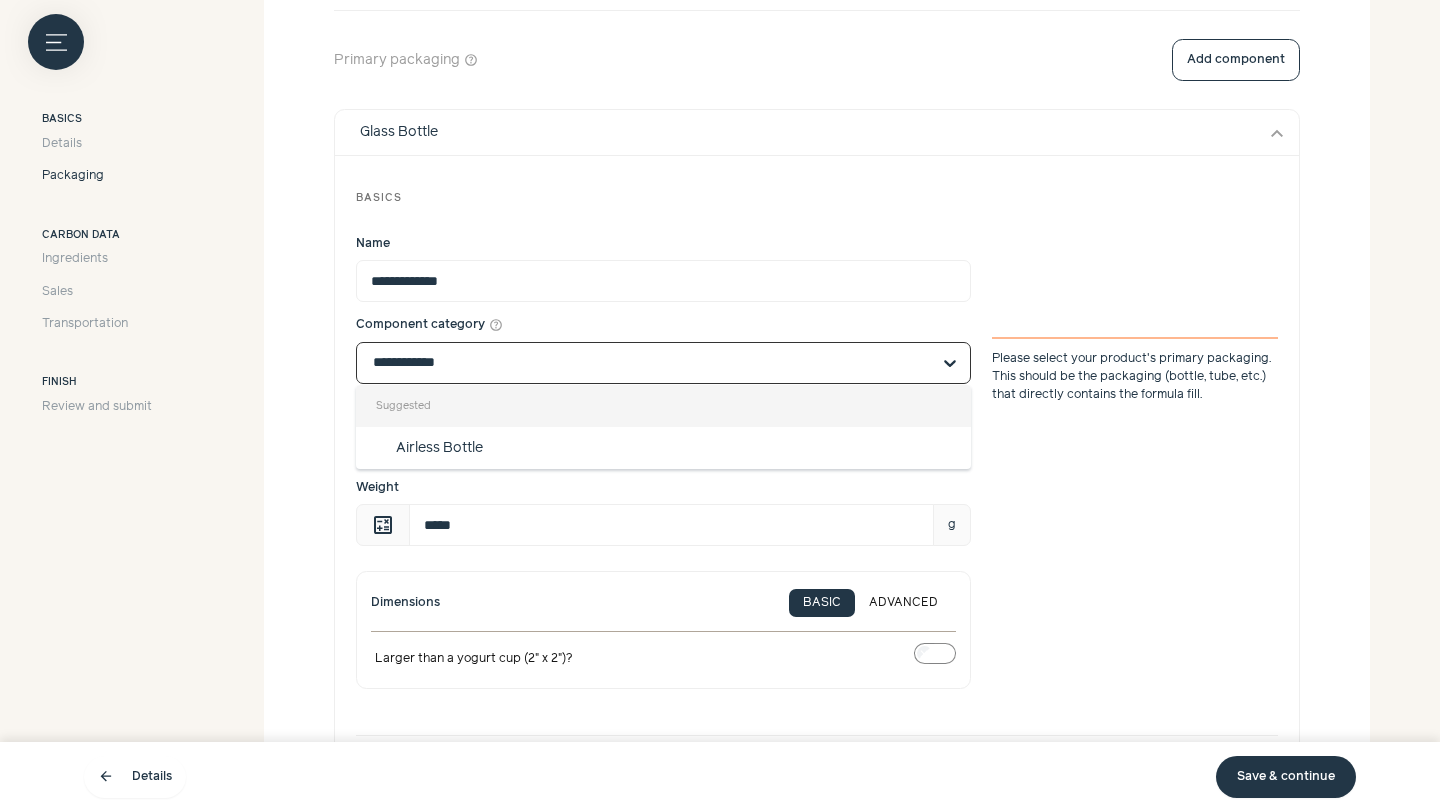 drag, startPoint x: 490, startPoint y: 347, endPoint x: 513, endPoint y: 365, distance: 29.206163 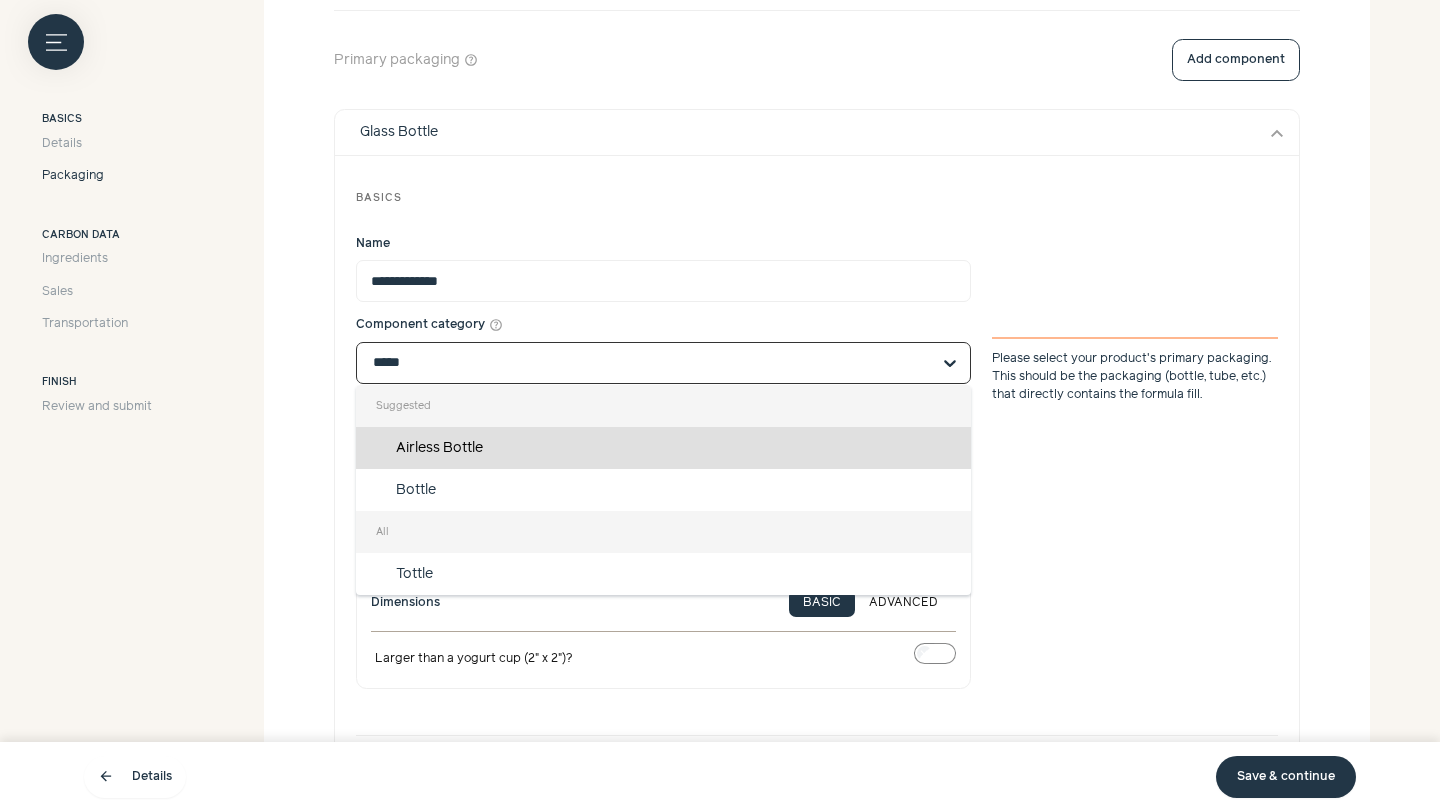 type on "******" 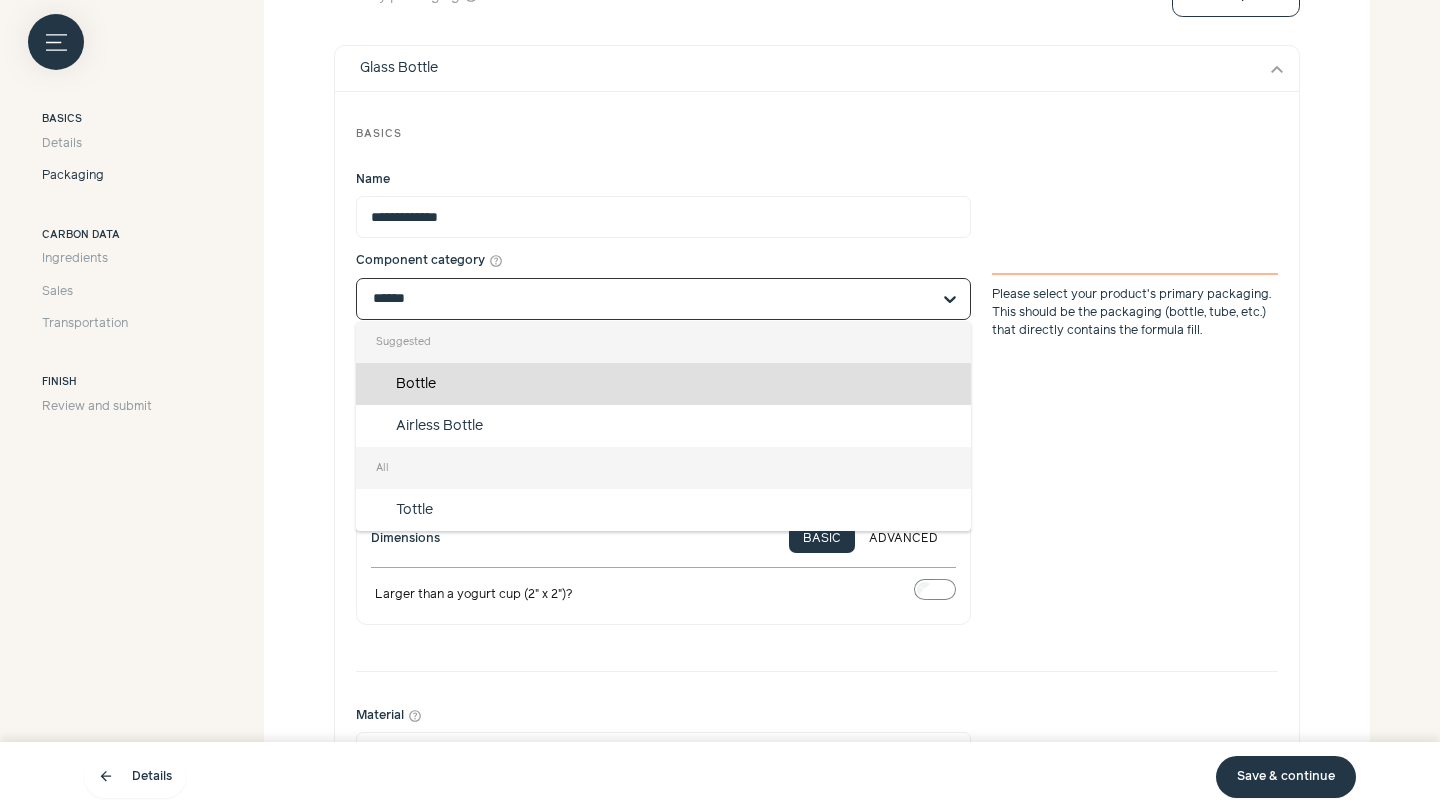 scroll, scrollTop: 675, scrollLeft: 0, axis: vertical 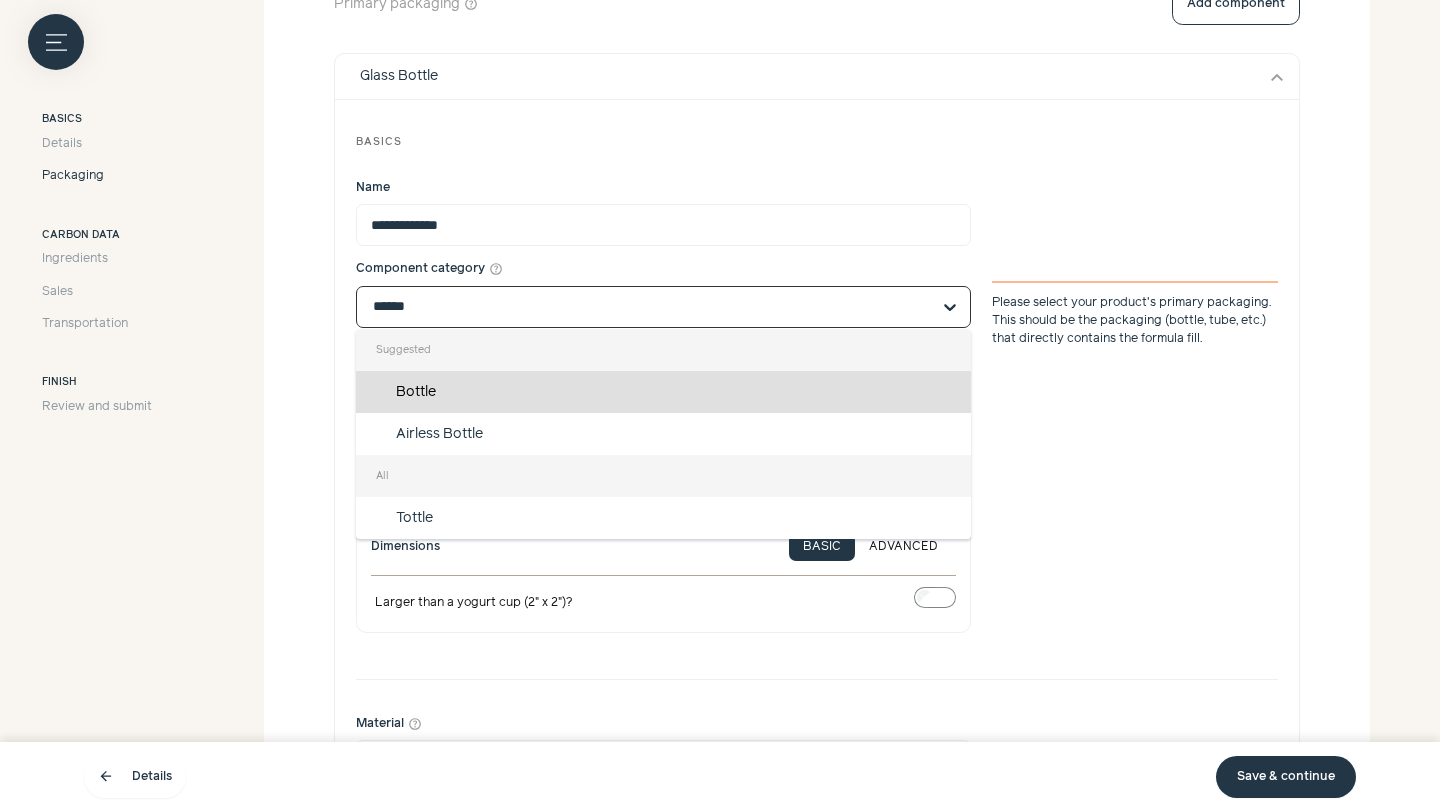 click on "Bottle" at bounding box center [663, 392] 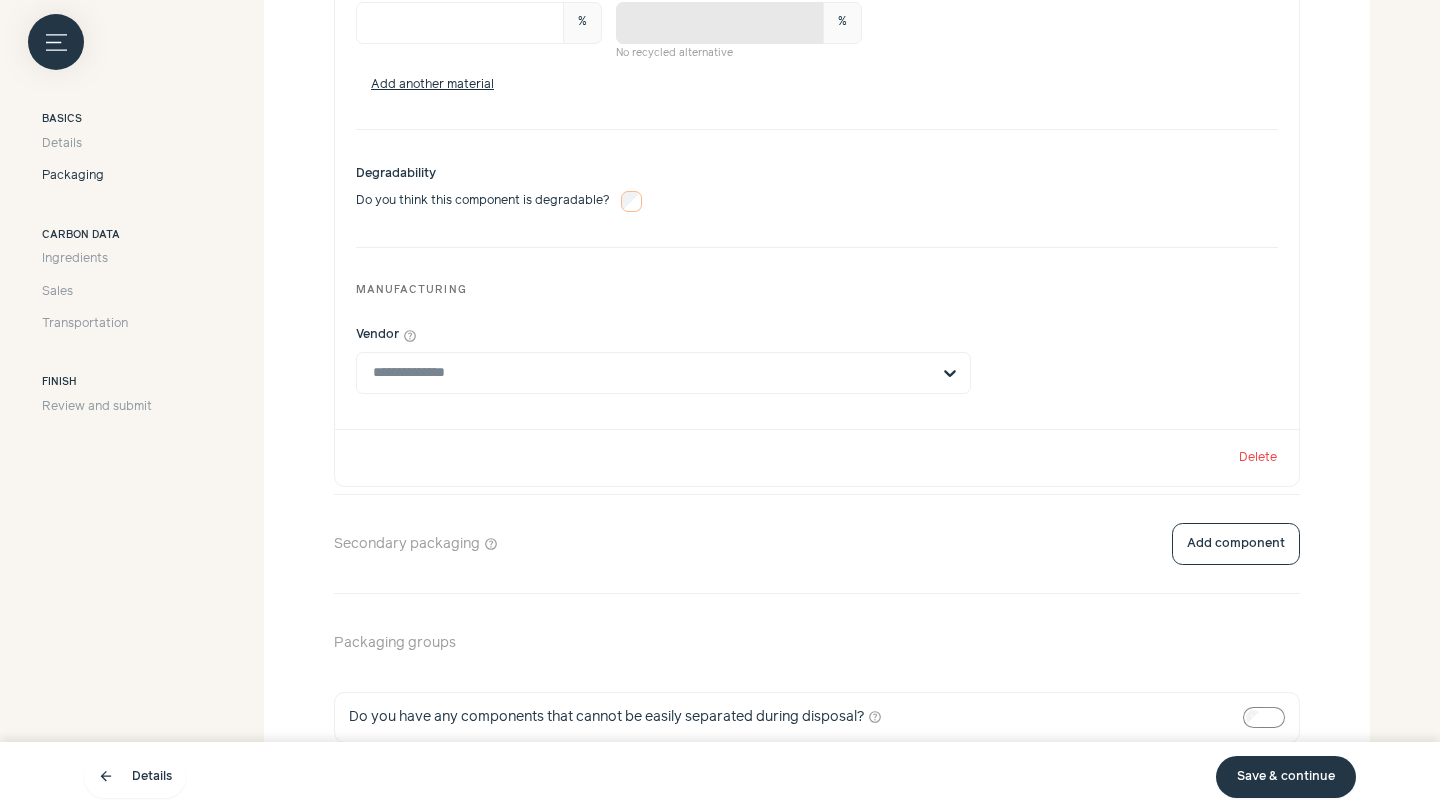 scroll, scrollTop: 1622, scrollLeft: 0, axis: vertical 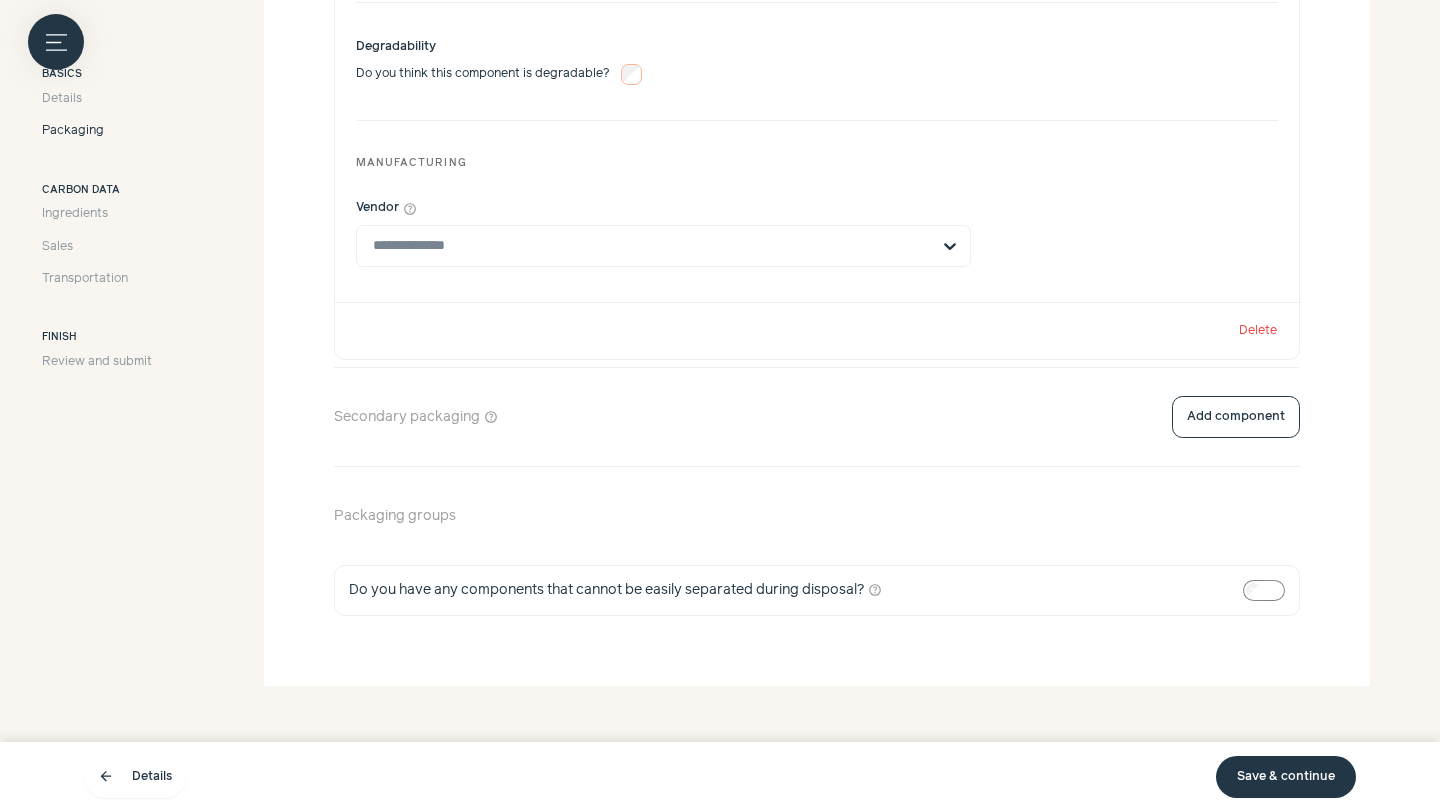 click on "Delete" at bounding box center (817, 330) 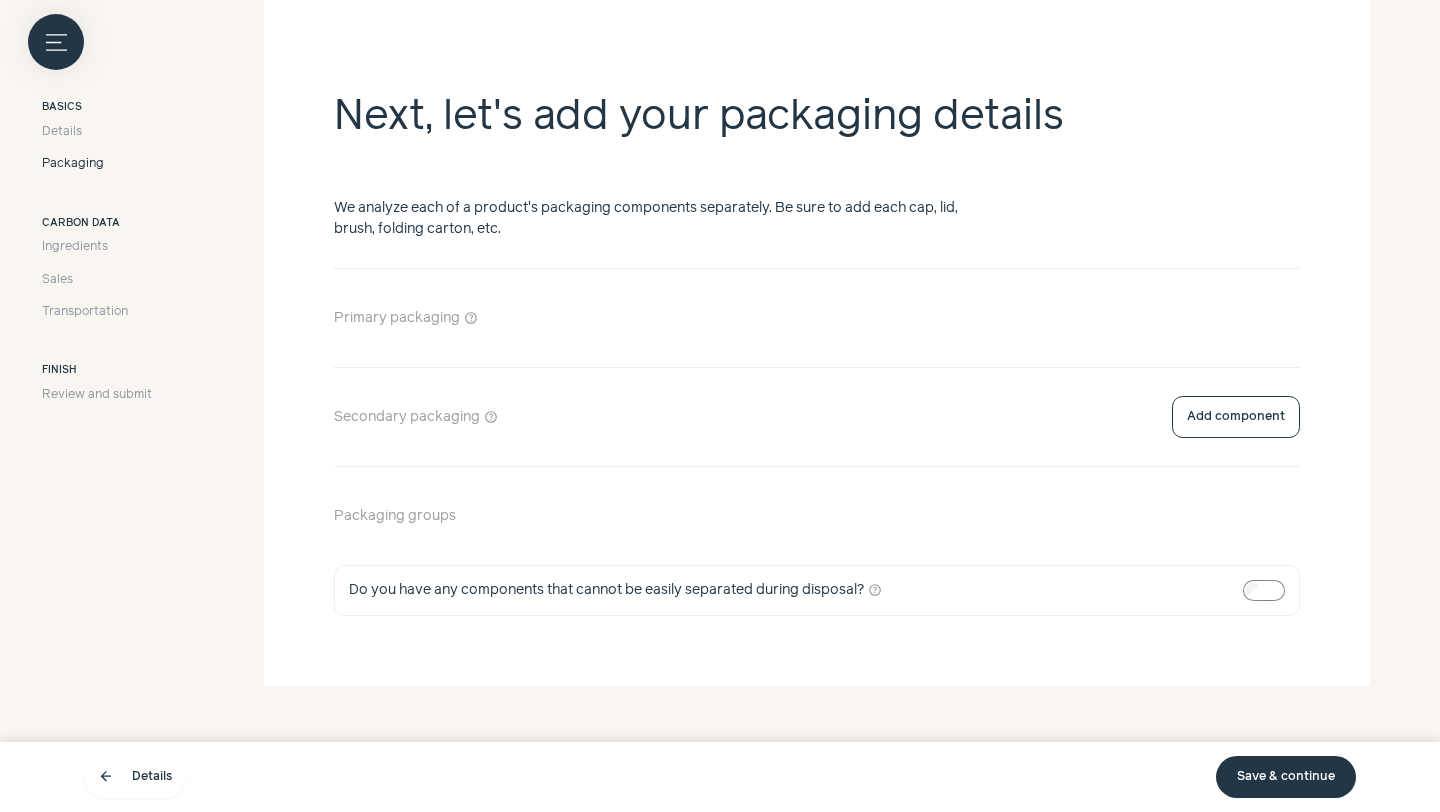click on "Add component" at bounding box center [1236, 318] 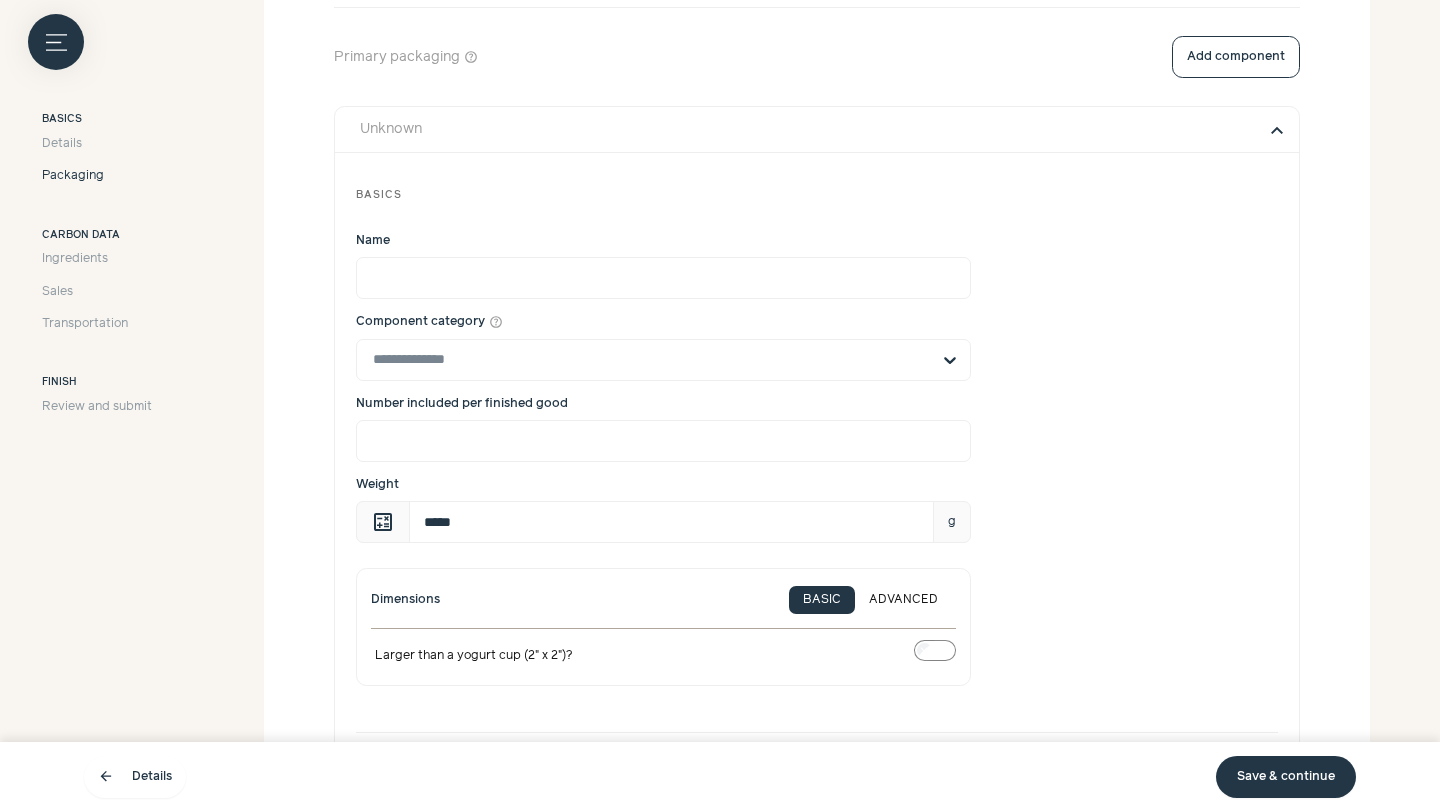 click on "expand_more" at bounding box center [1277, 130] 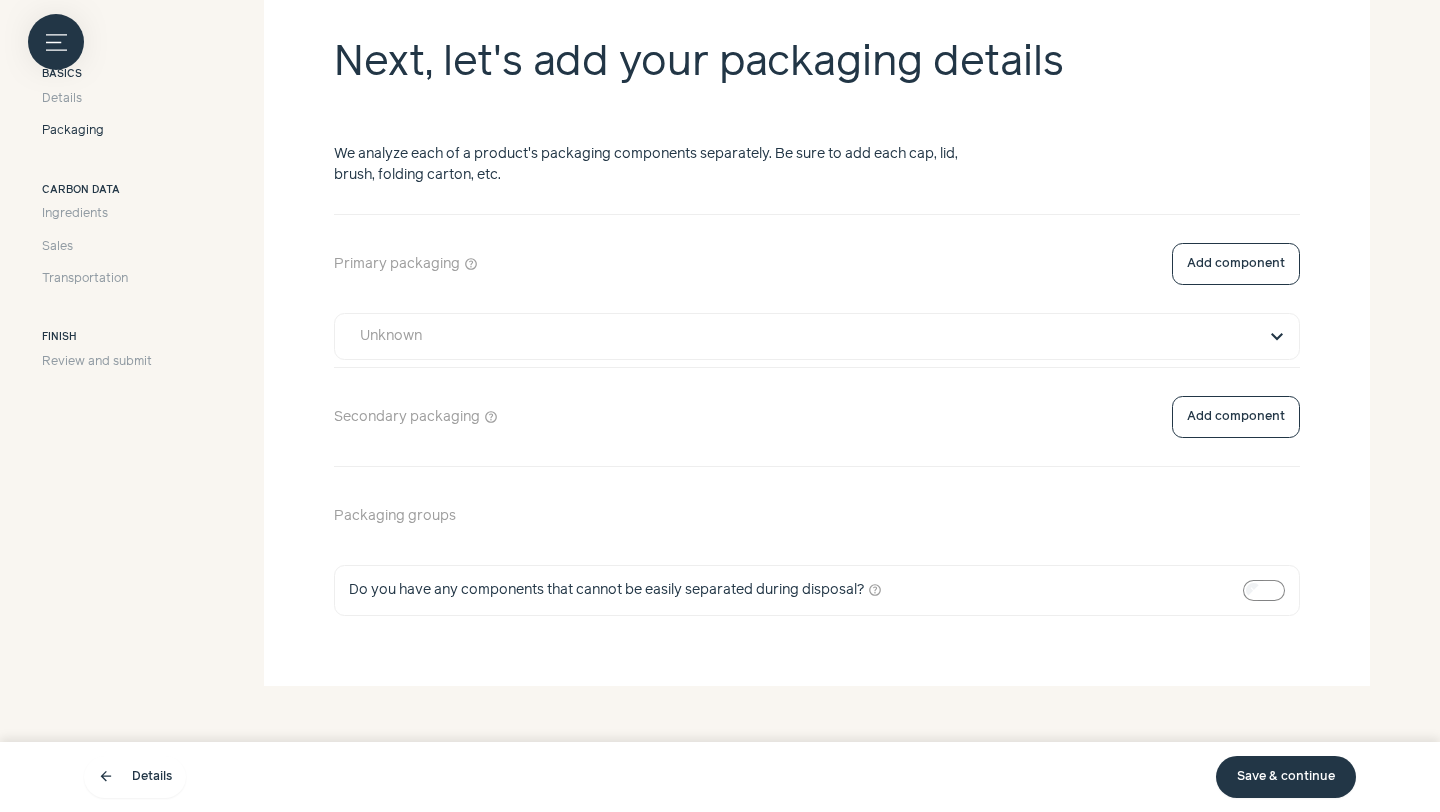 scroll, scrollTop: 415, scrollLeft: 0, axis: vertical 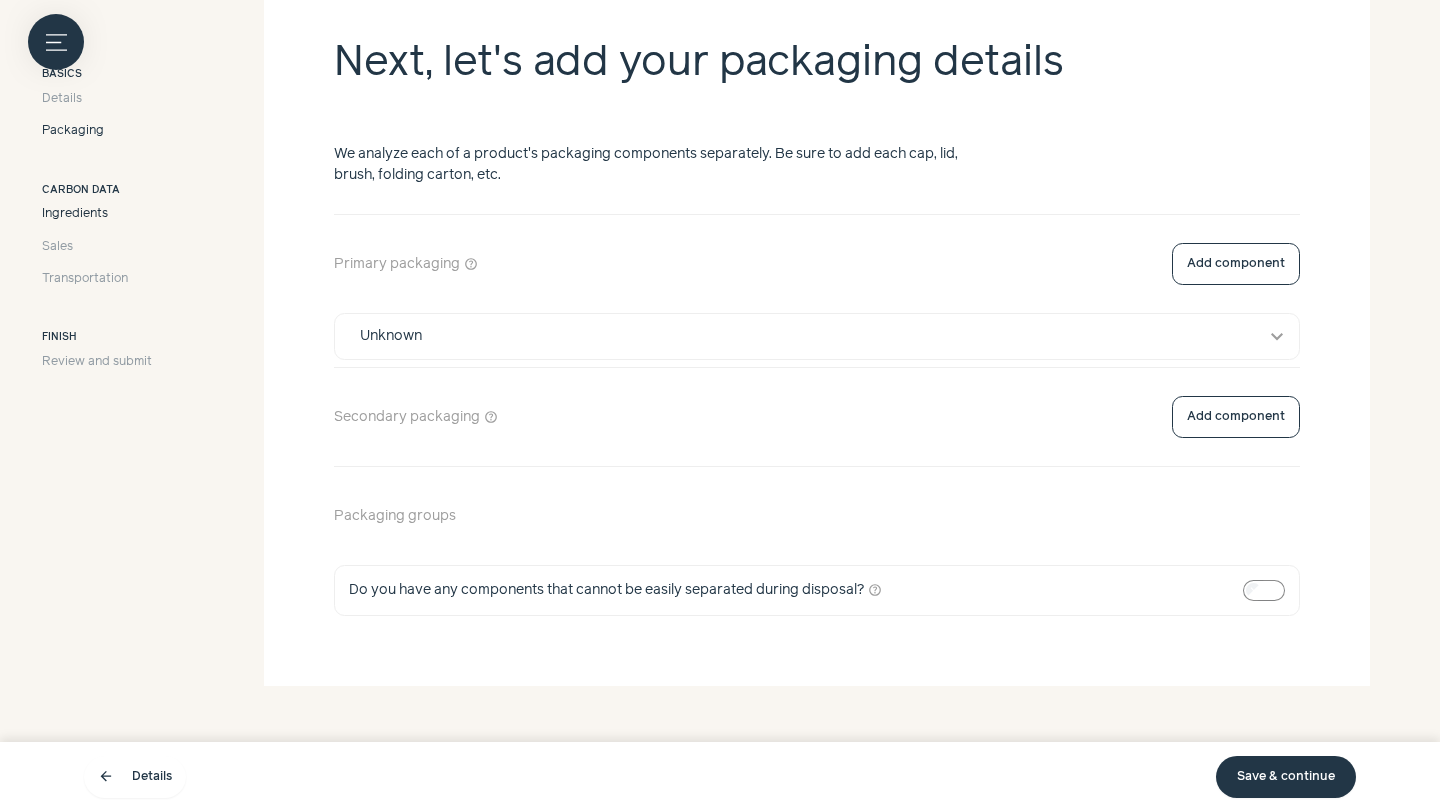 click on "Ingredients" at bounding box center [75, 214] 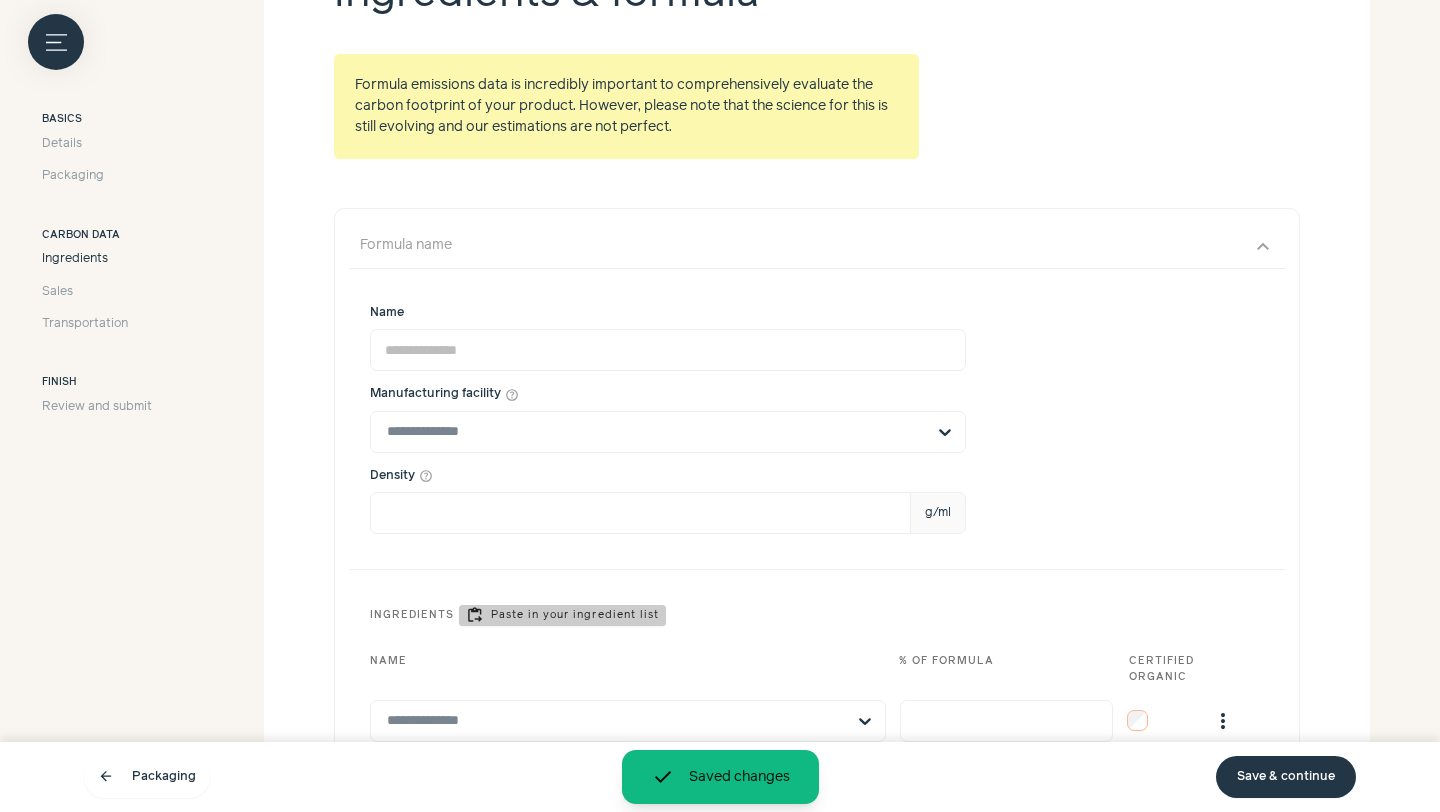 scroll, scrollTop: 486, scrollLeft: 0, axis: vertical 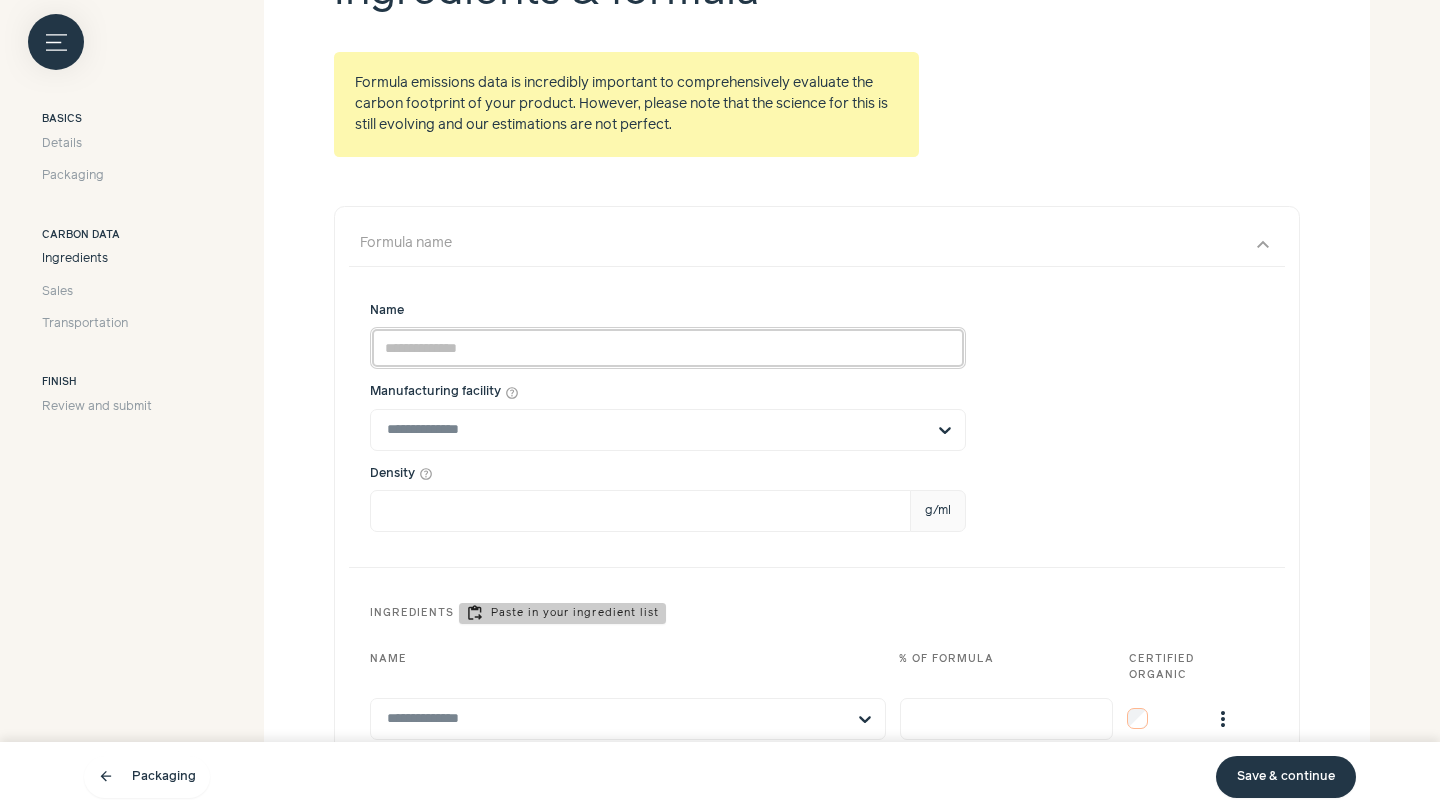 click on "Name" at bounding box center [668, 348] 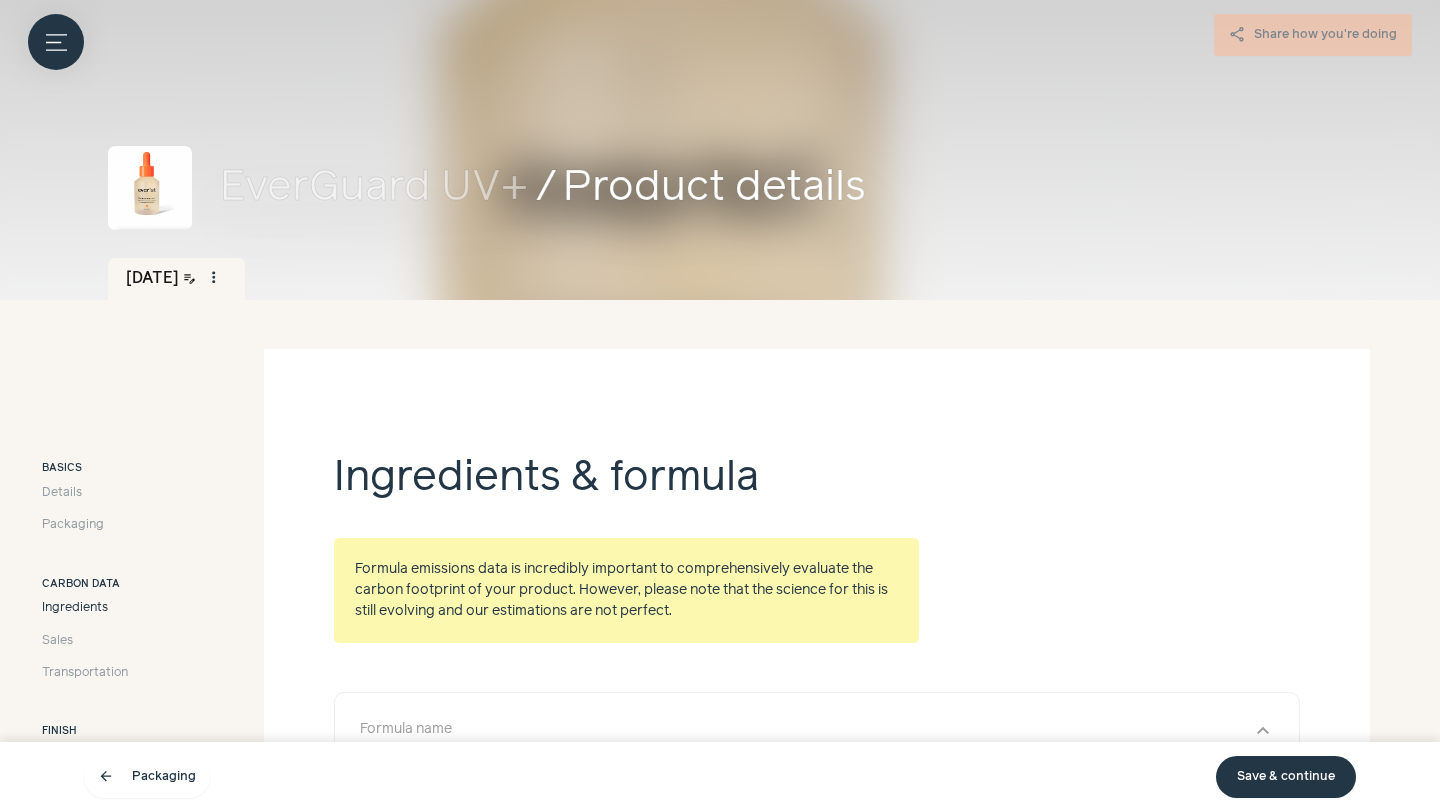 click on "Menu button" at bounding box center (56, 42) 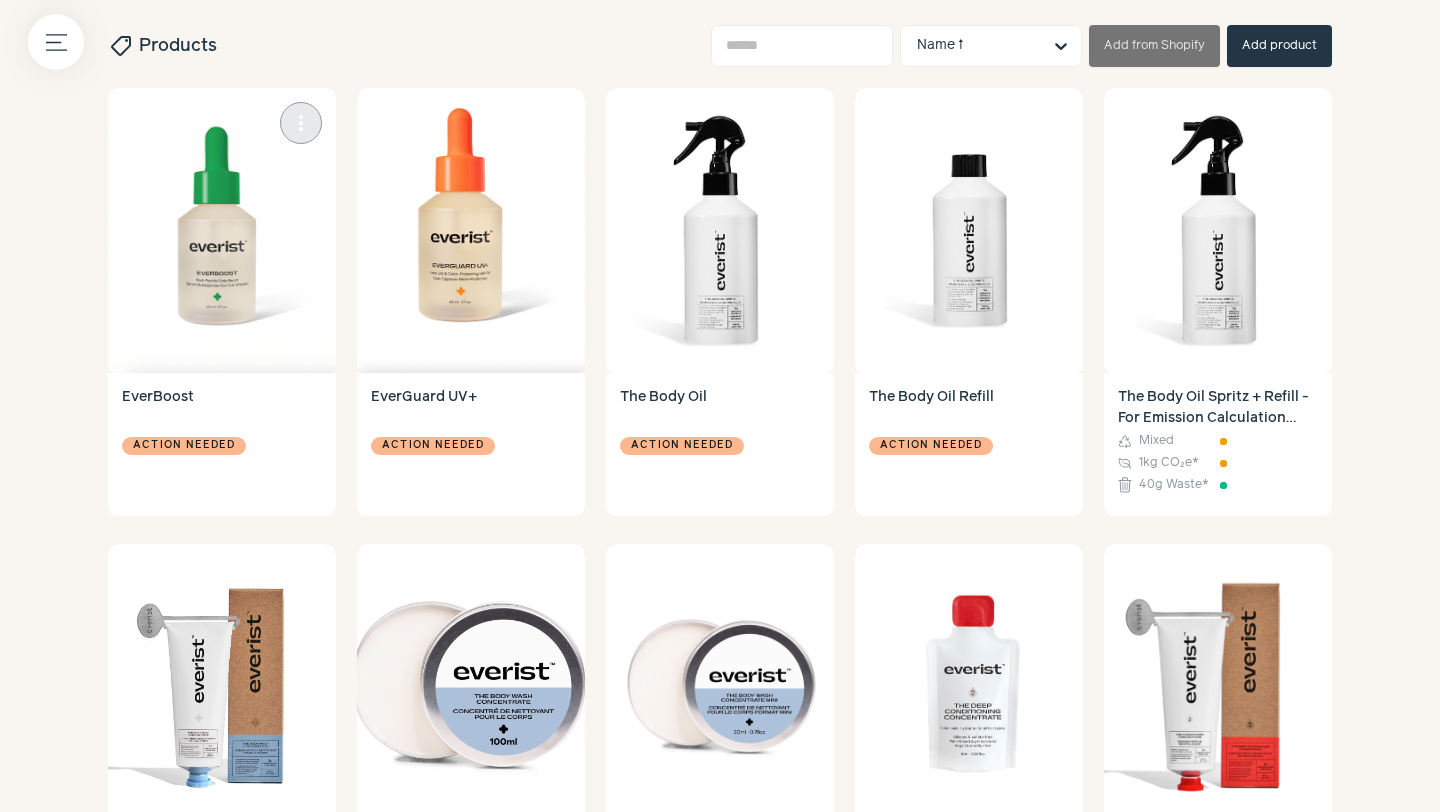 scroll, scrollTop: 0, scrollLeft: 0, axis: both 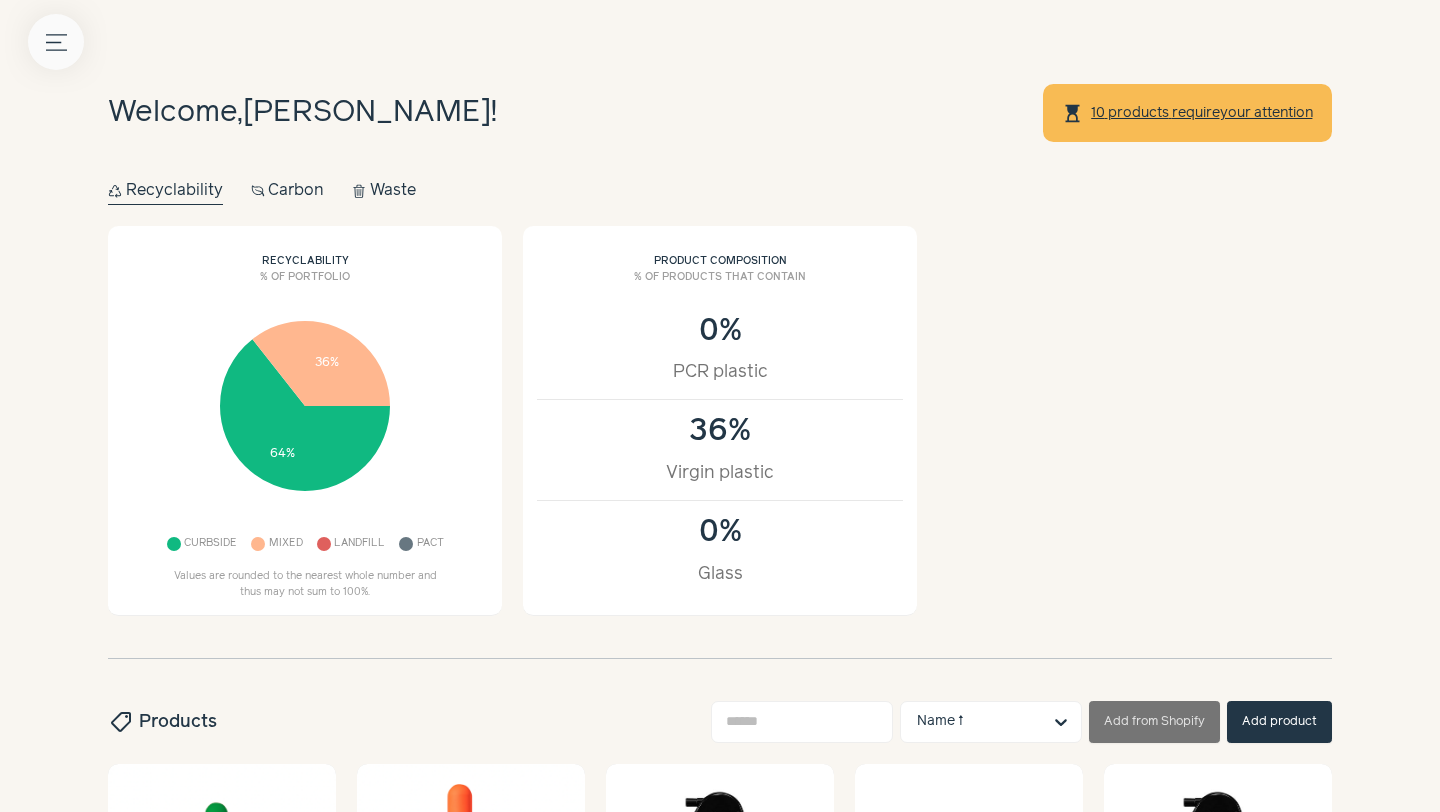 click on "Menu button" 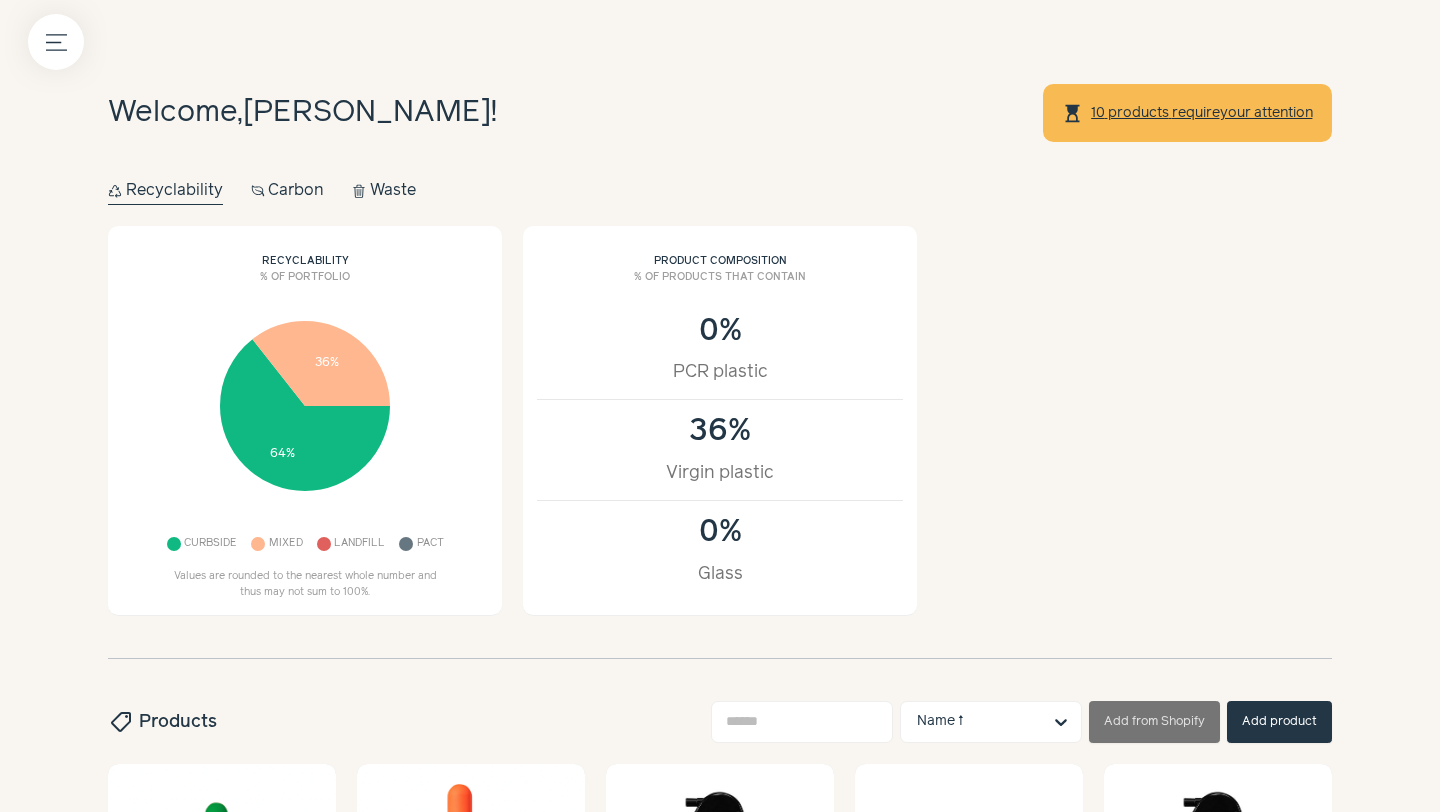 click on "speed   Dashboard" at bounding box center [-173, 228] 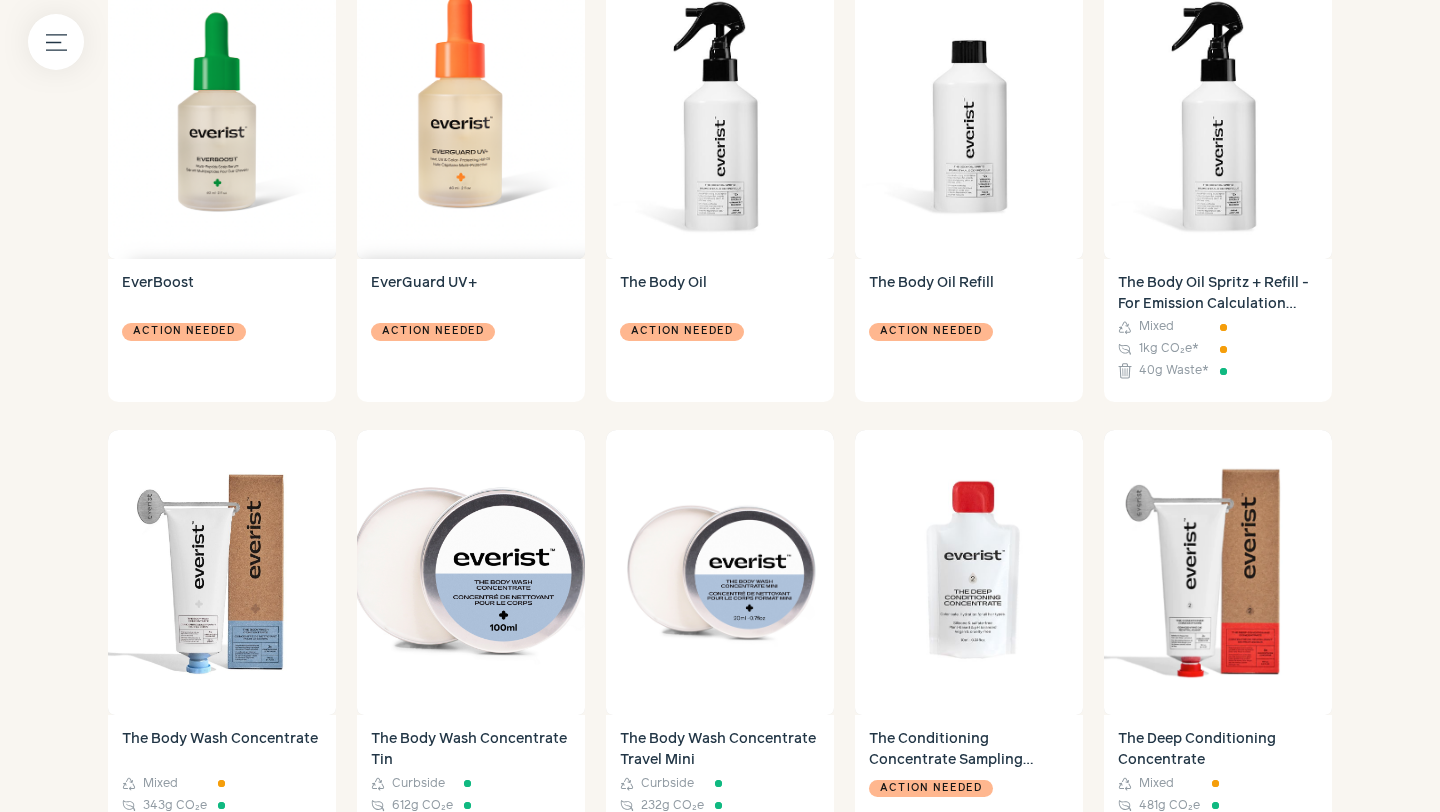 scroll, scrollTop: 930, scrollLeft: 0, axis: vertical 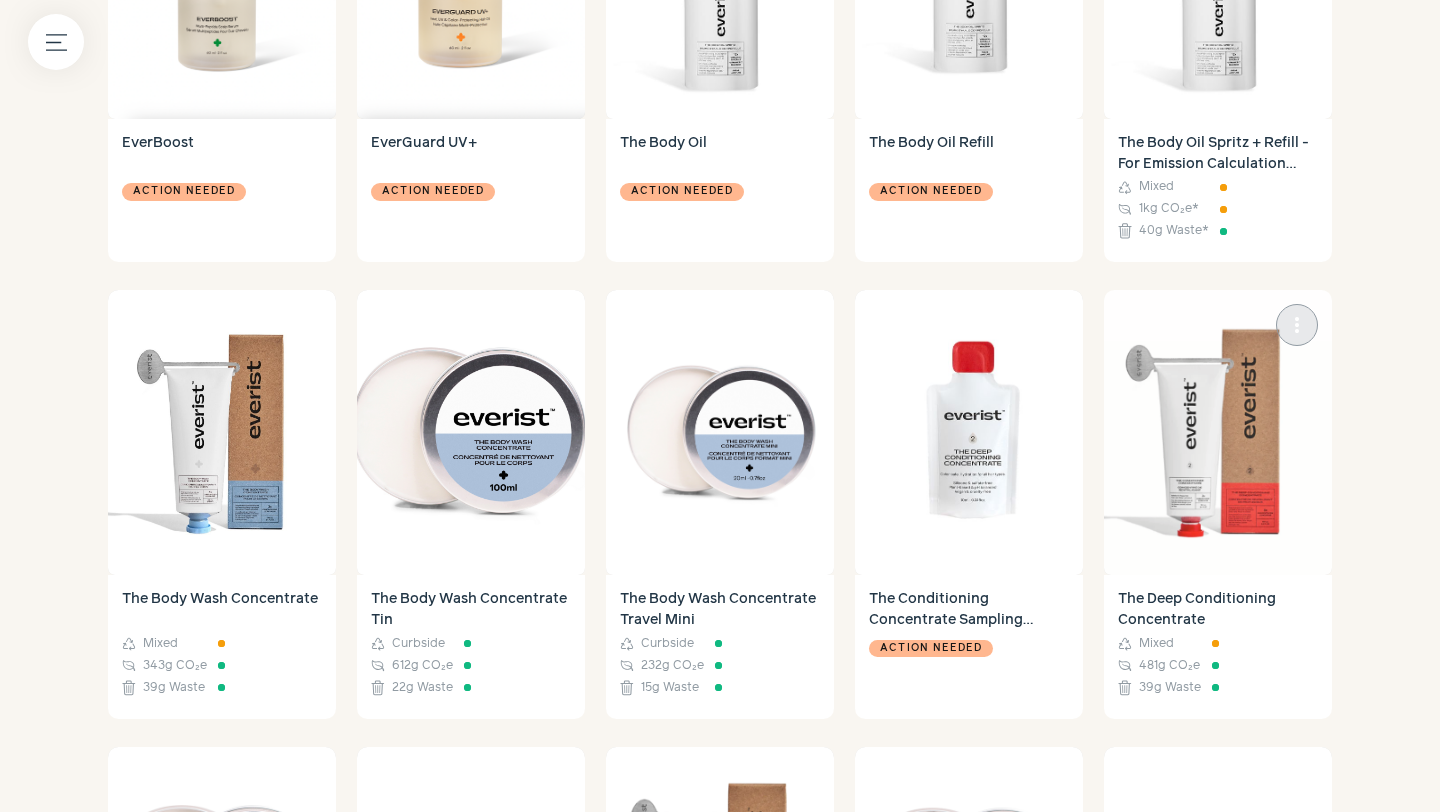 click at bounding box center (1218, 432) 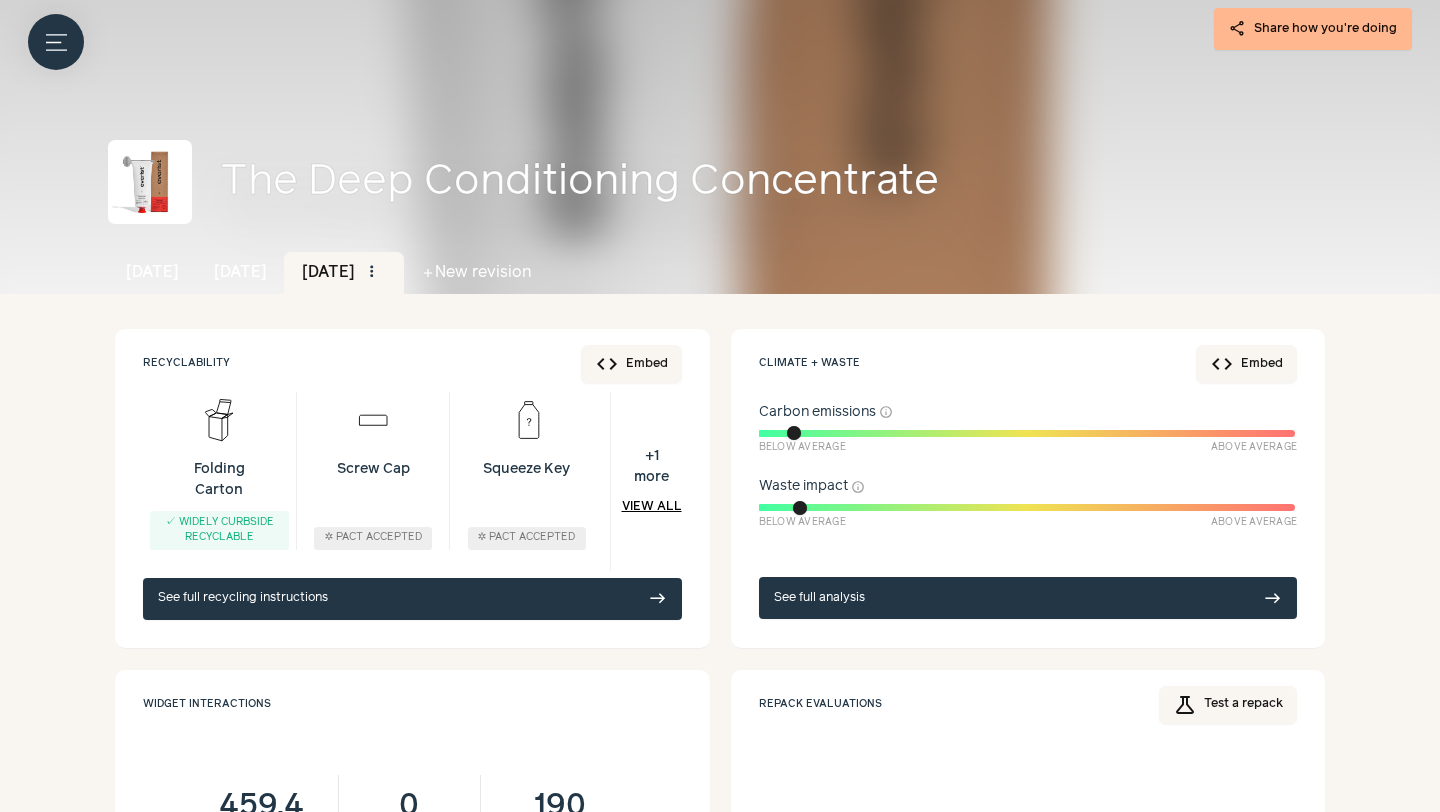 scroll, scrollTop: 0, scrollLeft: 0, axis: both 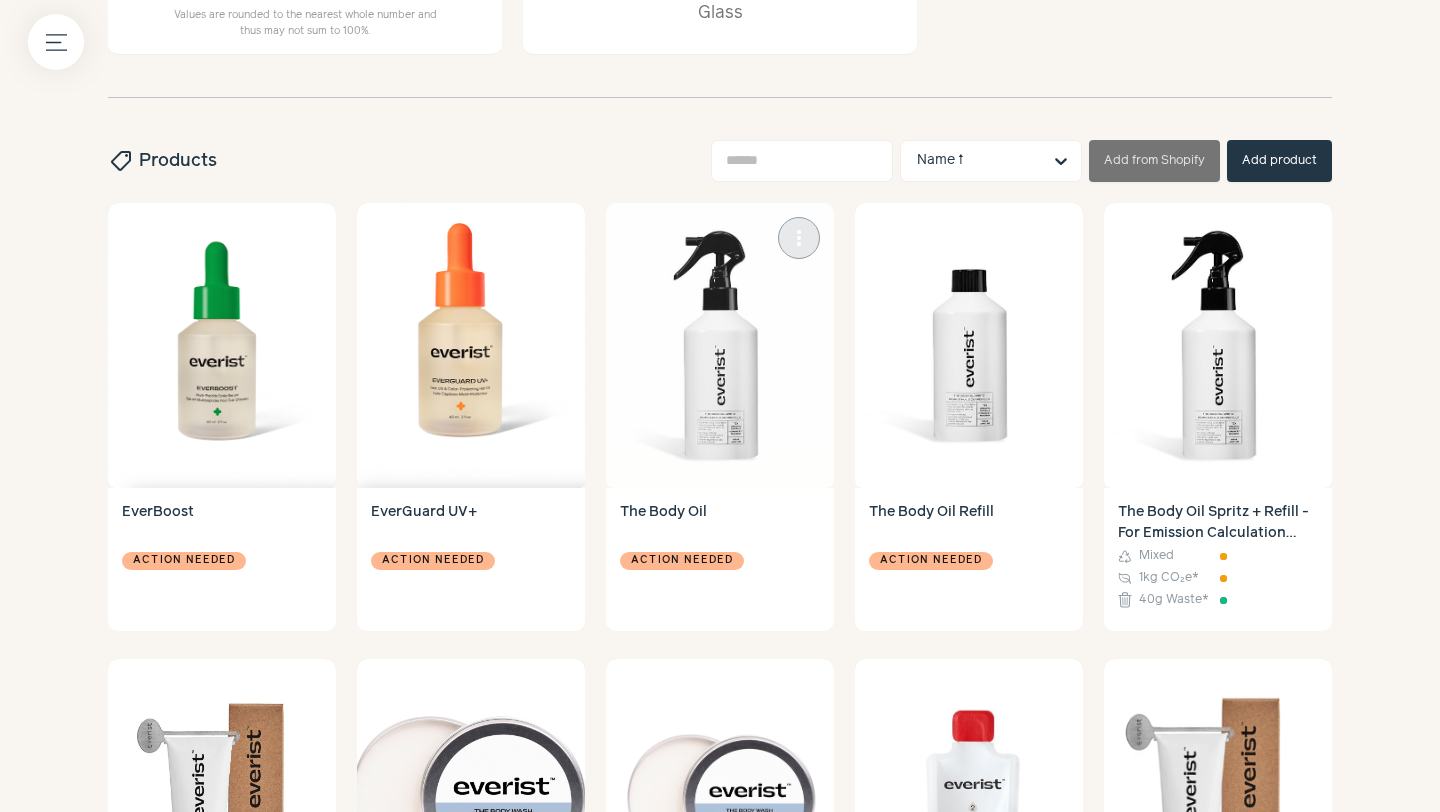 click at bounding box center (720, 345) 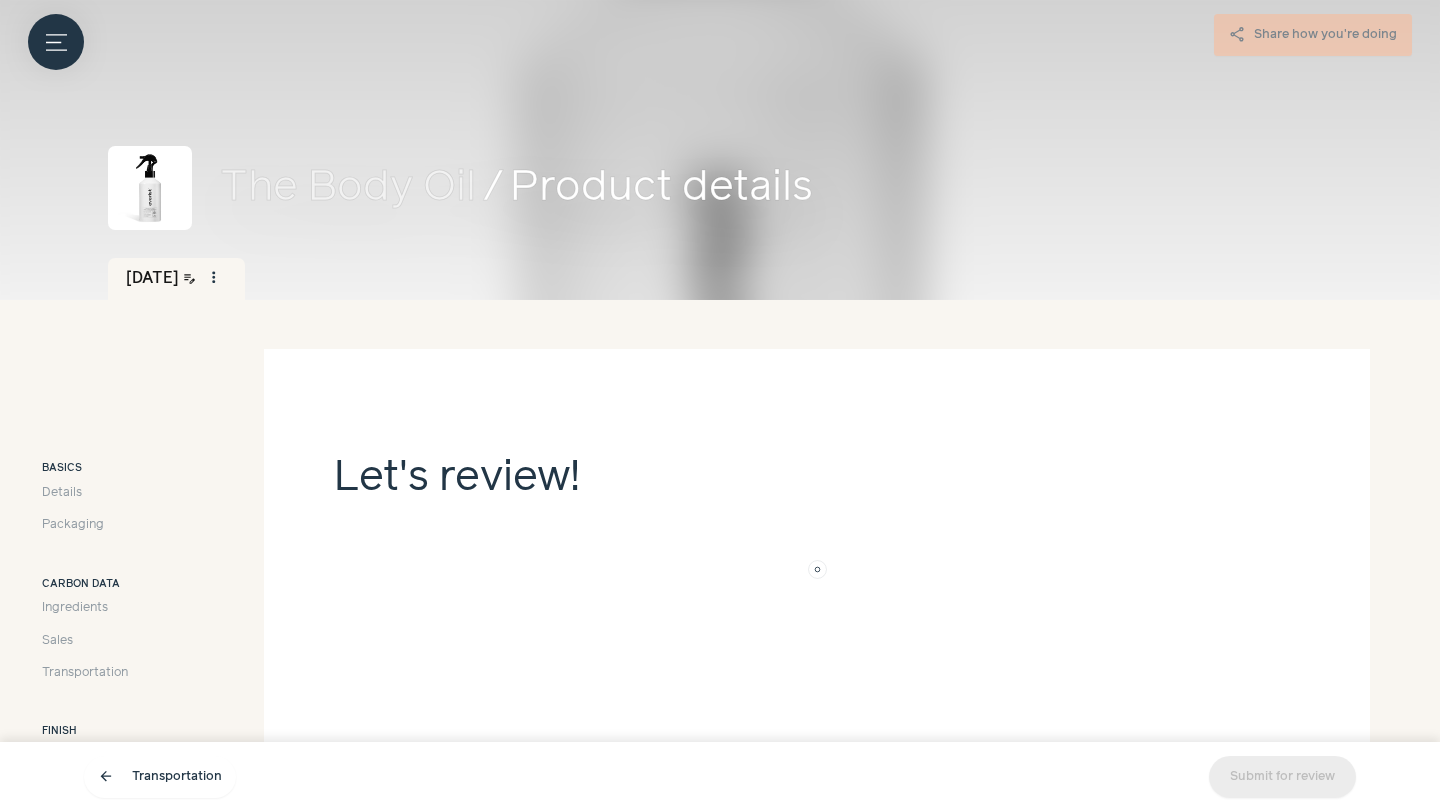 scroll, scrollTop: 79, scrollLeft: 0, axis: vertical 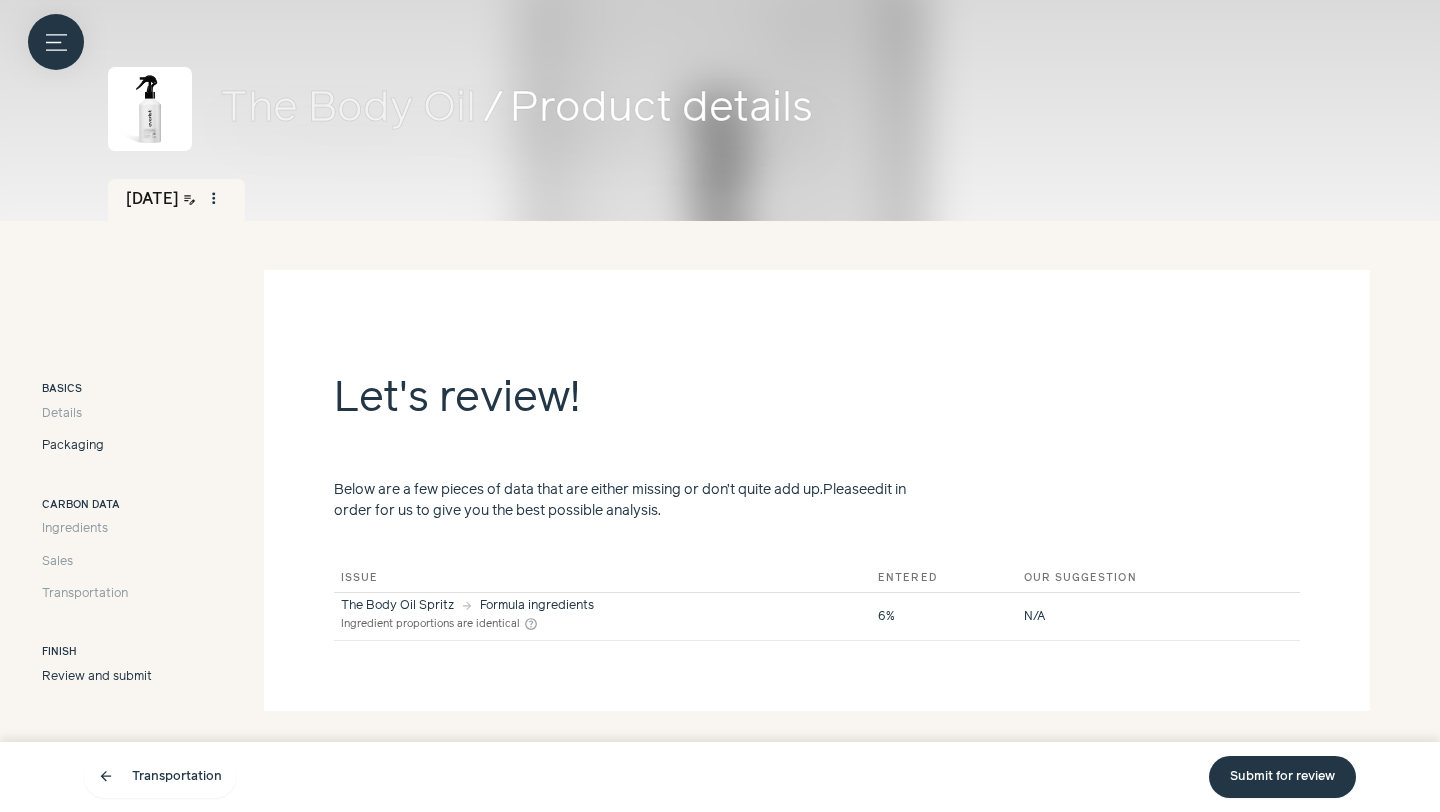 click on "Packaging" at bounding box center (73, 446) 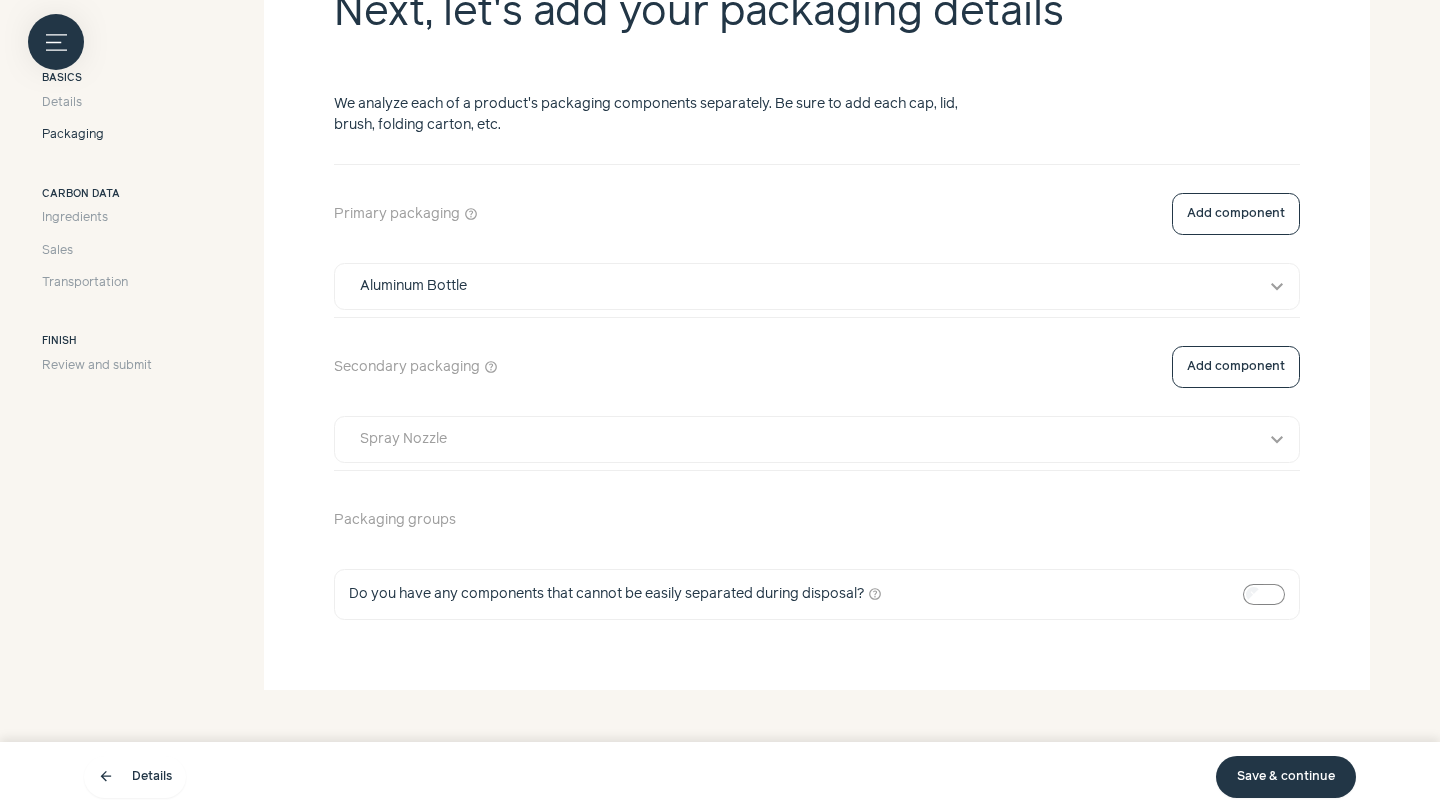scroll, scrollTop: 469, scrollLeft: 0, axis: vertical 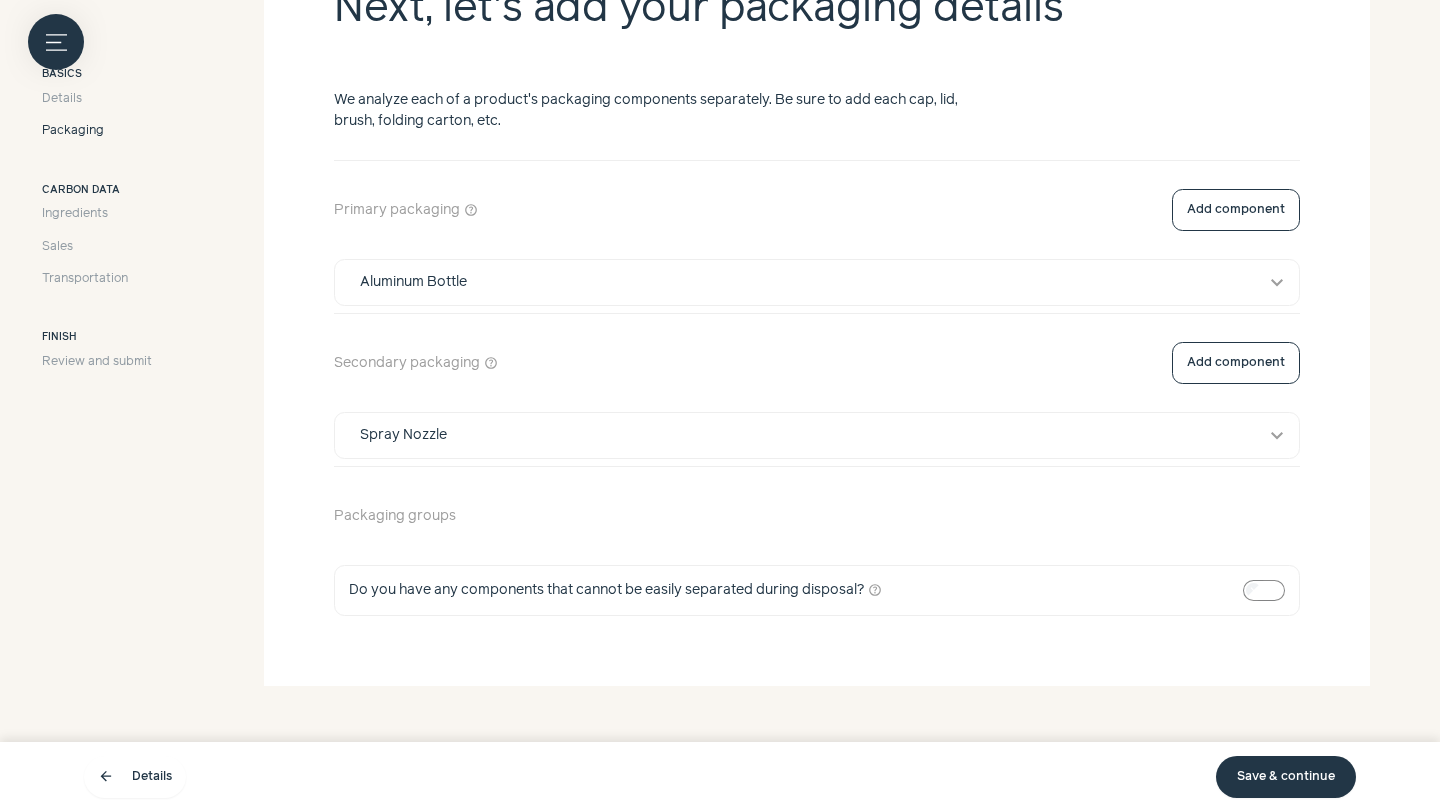 click on "Primary packaging   help_outline     Add component         Aluminum Bottle             expand_more         Secondary packaging   help_outline     Add component         Spray Nozzle             expand_more           Packaging groups       Do you have any components that cannot be easily separated during disposal?   help_outline" at bounding box center [817, 388] 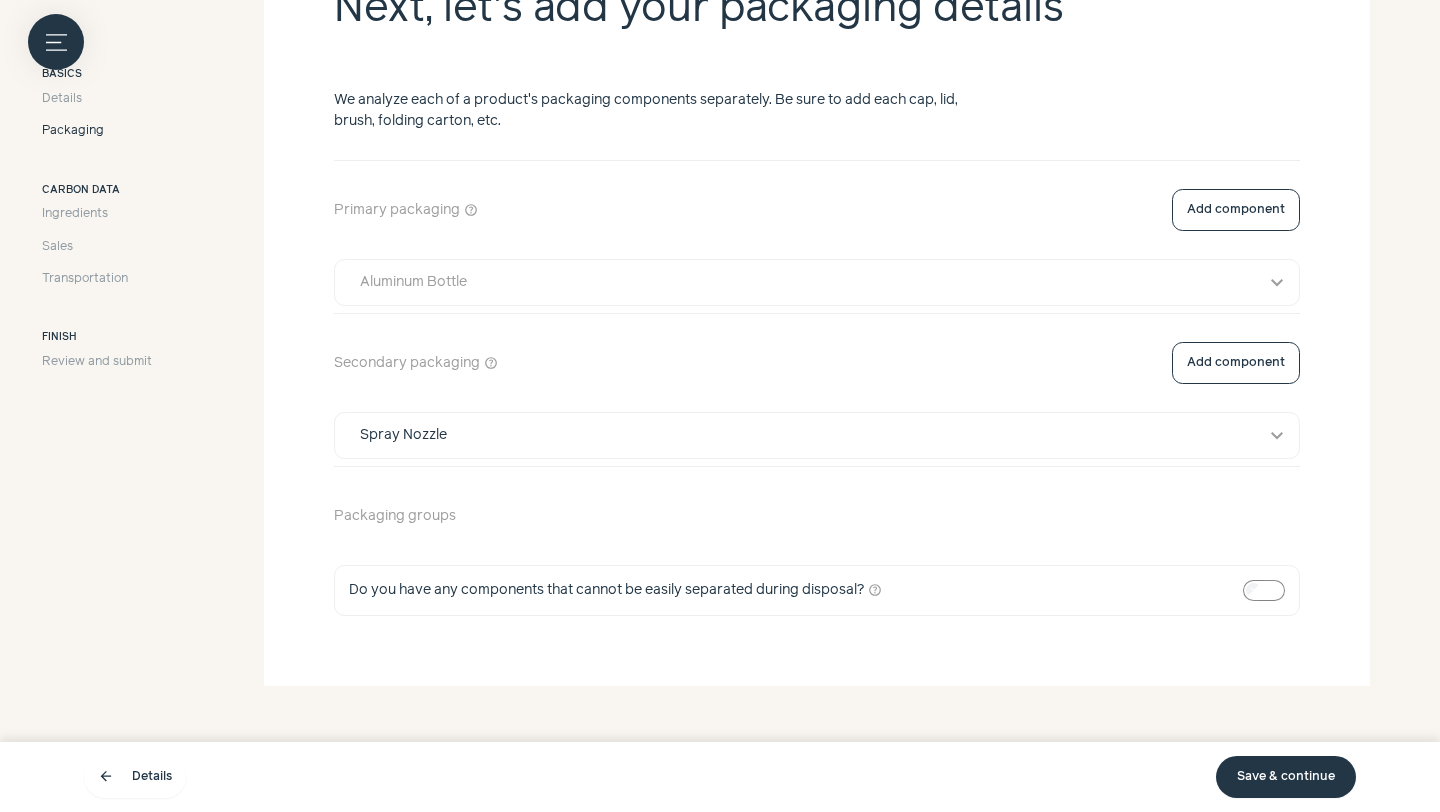 click on "Aluminum Bottle" at bounding box center [798, 282] 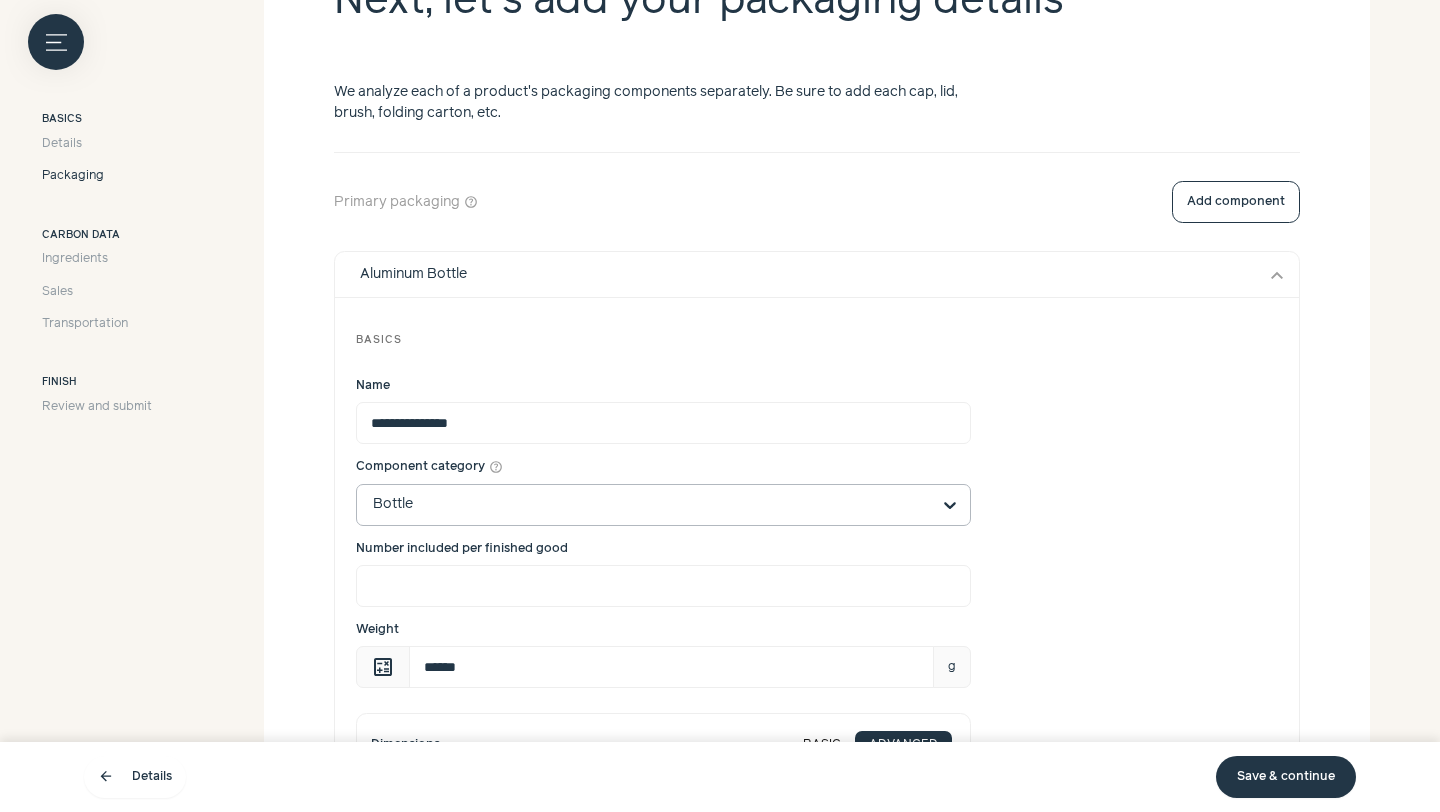 scroll, scrollTop: 468, scrollLeft: 0, axis: vertical 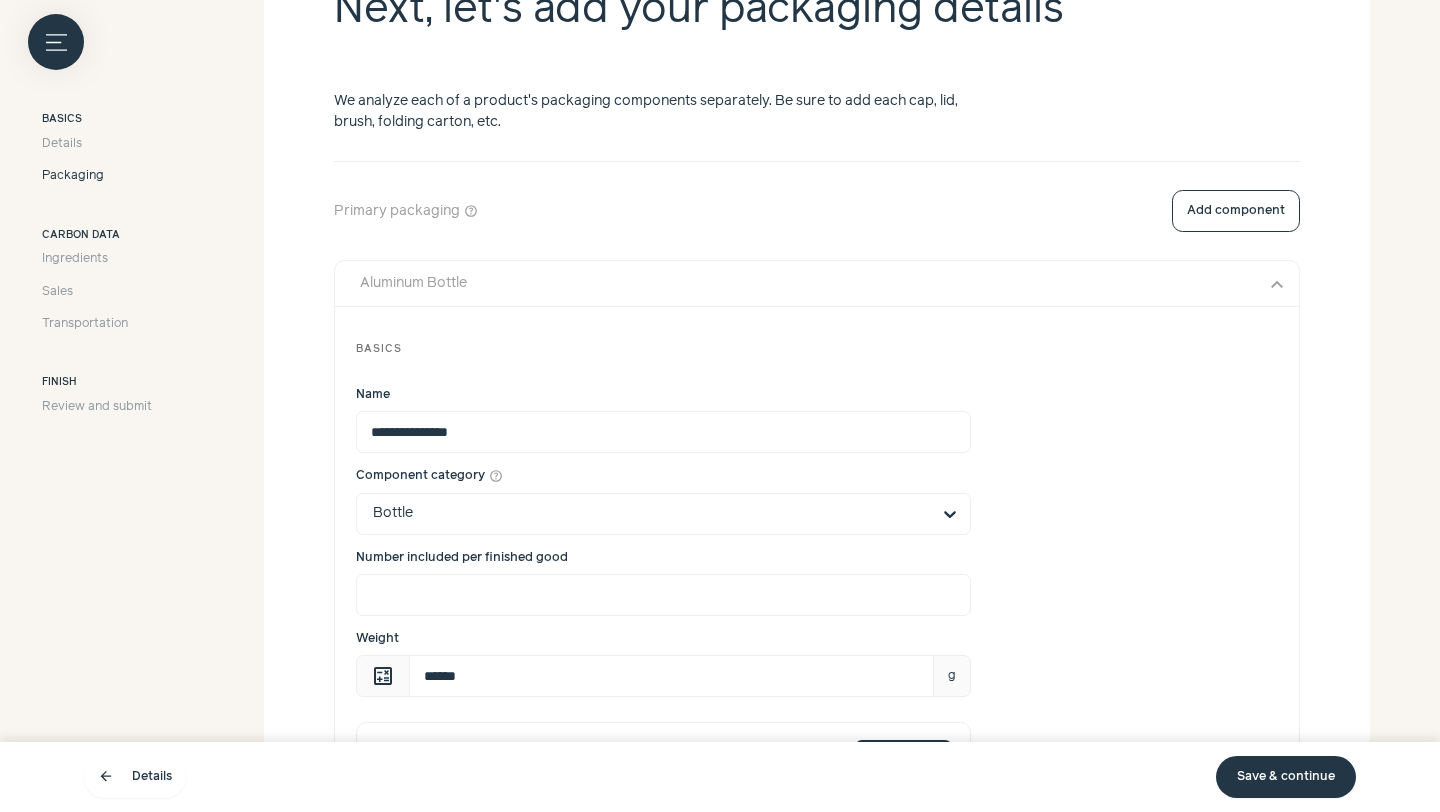 click on "Aluminum Bottle             expand_more" 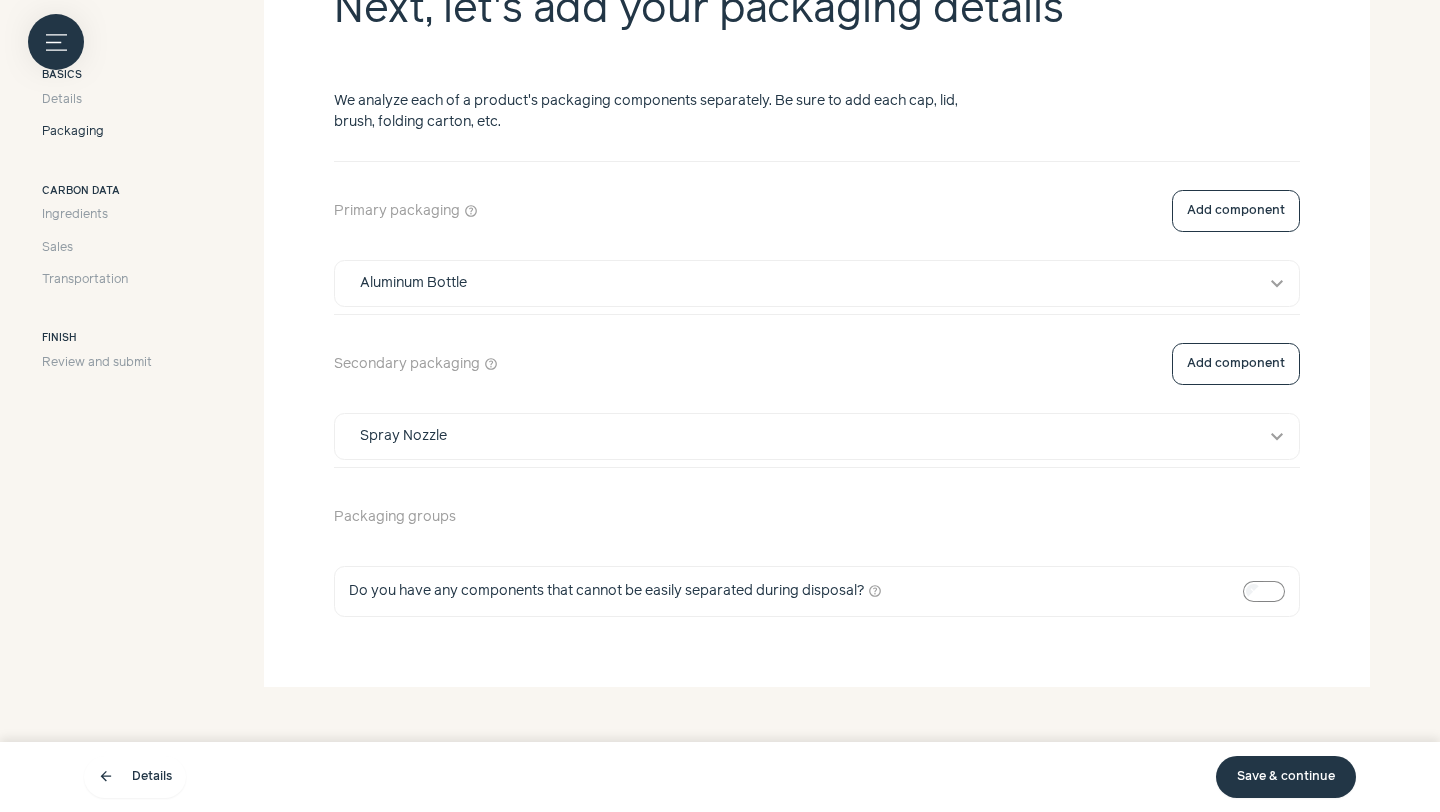 scroll, scrollTop: 469, scrollLeft: 0, axis: vertical 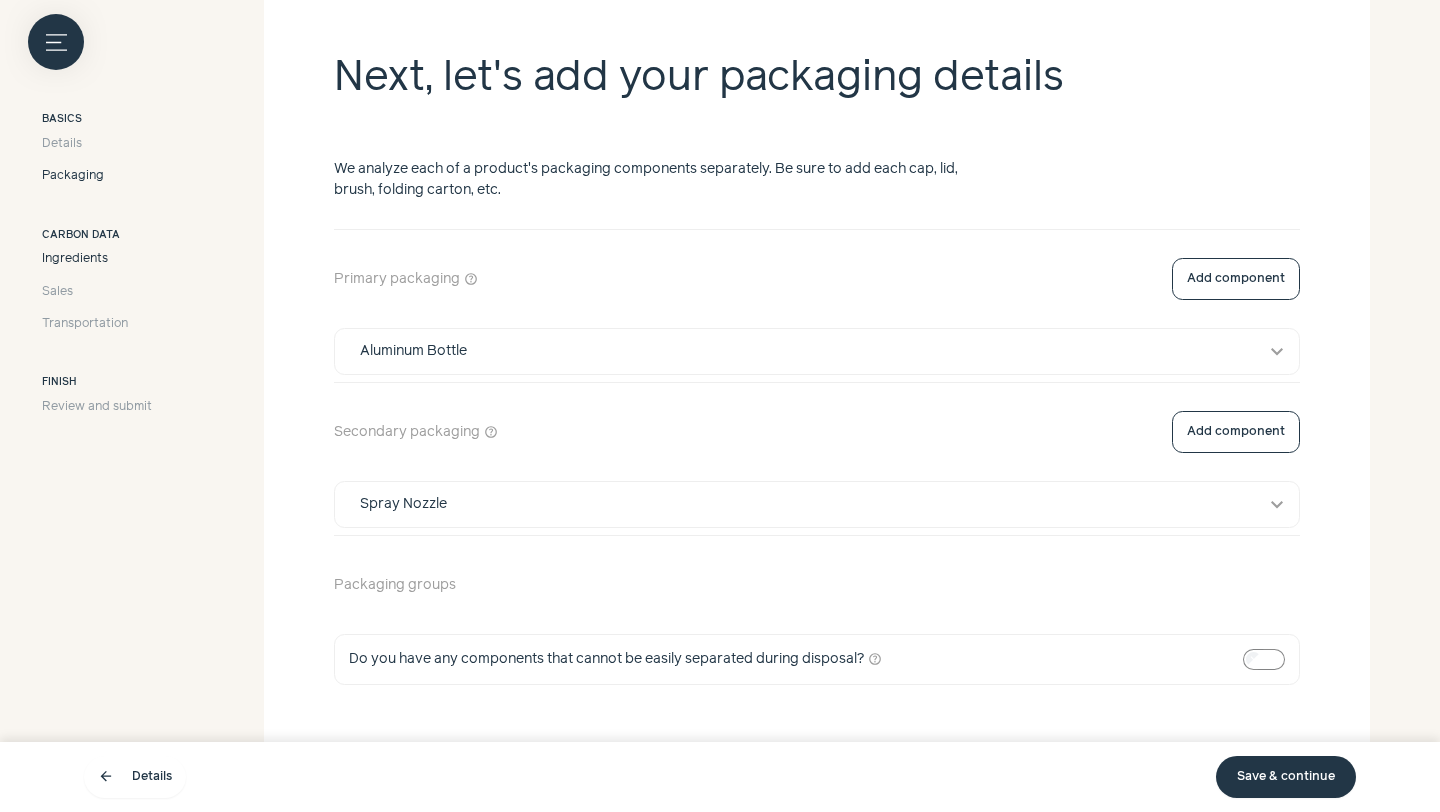 click on "Ingredients" at bounding box center [75, 259] 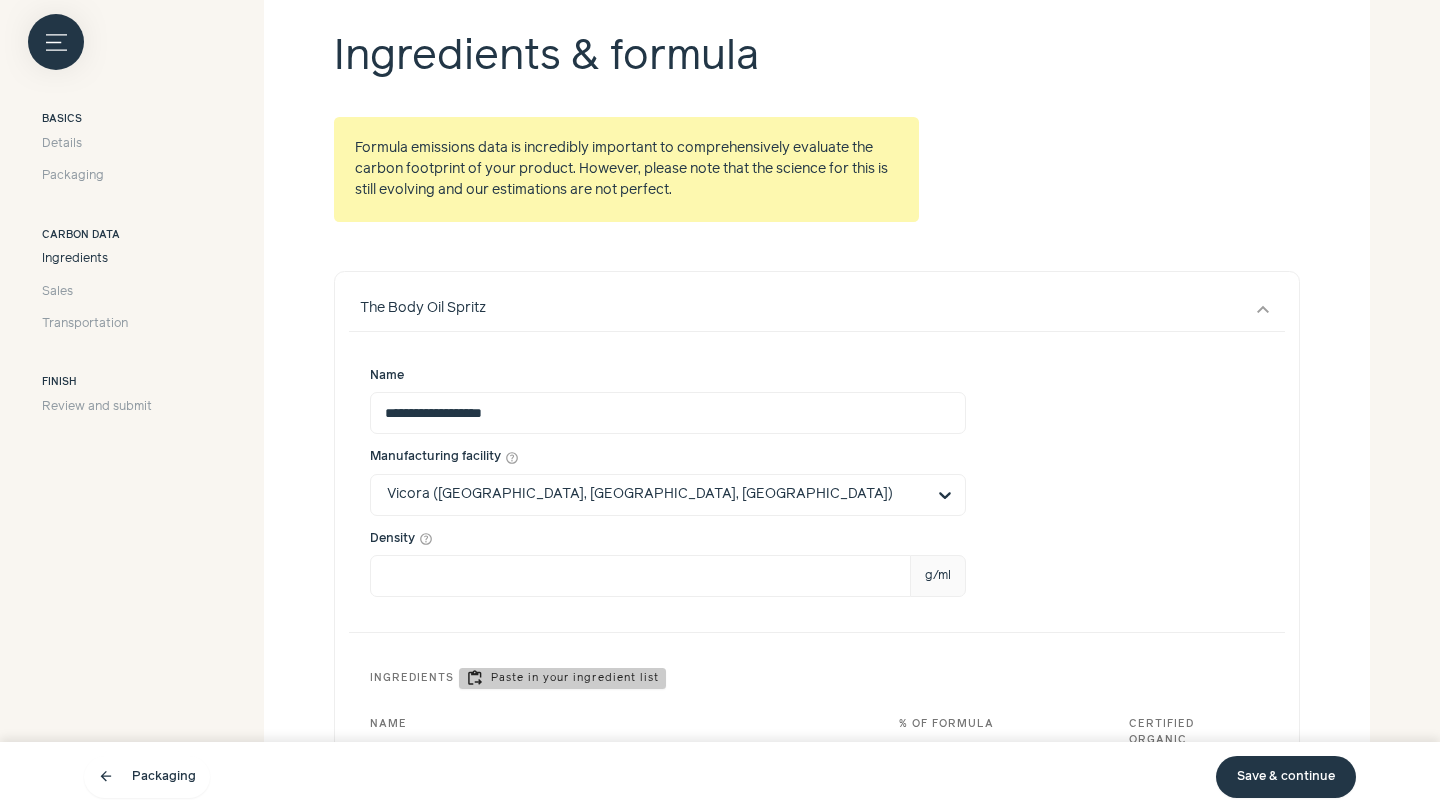 scroll, scrollTop: 425, scrollLeft: 0, axis: vertical 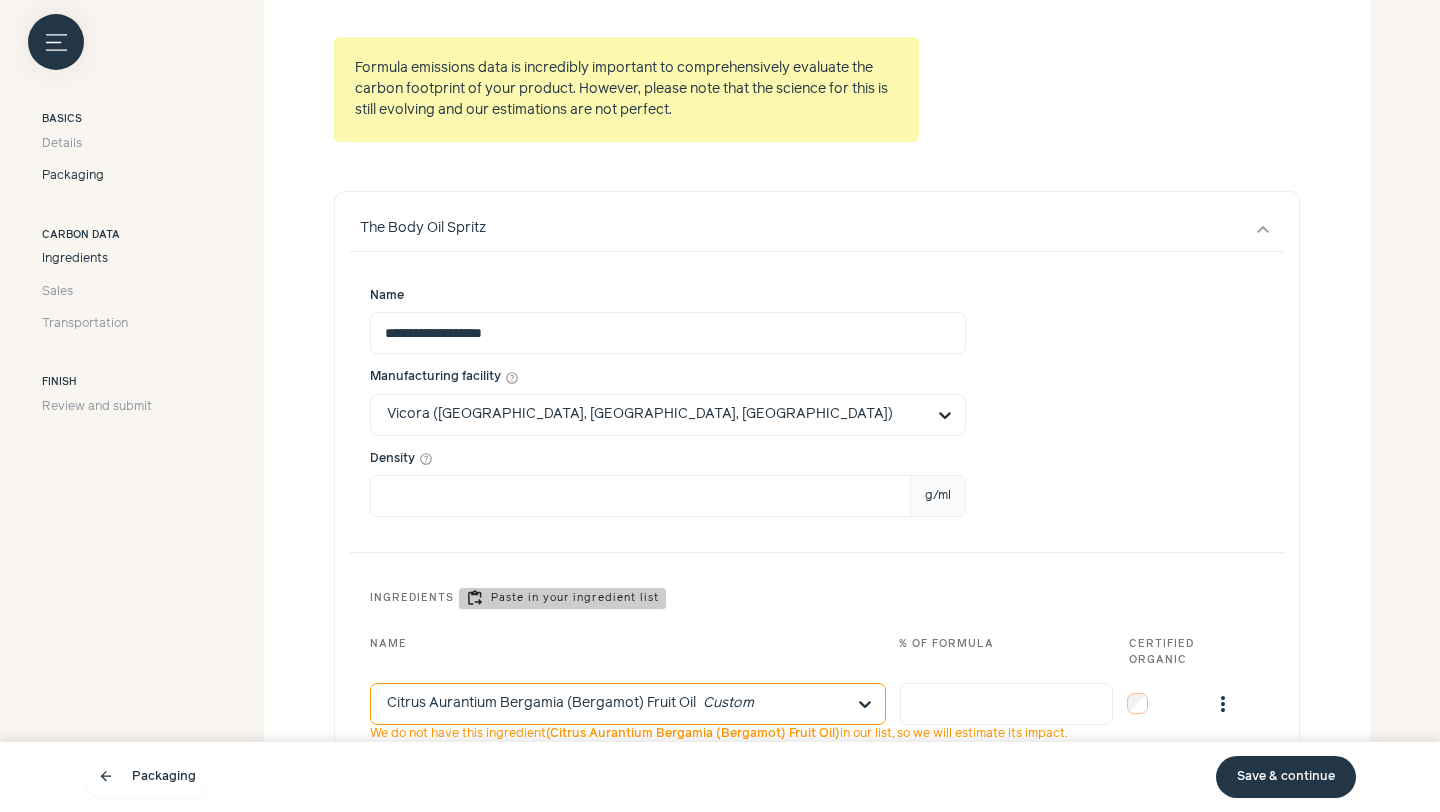 click on "Packaging" at bounding box center (73, 176) 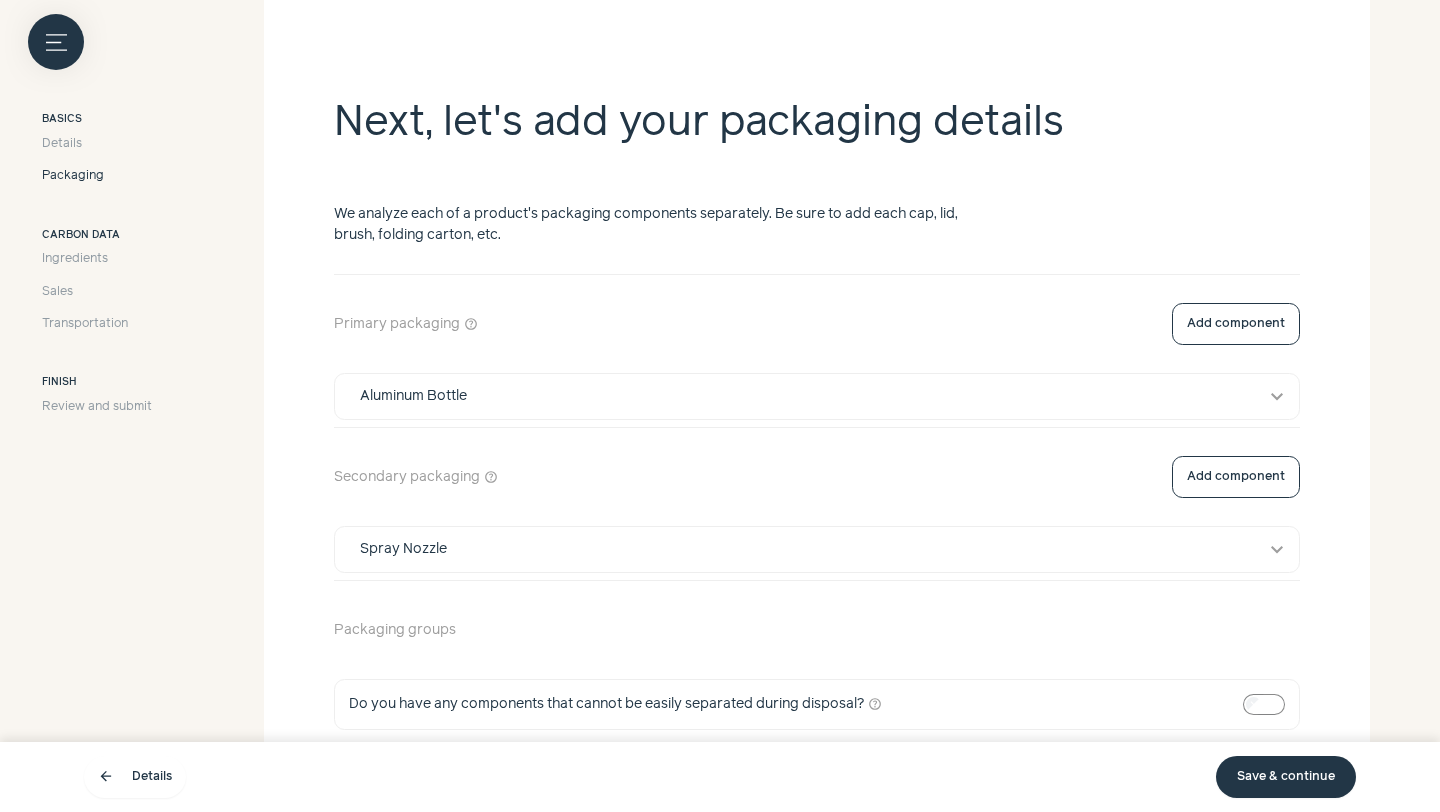scroll, scrollTop: 349, scrollLeft: 0, axis: vertical 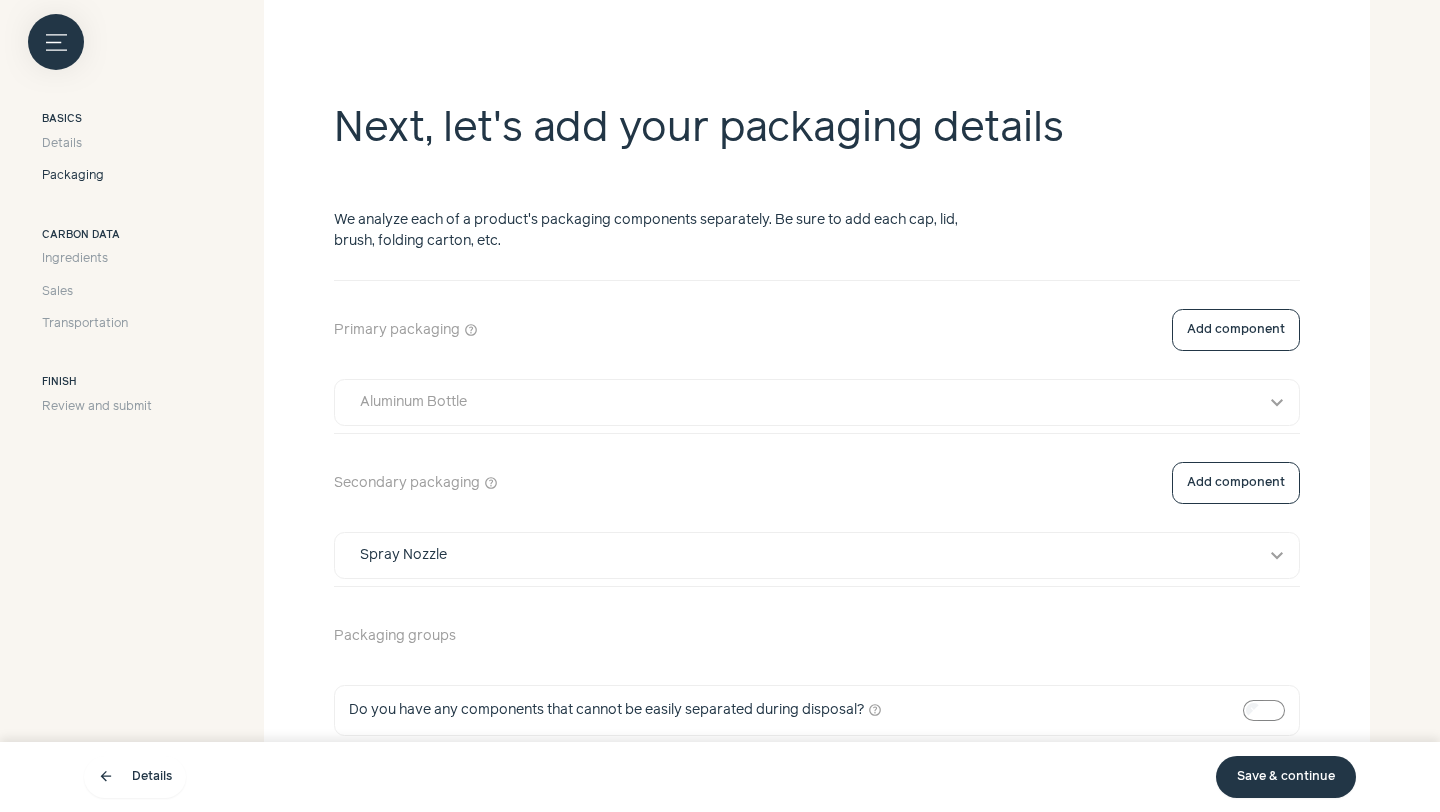 click on "Aluminum Bottle" at bounding box center (798, 402) 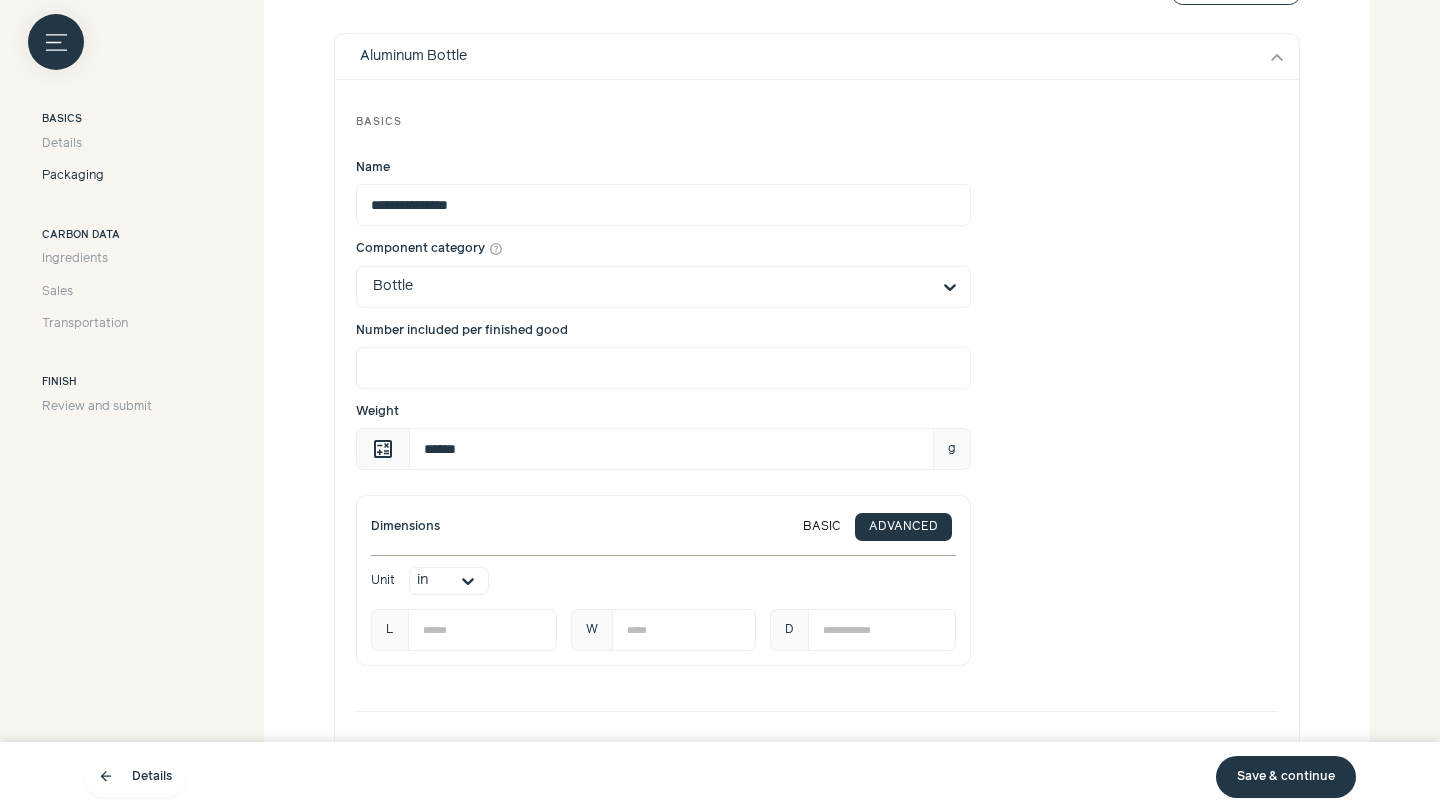 scroll, scrollTop: 724, scrollLeft: 0, axis: vertical 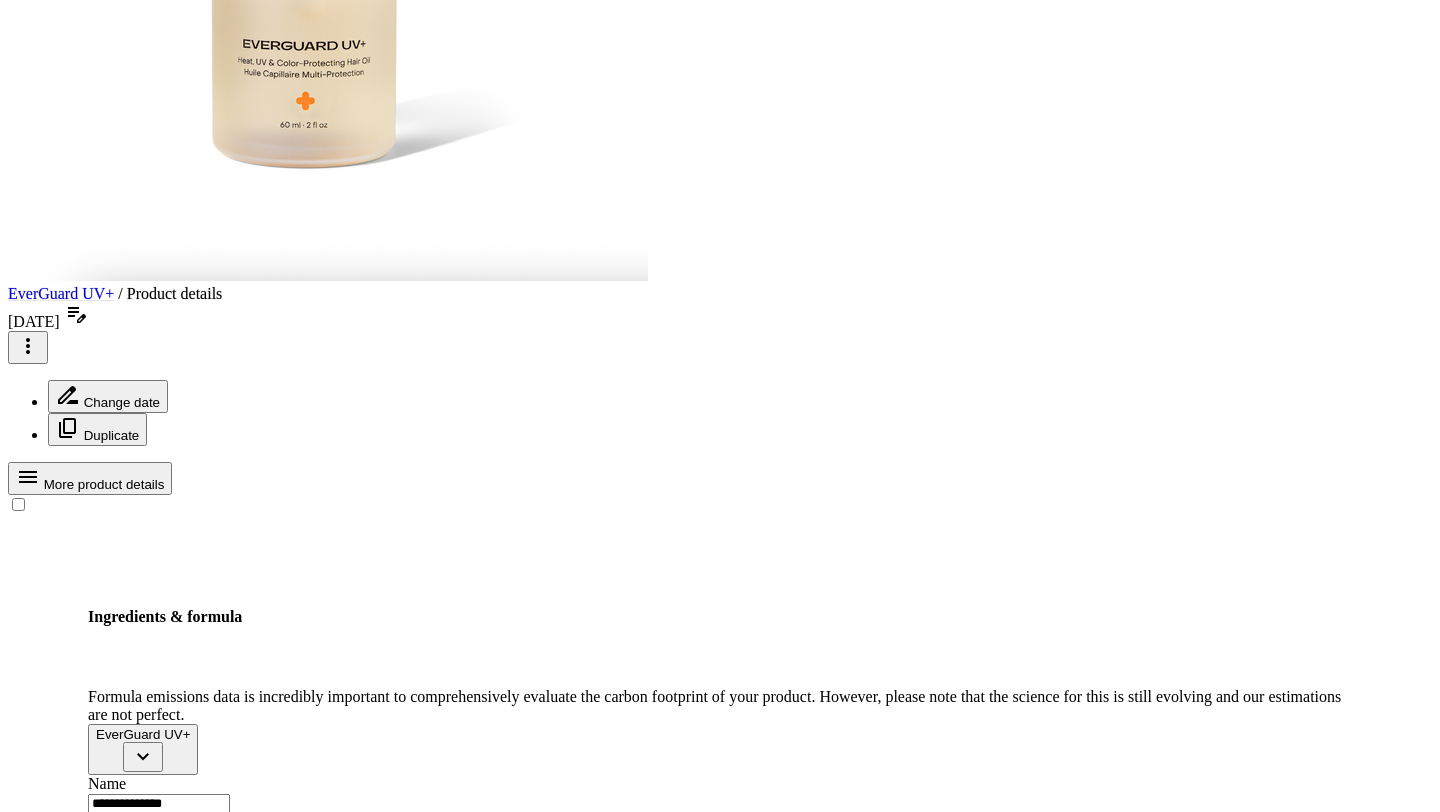 type on "**********" 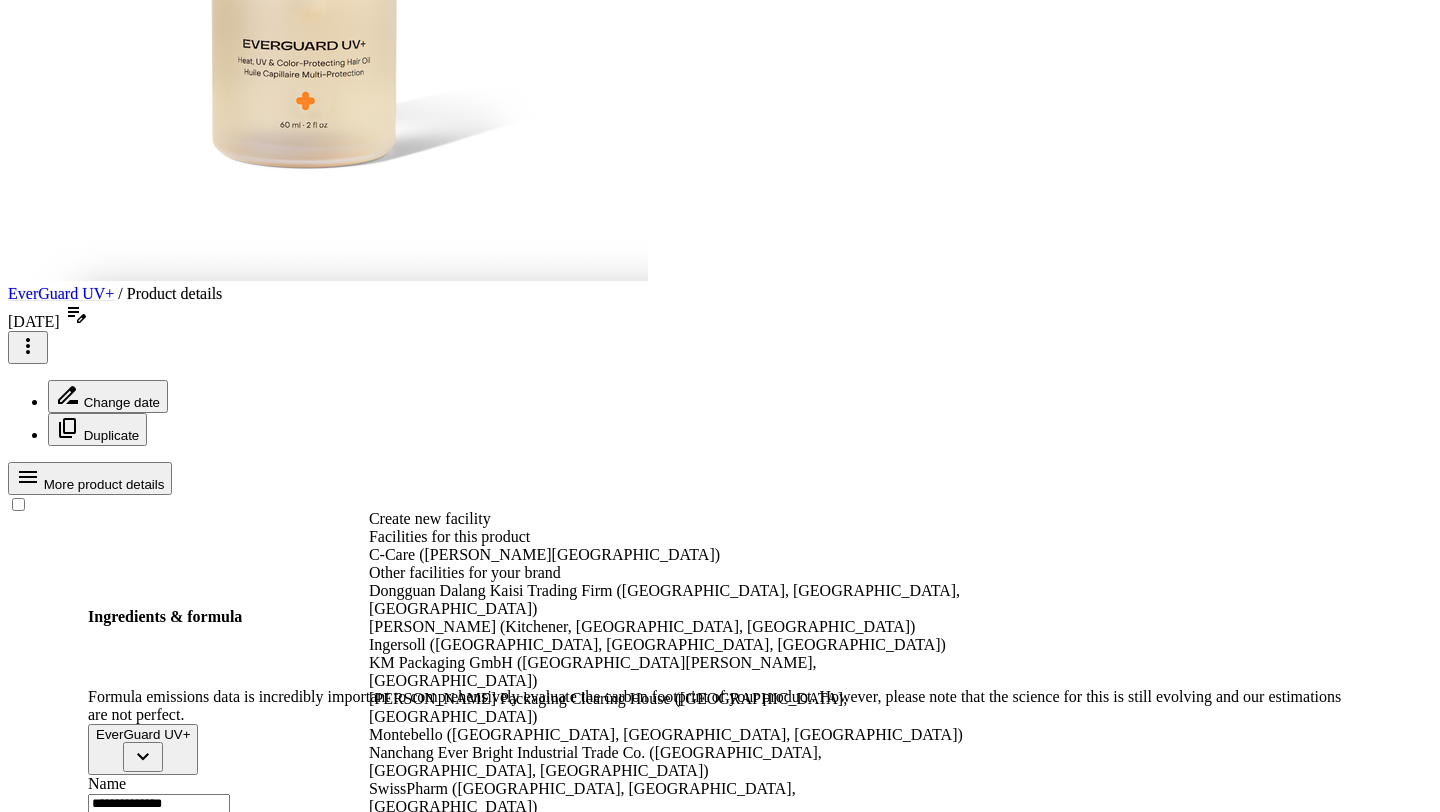 click on "C-Care  ([PERSON_NAME][GEOGRAPHIC_DATA])" at bounding box center (667, 555) 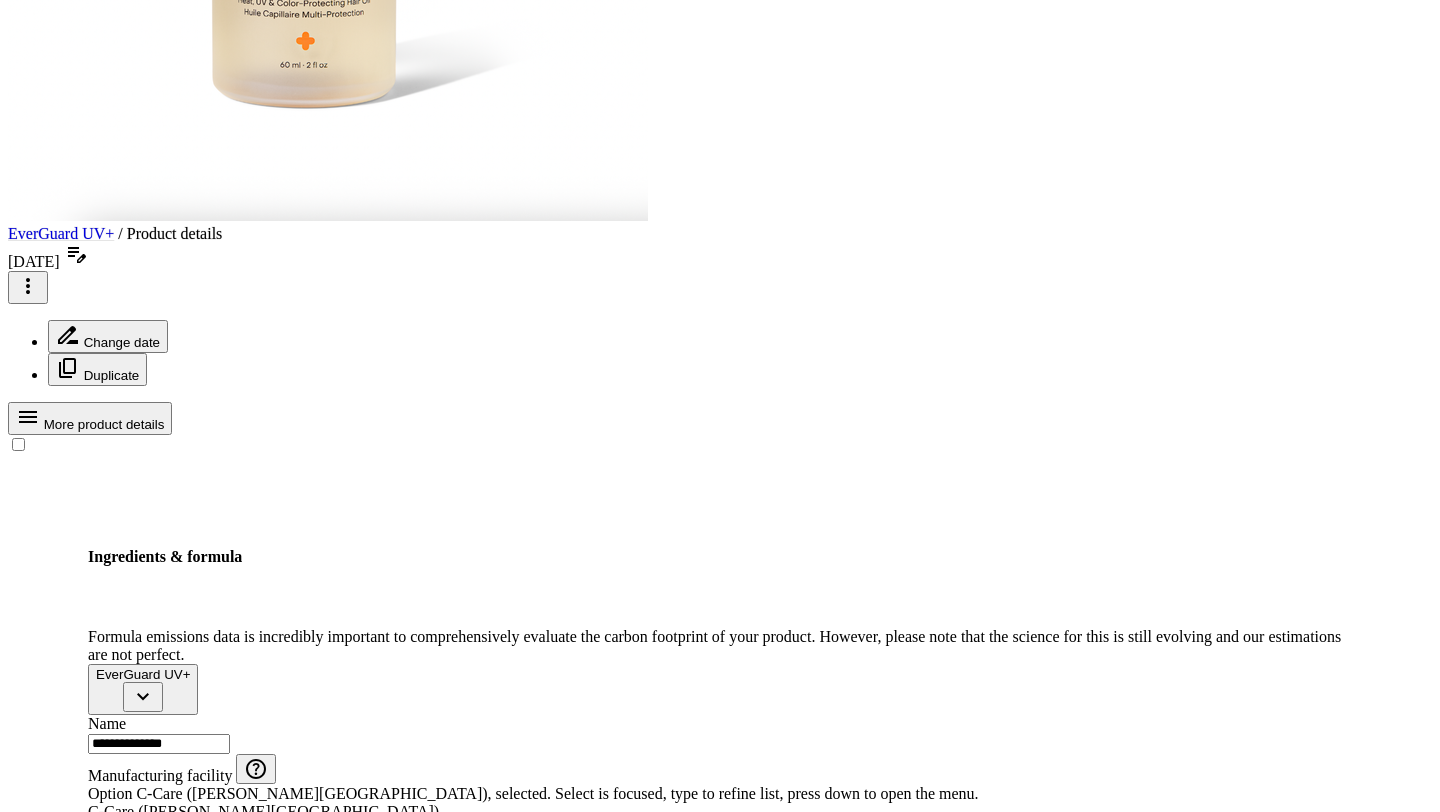 scroll, scrollTop: 493, scrollLeft: 0, axis: vertical 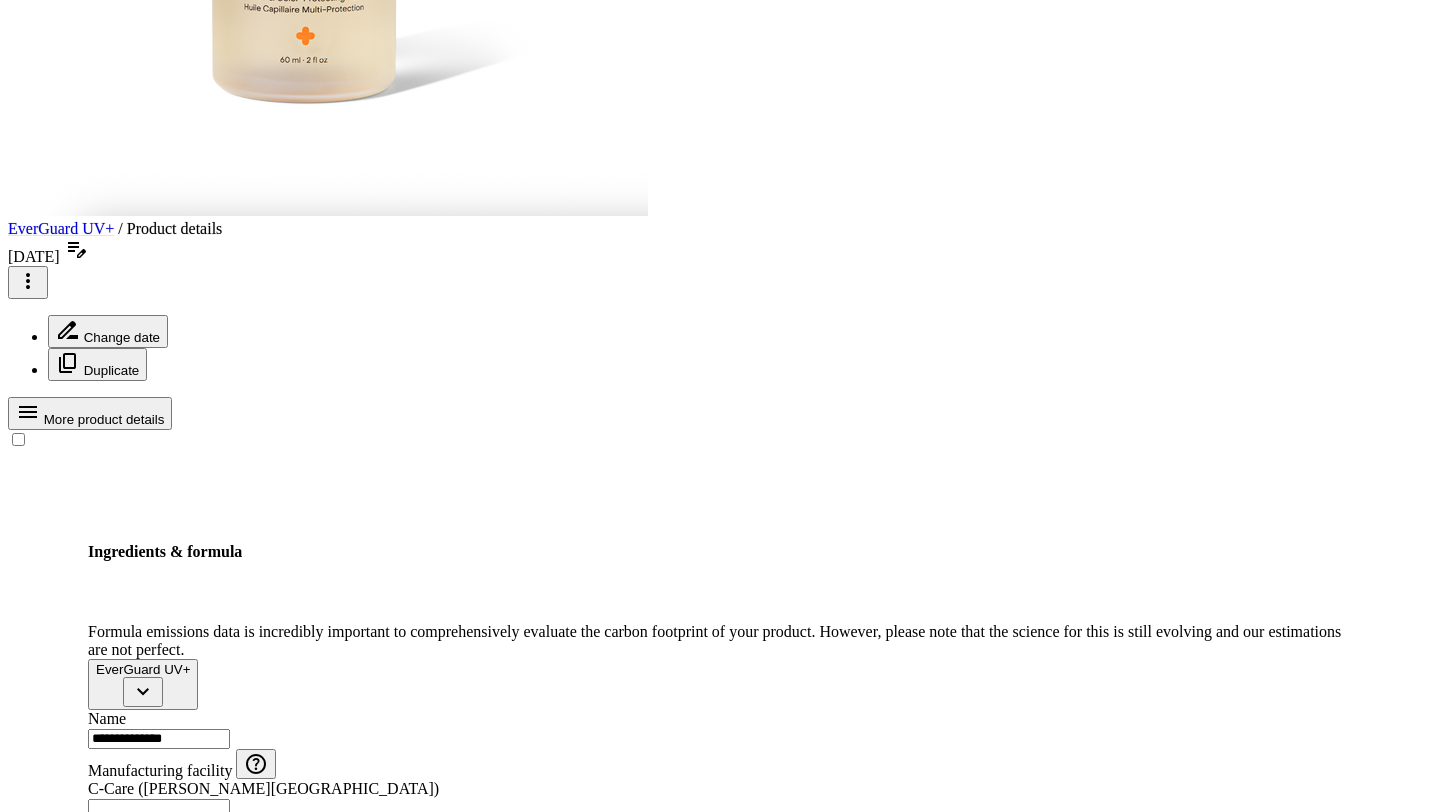 click on "Density   help_outline     g/ml" at bounding box center [159, 2147] 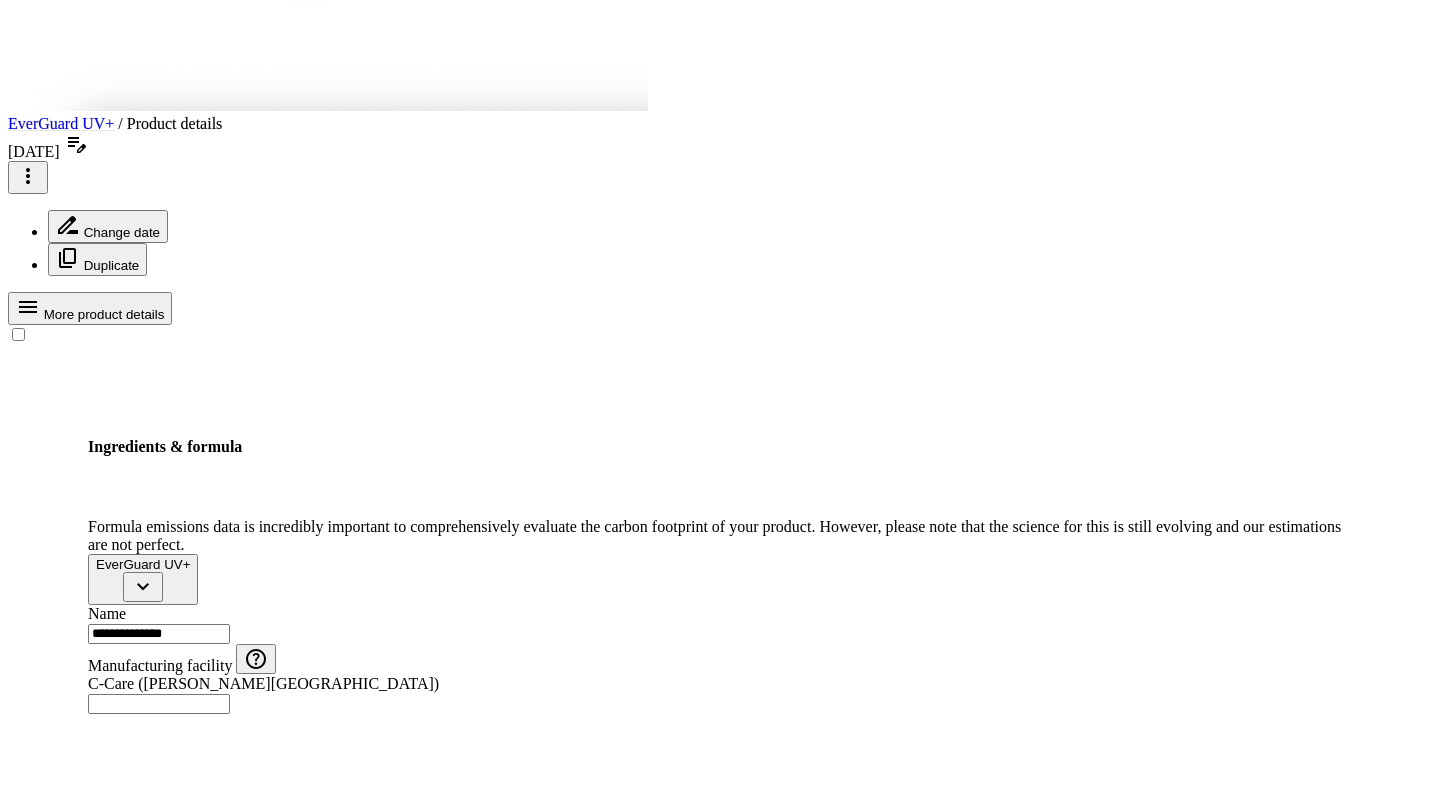 scroll, scrollTop: 600, scrollLeft: 0, axis: vertical 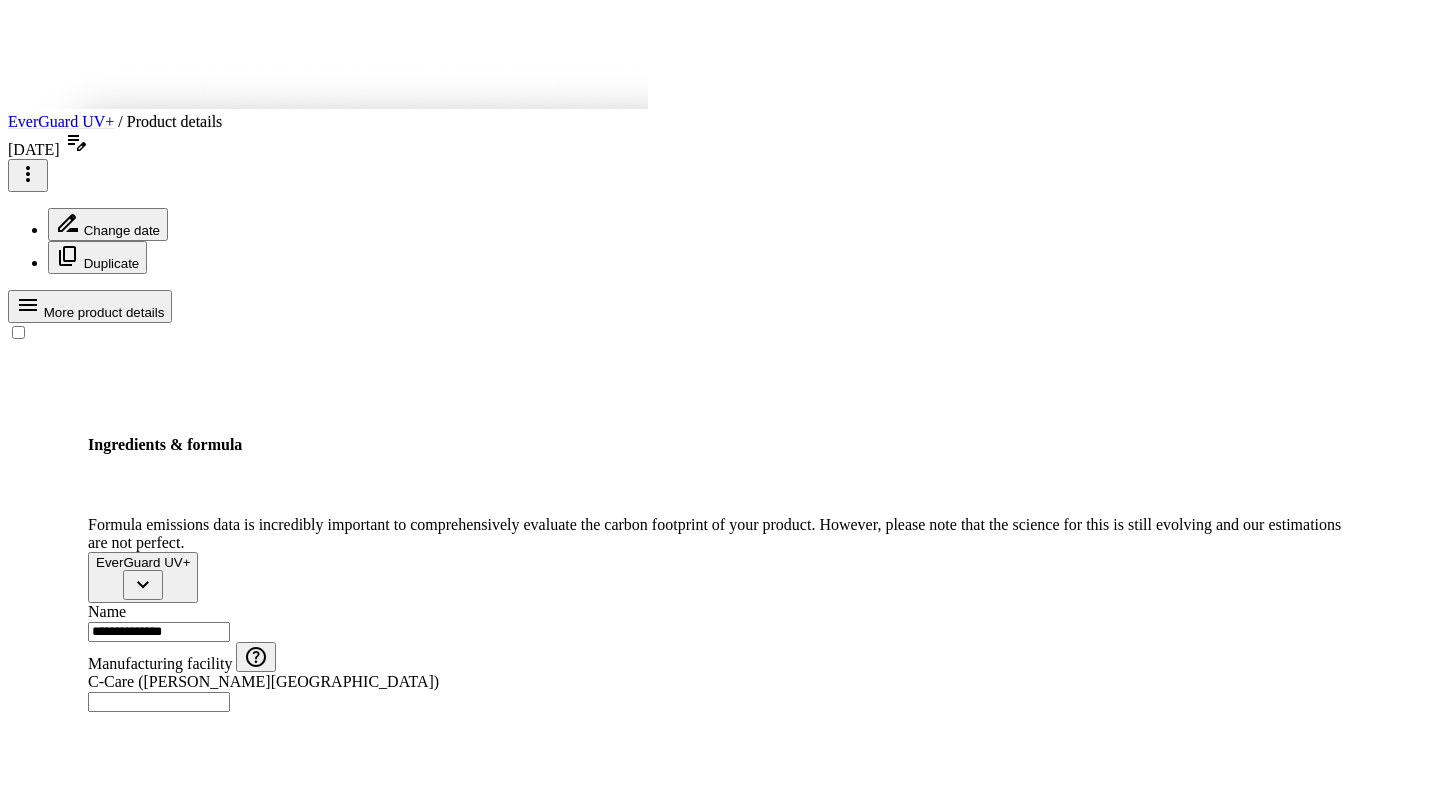 click at bounding box center (159, 2184) 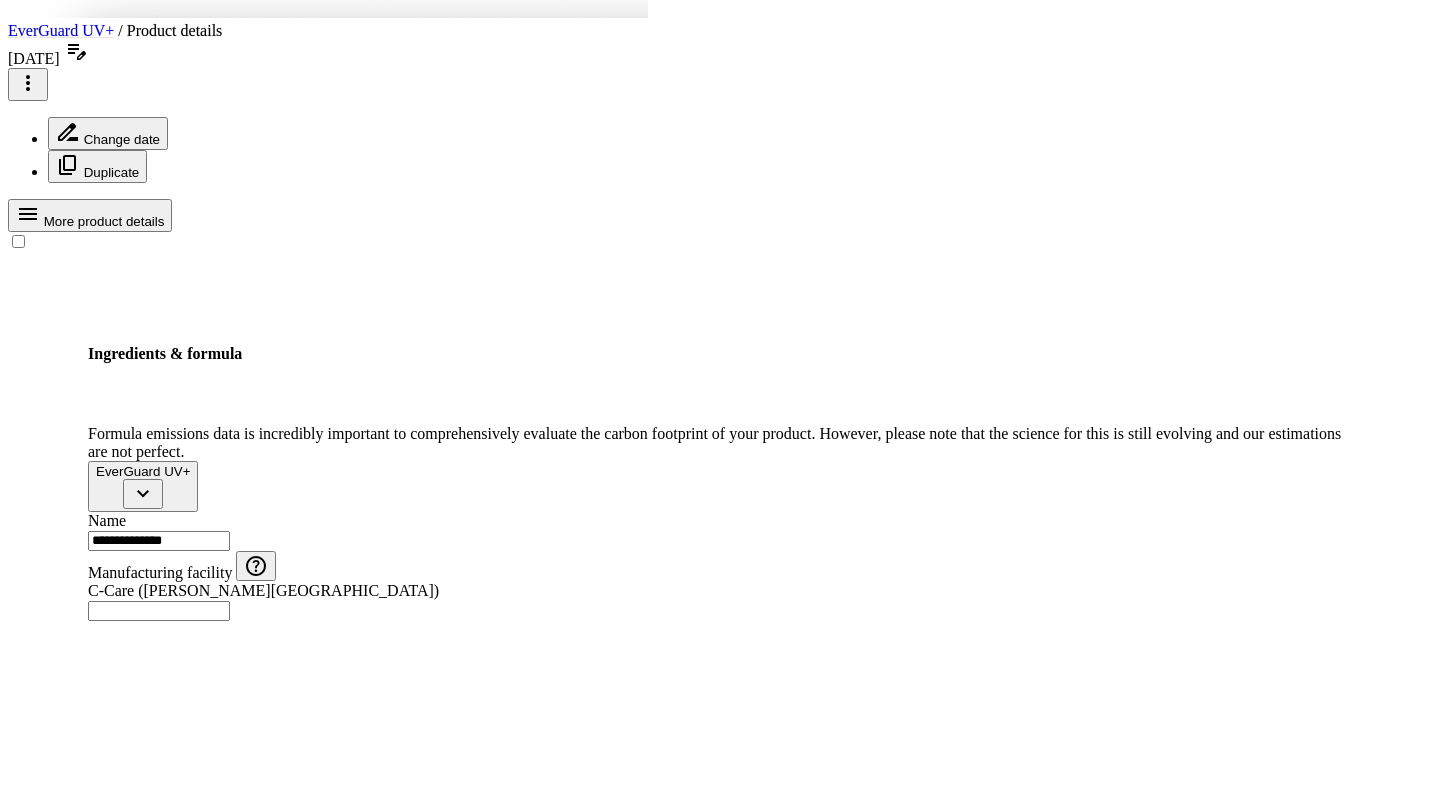 scroll, scrollTop: 692, scrollLeft: 0, axis: vertical 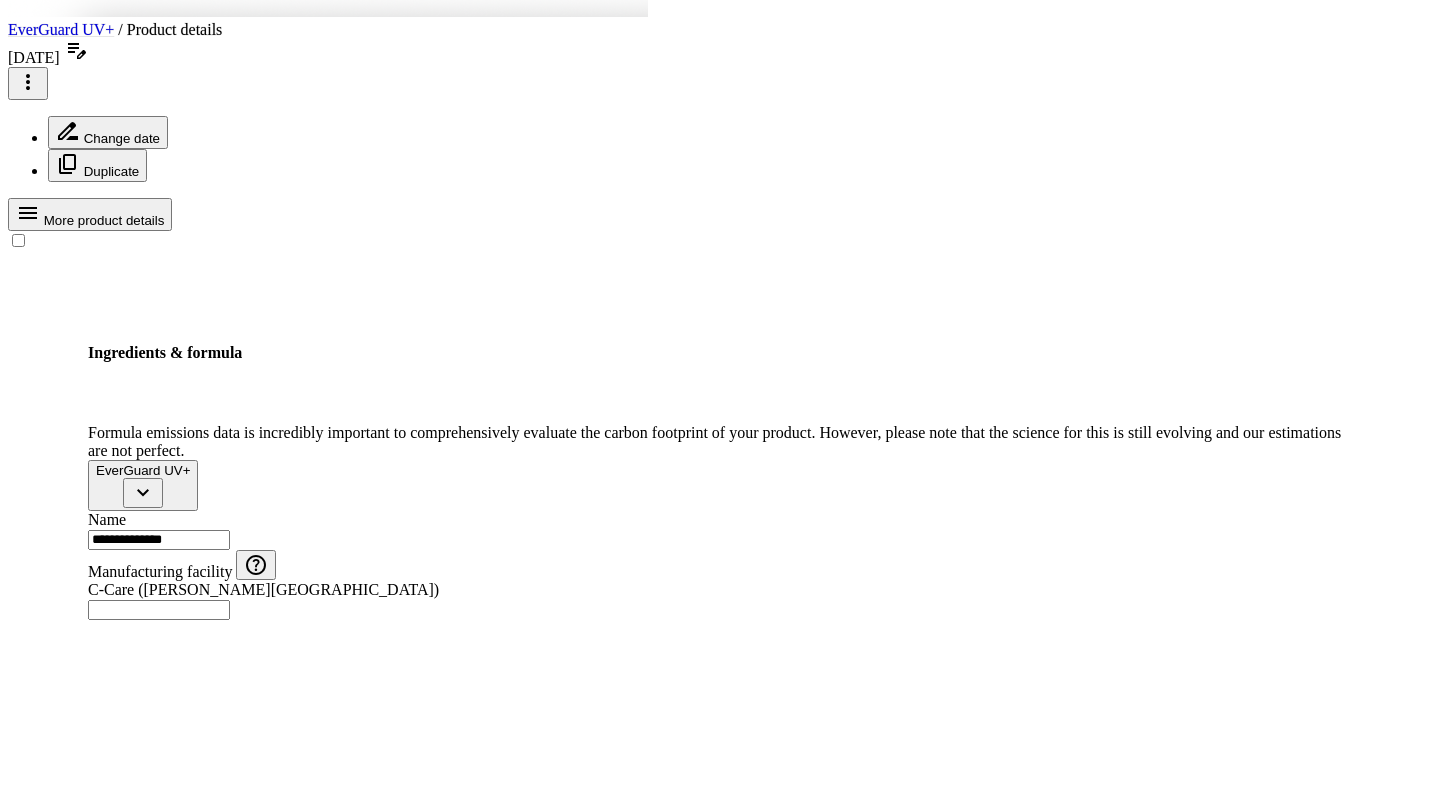 click at bounding box center (159, 2110) 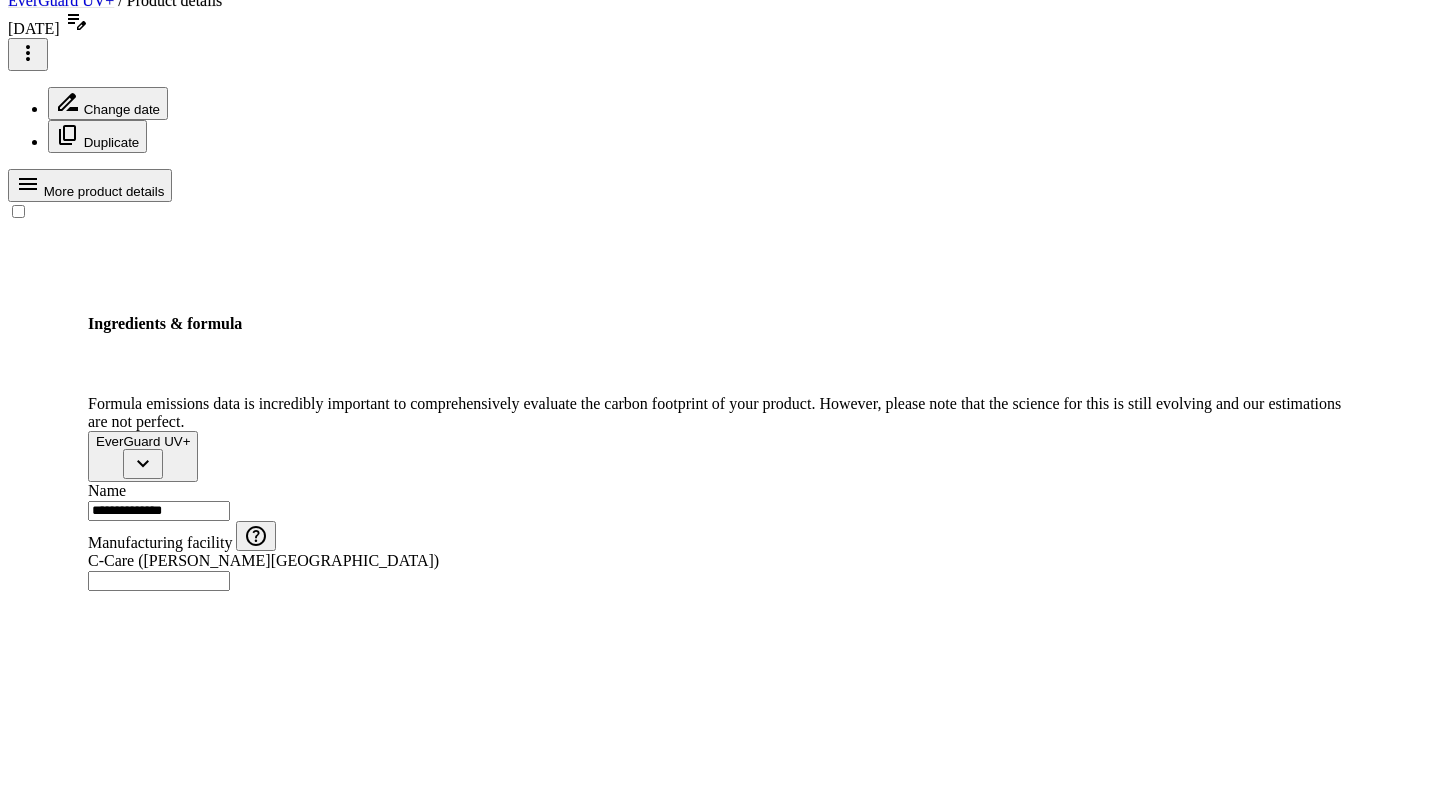 scroll, scrollTop: 737, scrollLeft: 0, axis: vertical 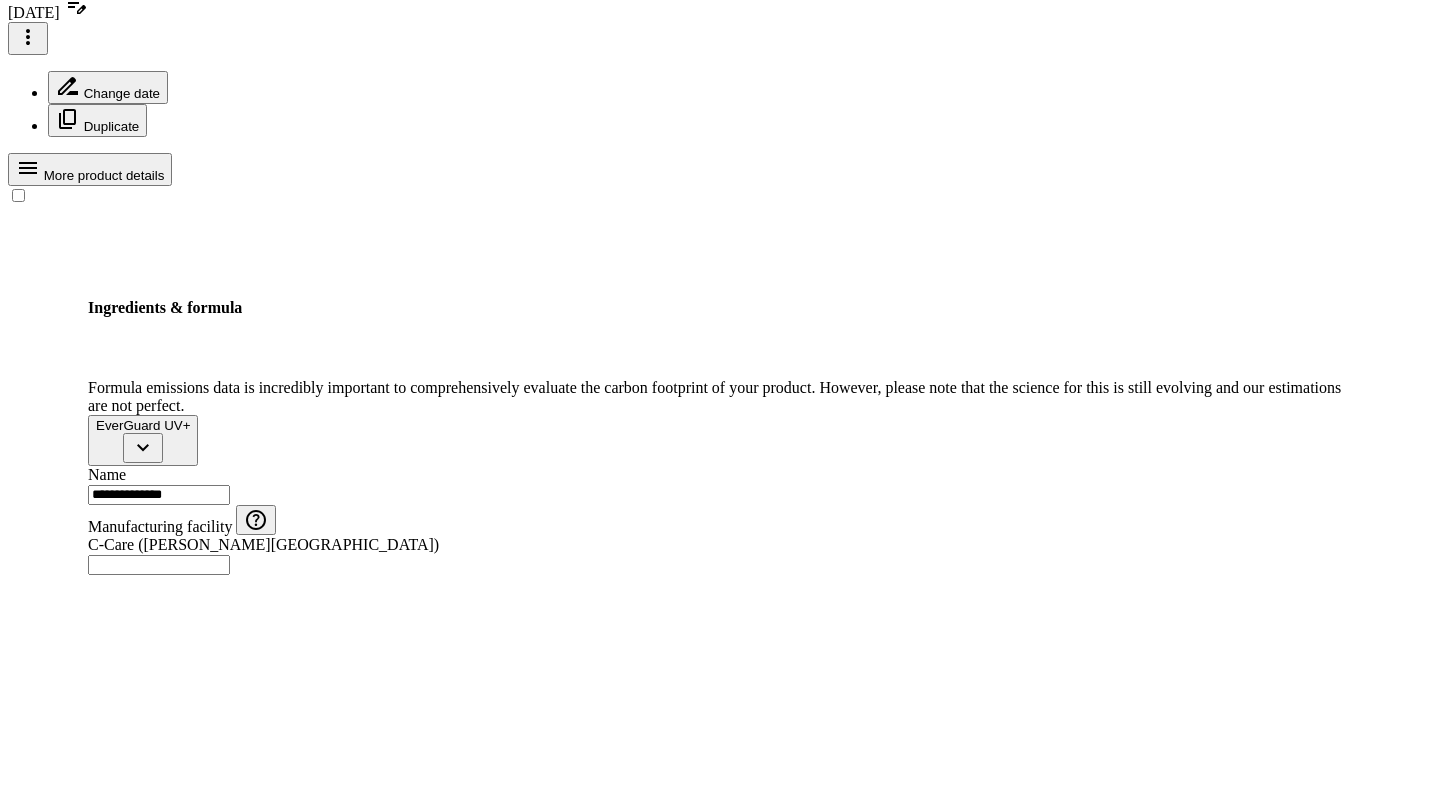 click at bounding box center [159, 6391] 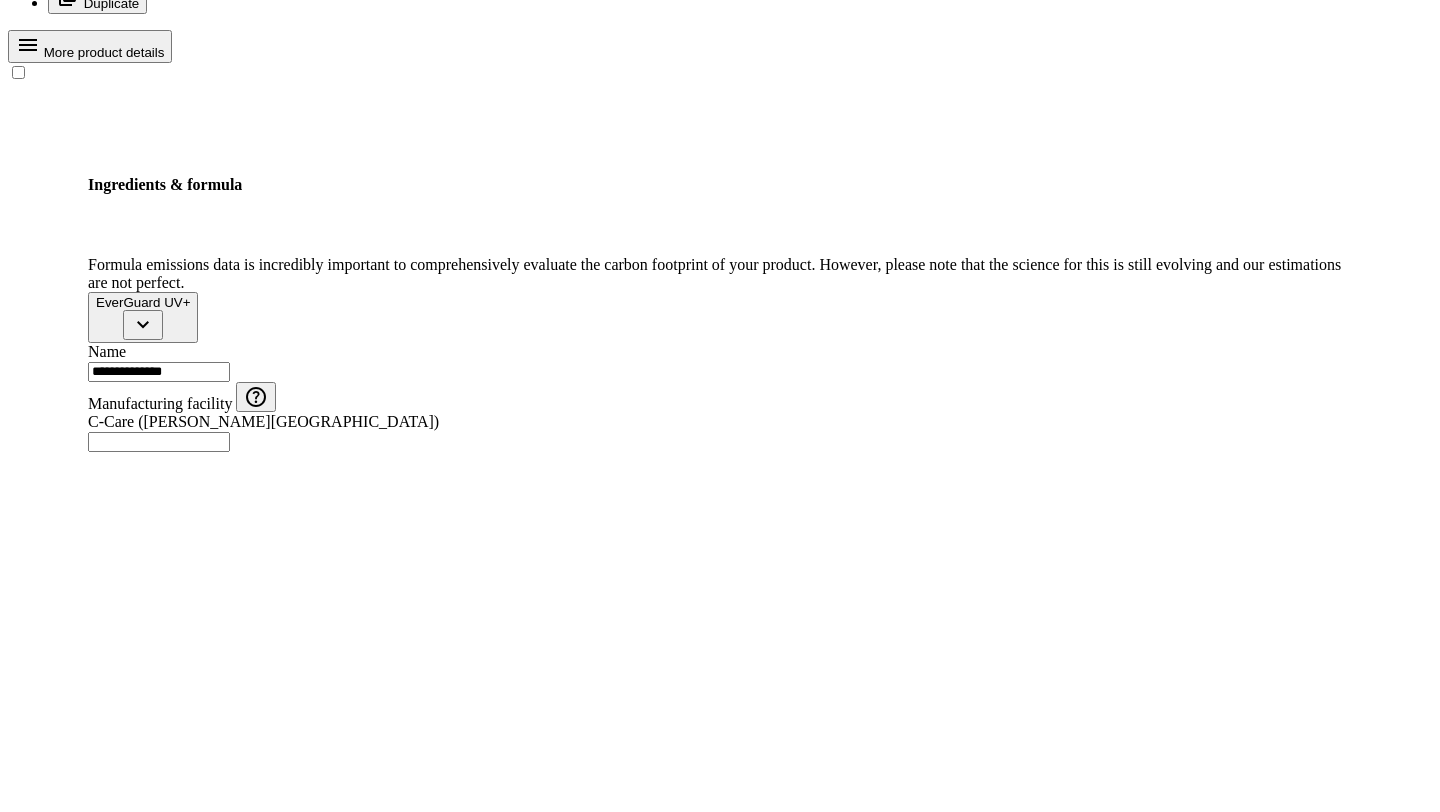 click at bounding box center [159, 7585] 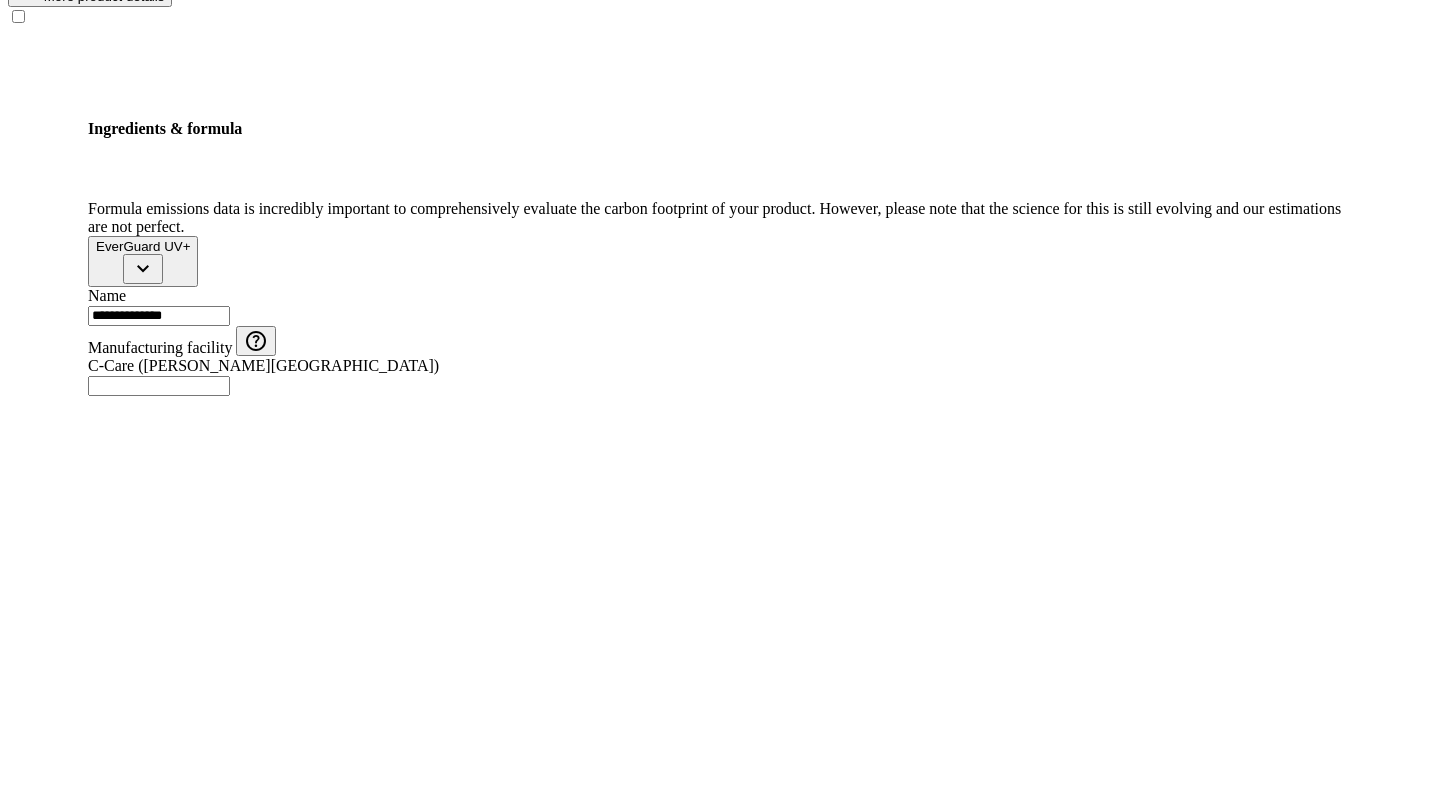 click at bounding box center [159, 7654] 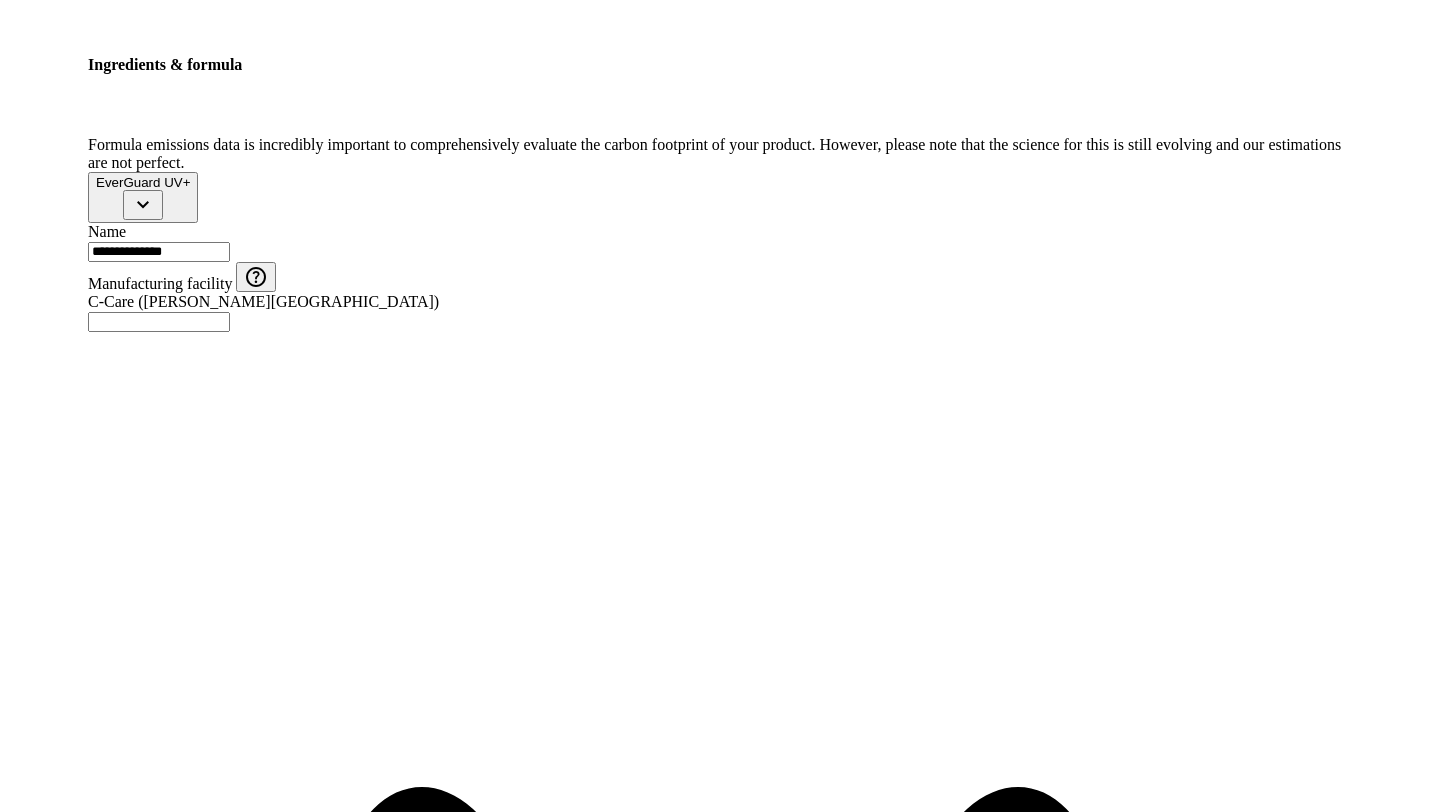 click on "Add another ingredient" at bounding box center [163, 11897] 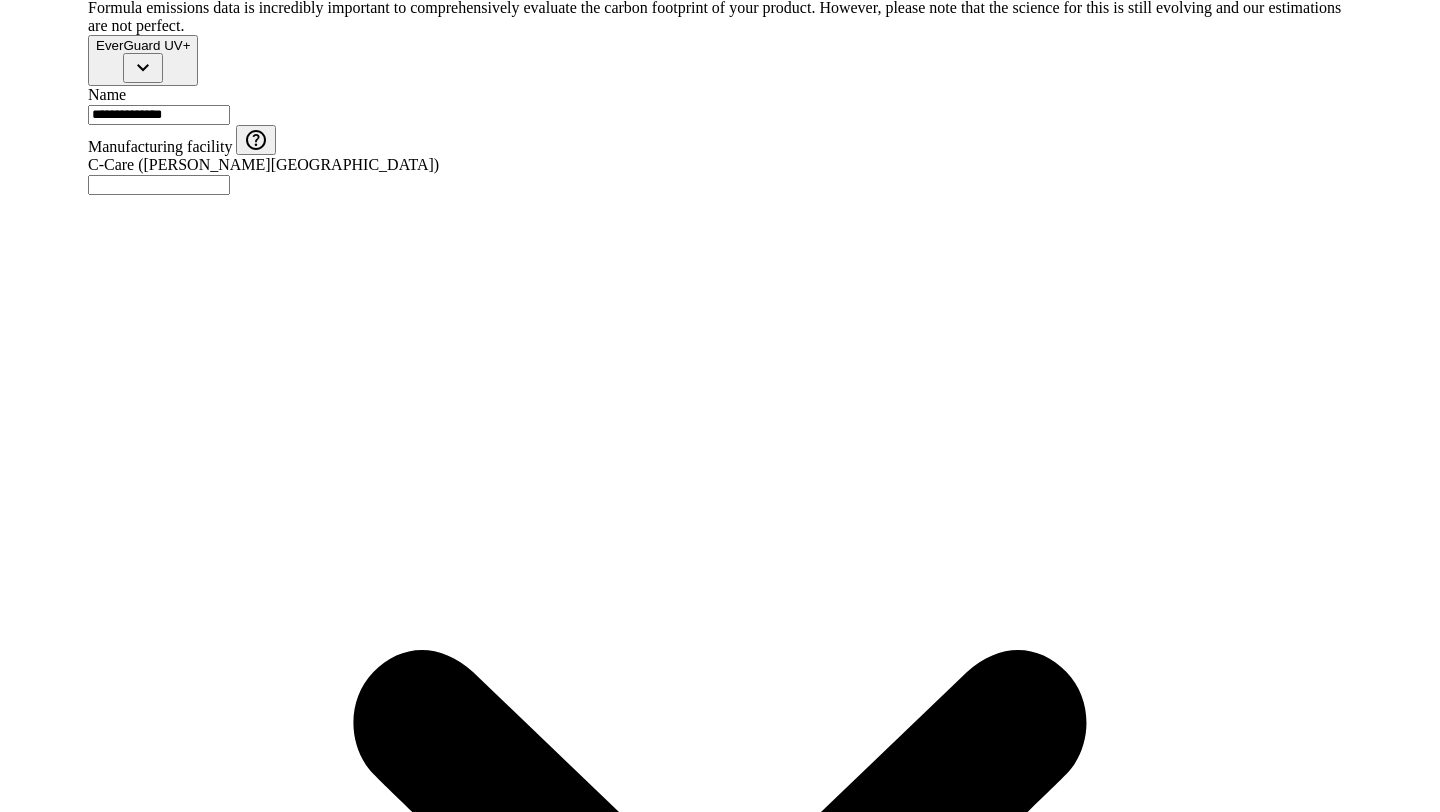 scroll, scrollTop: 1122, scrollLeft: 0, axis: vertical 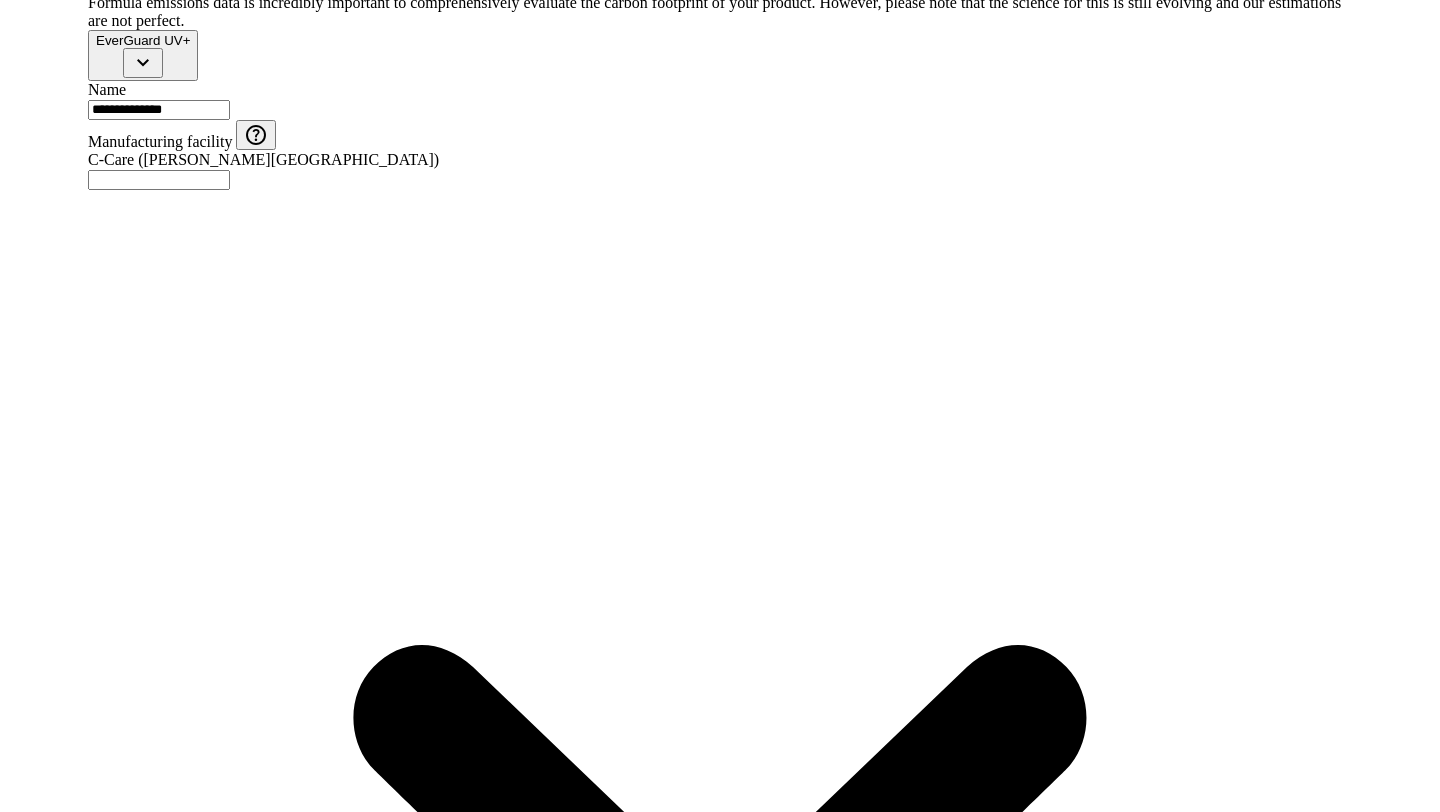 click at bounding box center [159, 13216] 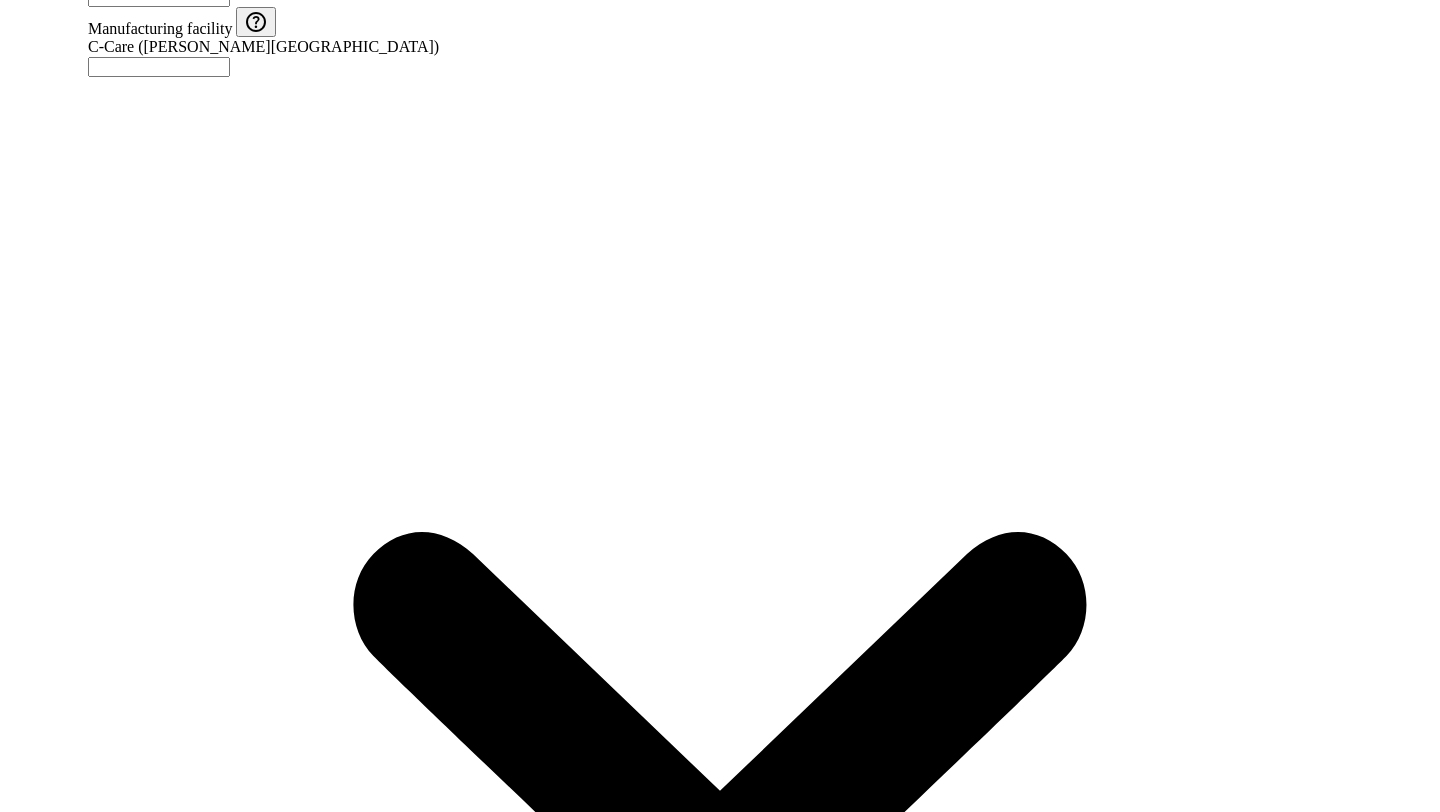 scroll, scrollTop: 1245, scrollLeft: 0, axis: vertical 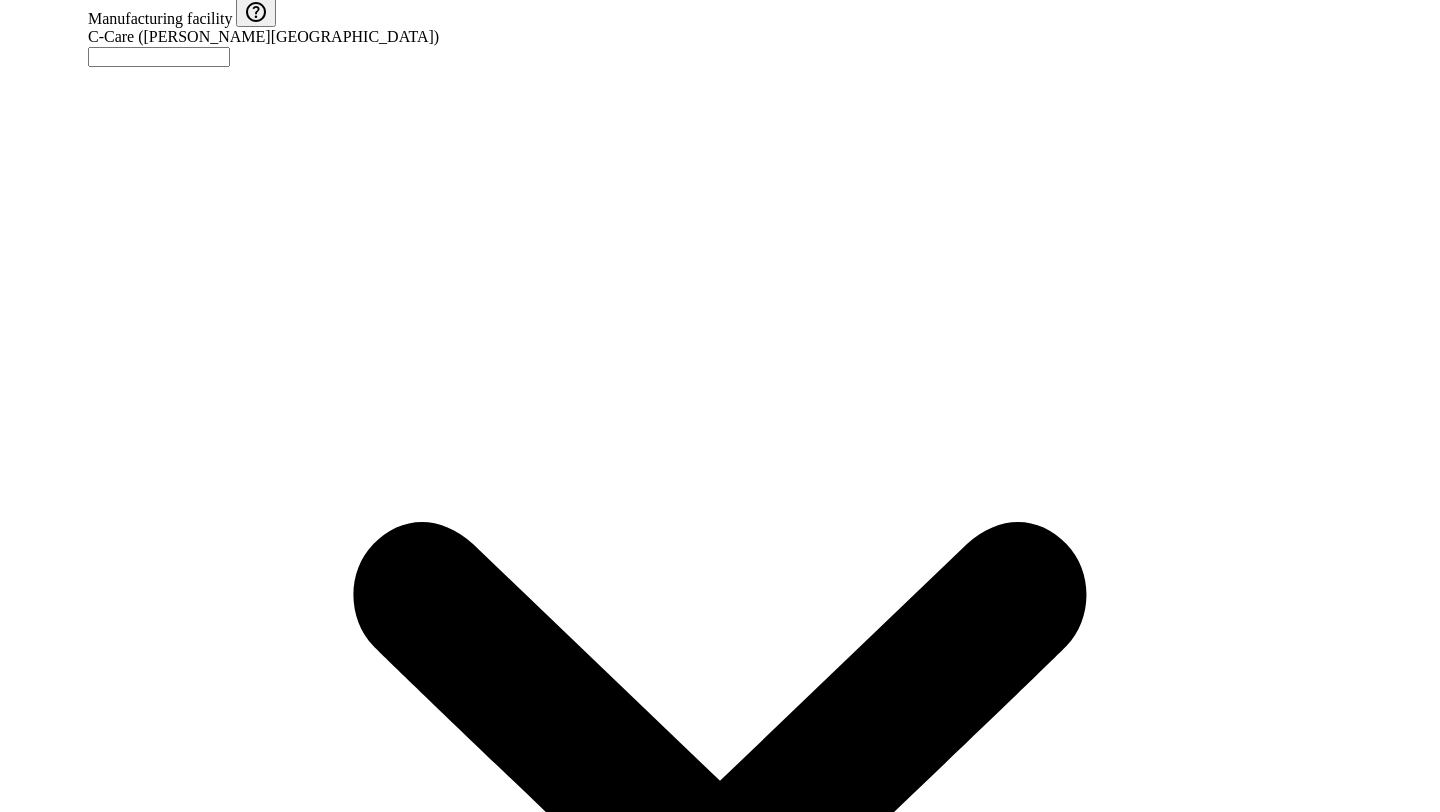 click on "Add another ingredient" at bounding box center [163, 17432] 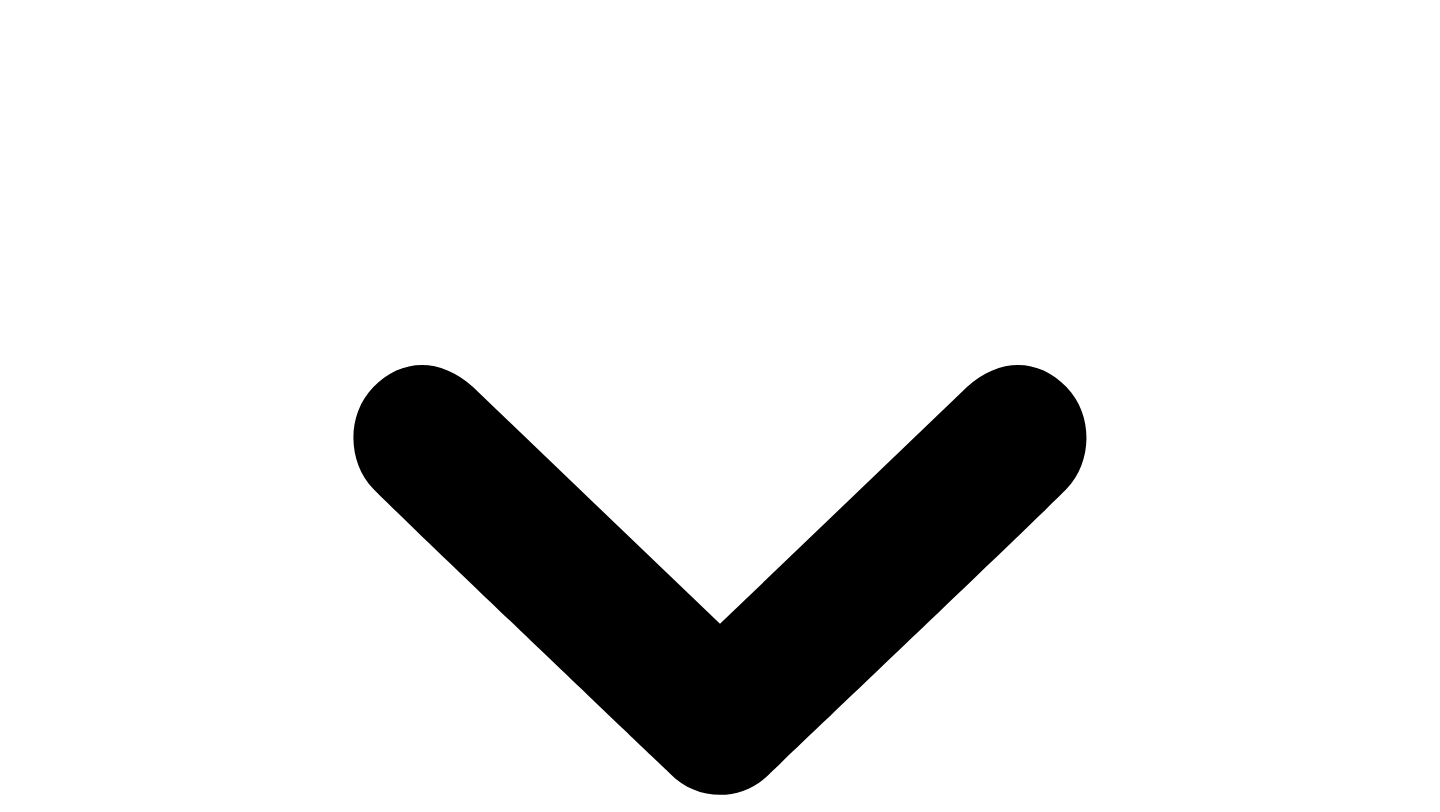 click at bounding box center [159, 18768] 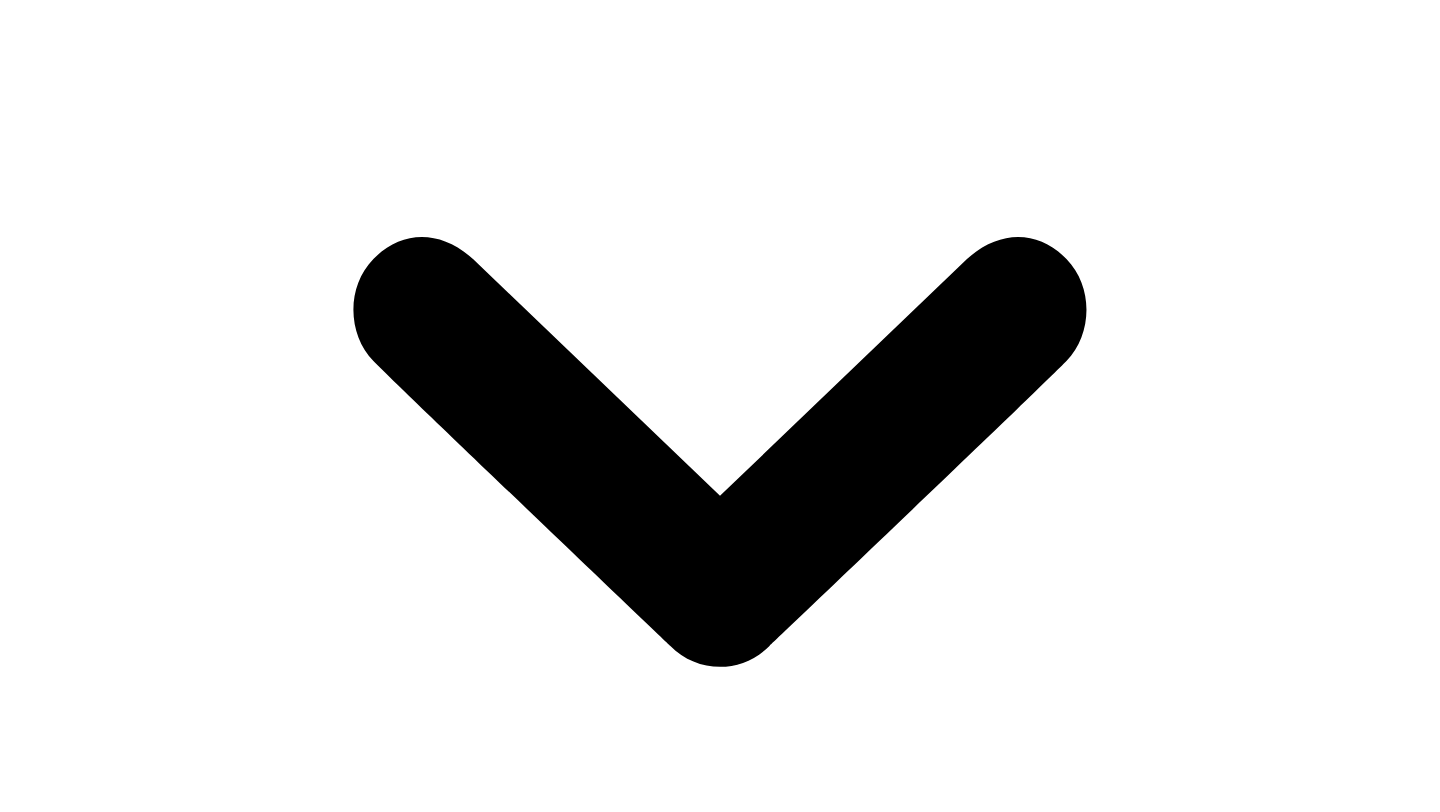 click on "Add another ingredient" at bounding box center (163, 21555) 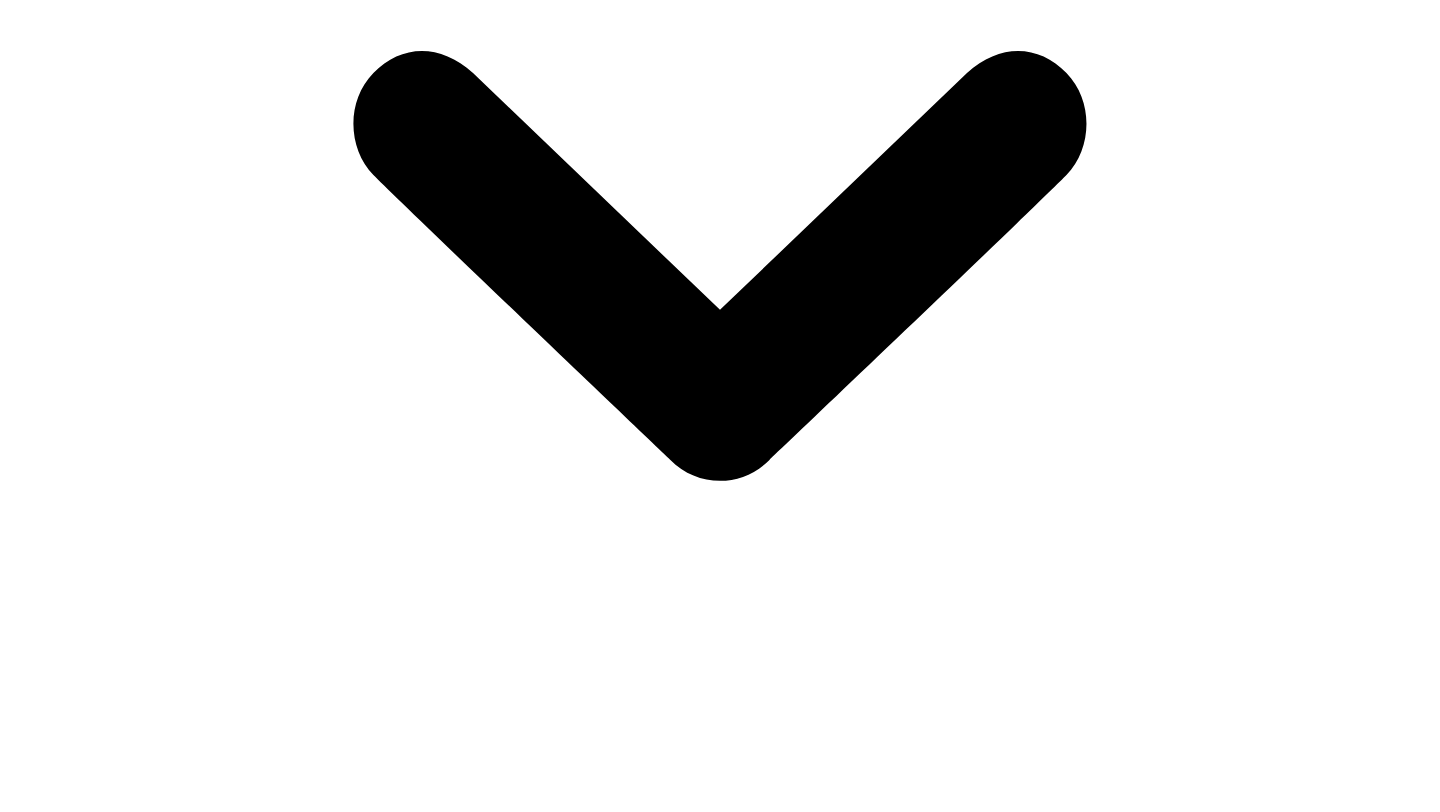 click on "Add another ingredient" at bounding box center (163, 24353) 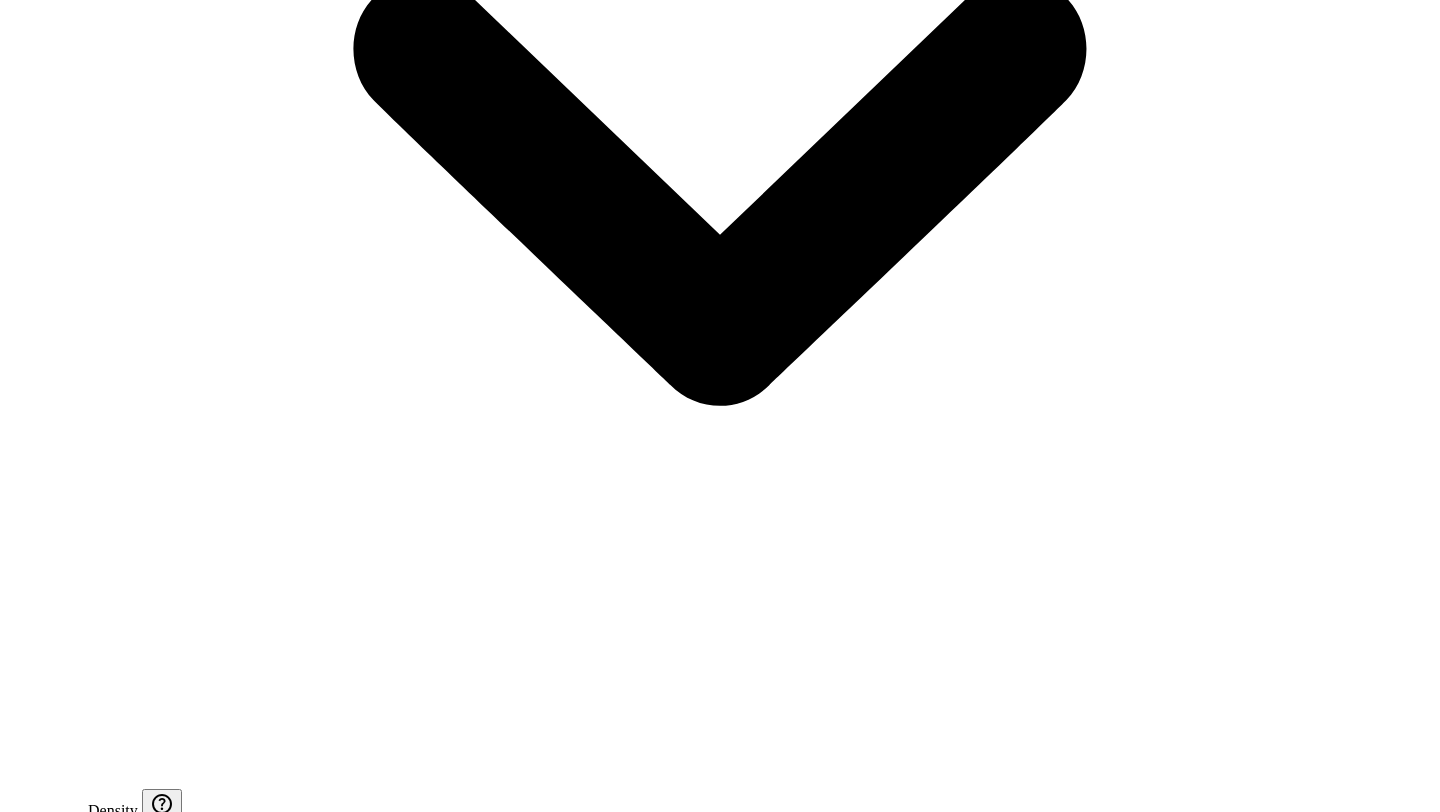 scroll, scrollTop: 1884, scrollLeft: 0, axis: vertical 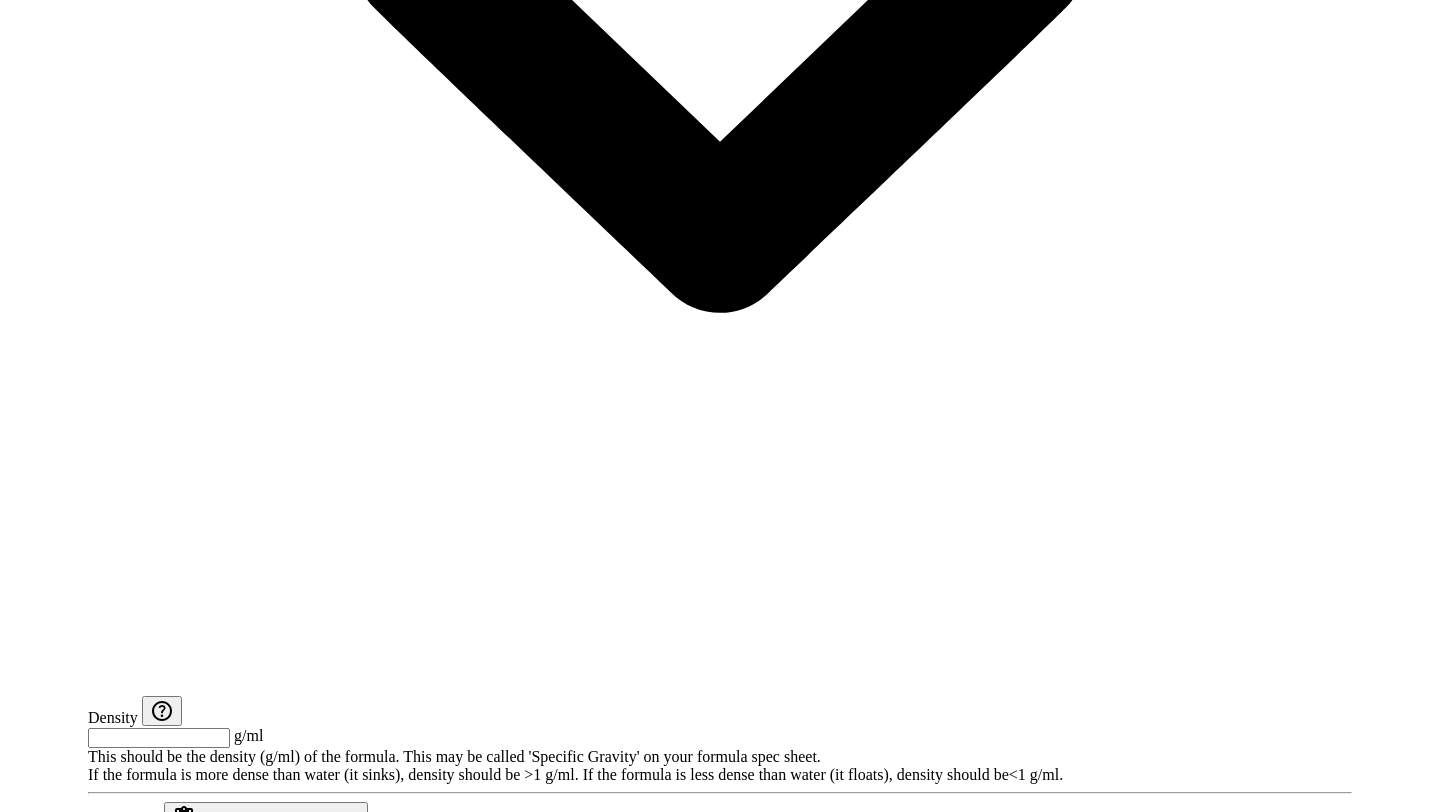 click at bounding box center [159, 27088] 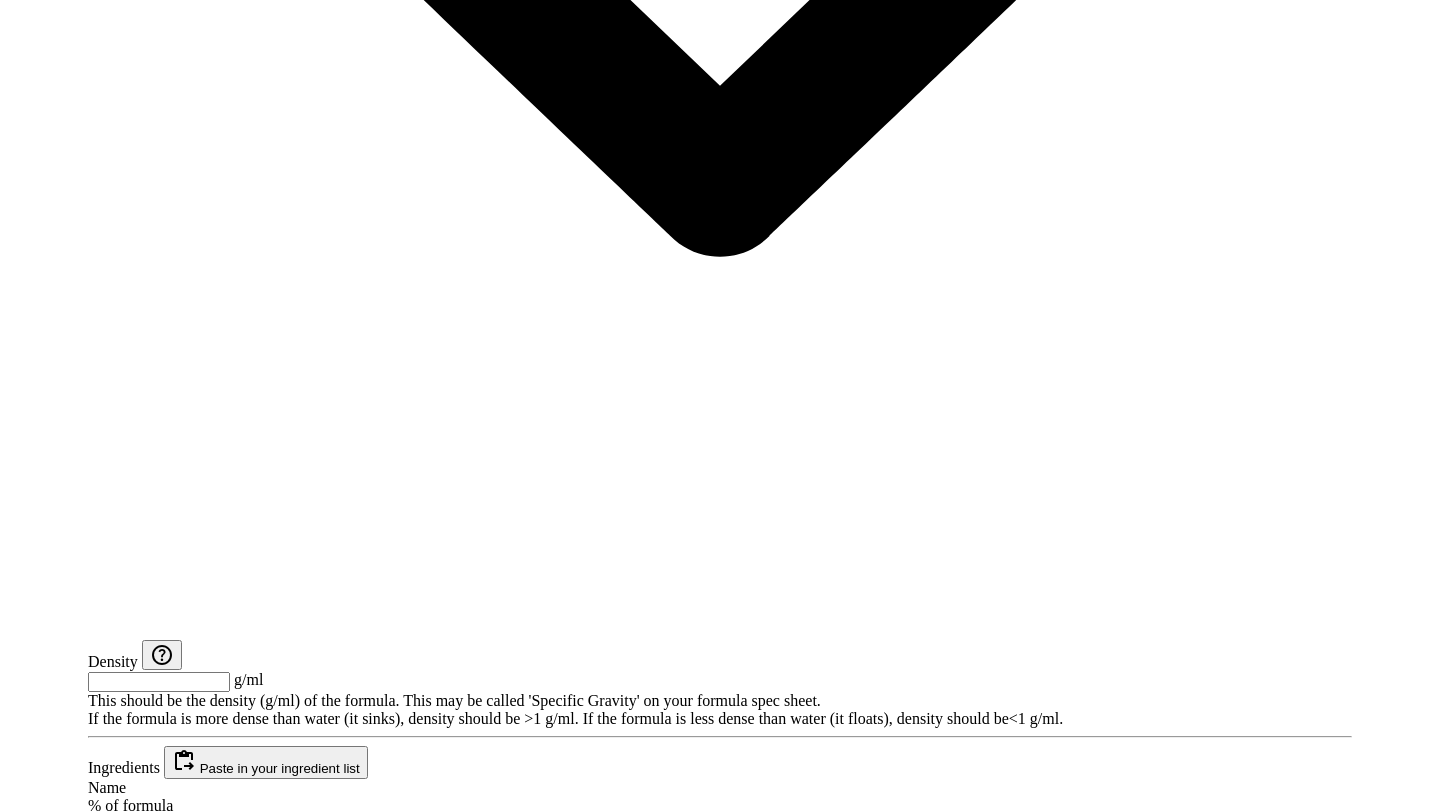 type on "*" 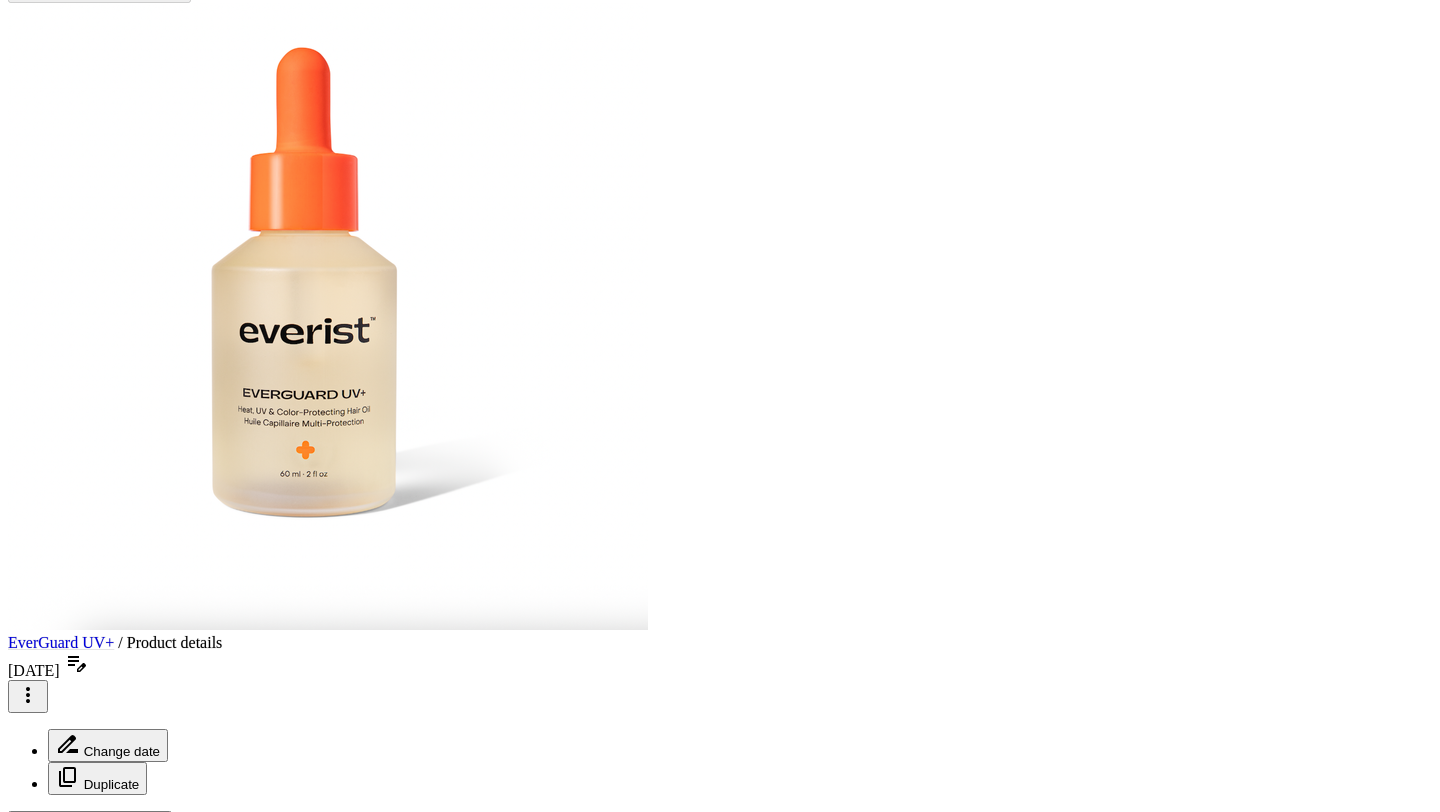 click on "Ingredients" at bounding box center (44, 1390) 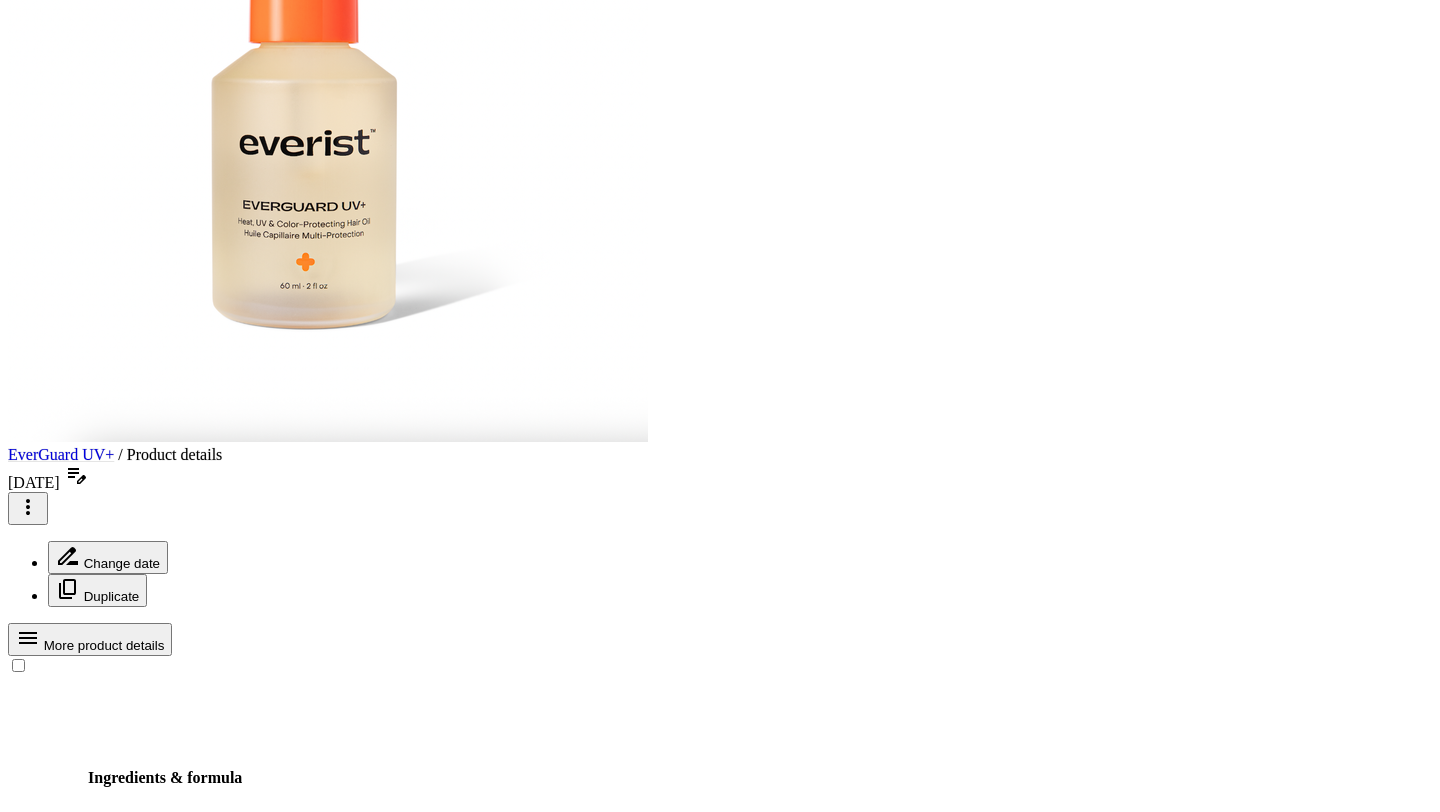 click on "Packaging" at bounding box center (90, 31861) 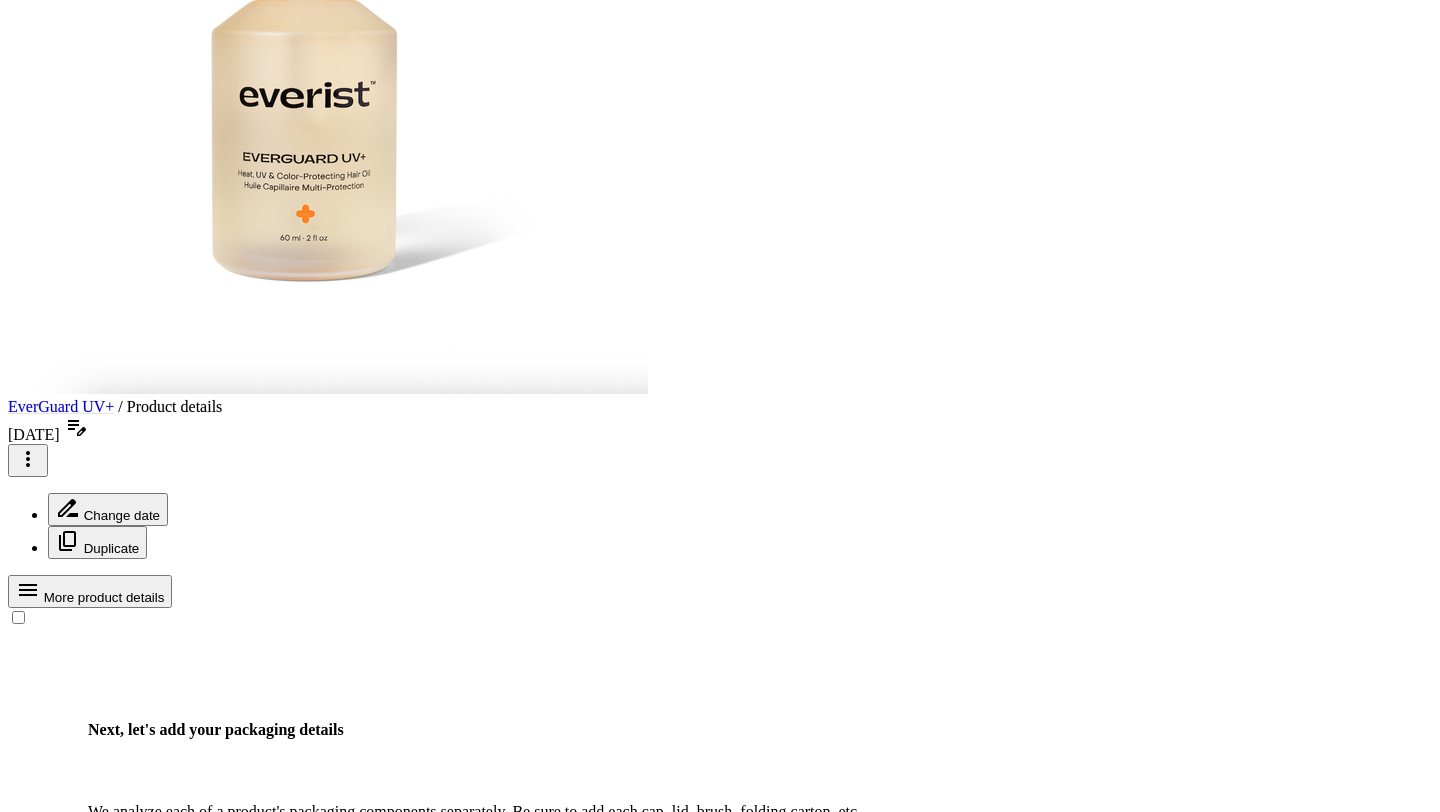 scroll, scrollTop: 349, scrollLeft: 0, axis: vertical 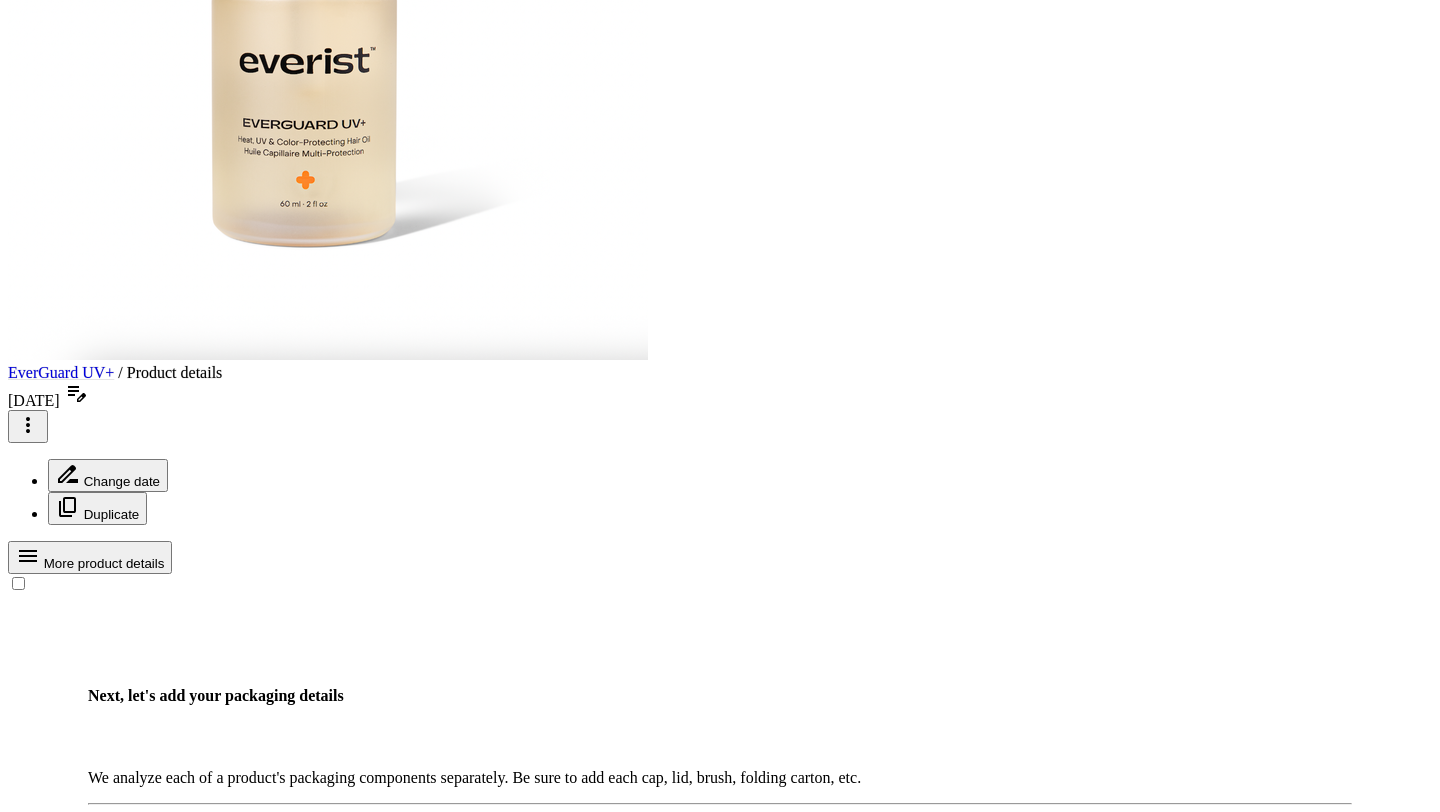 click on "Ingredients" at bounding box center (44, 1339) 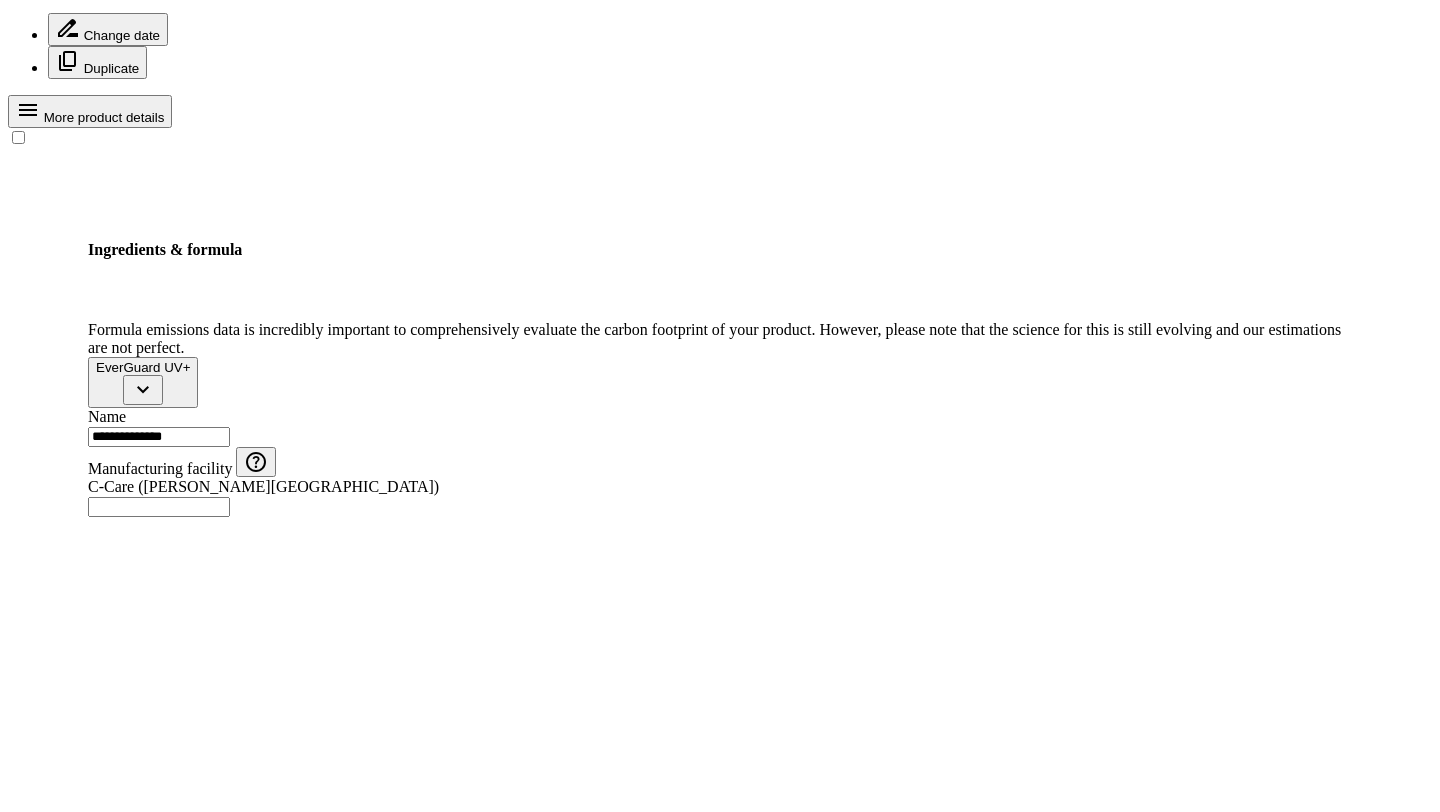 click on "Packaging" at bounding box center (90, 31333) 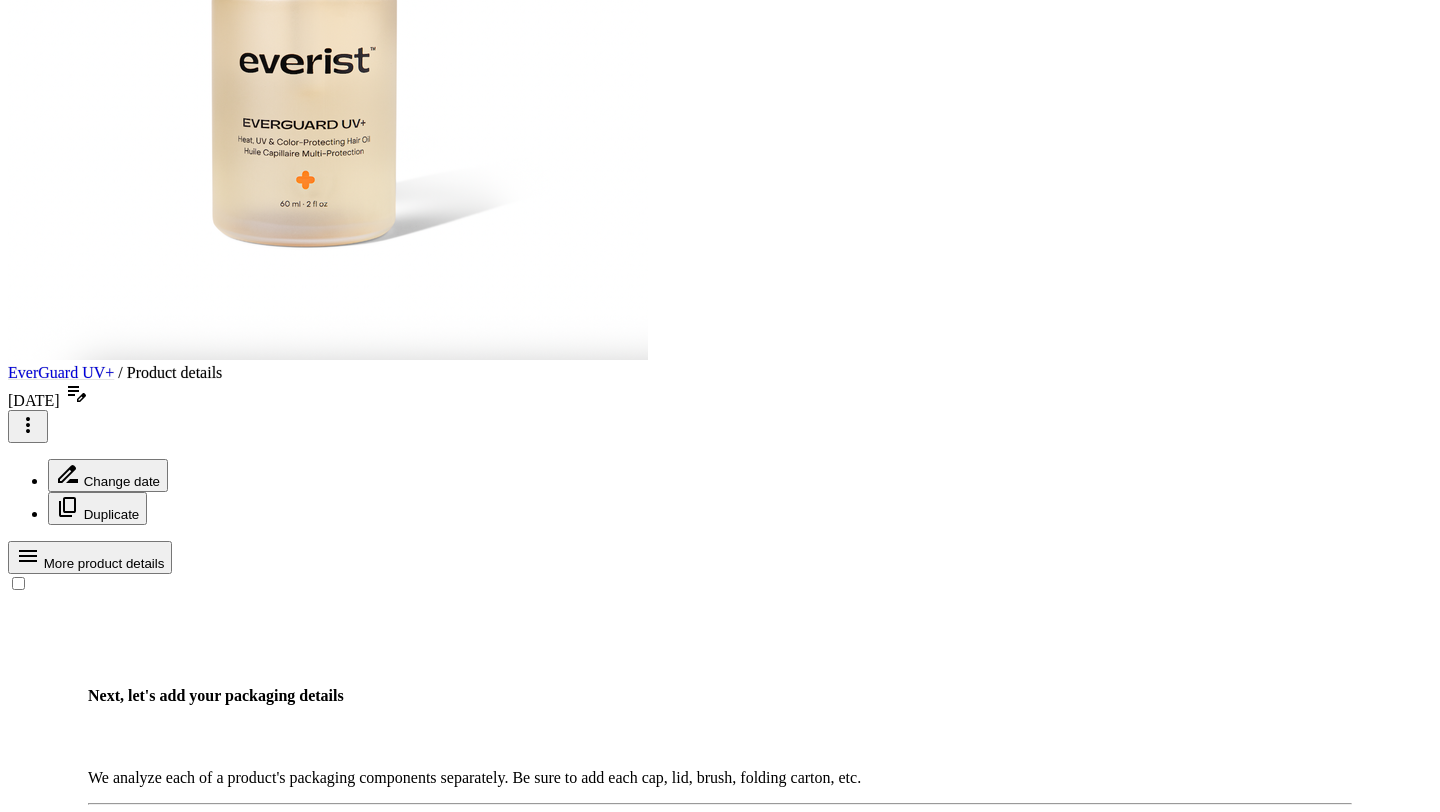 scroll, scrollTop: 348, scrollLeft: 0, axis: vertical 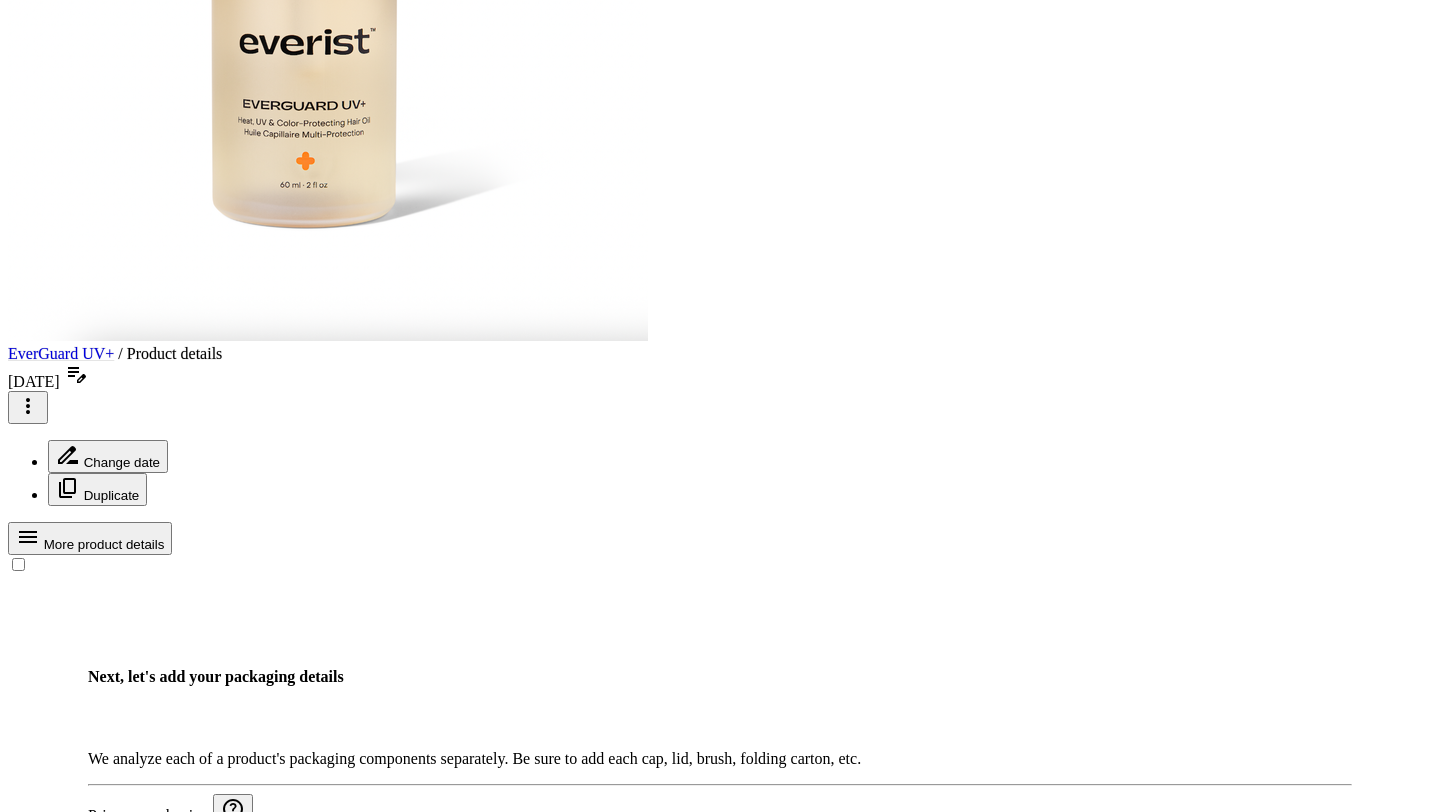 click on "Unknown" at bounding box center [124, 856] 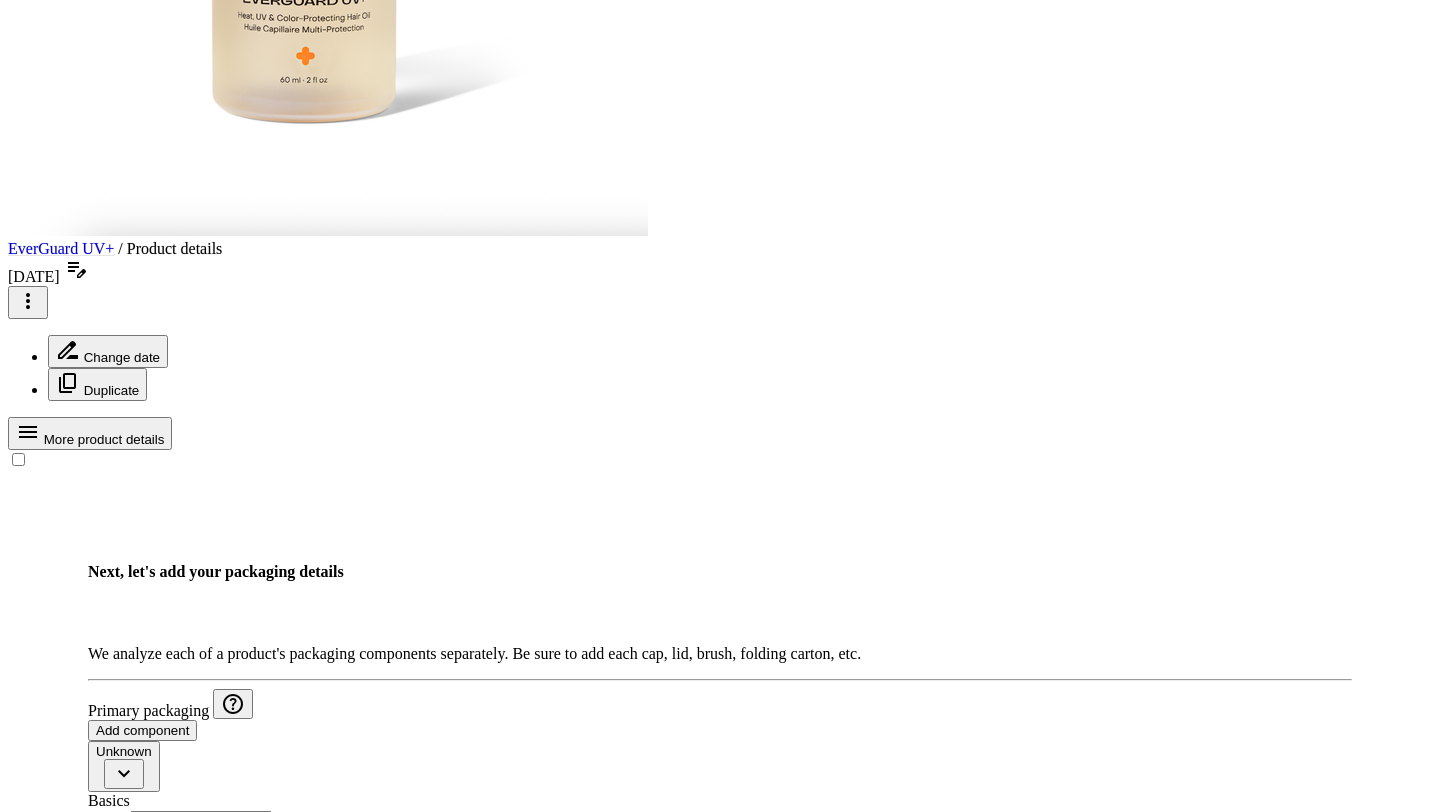 scroll, scrollTop: 505, scrollLeft: 0, axis: vertical 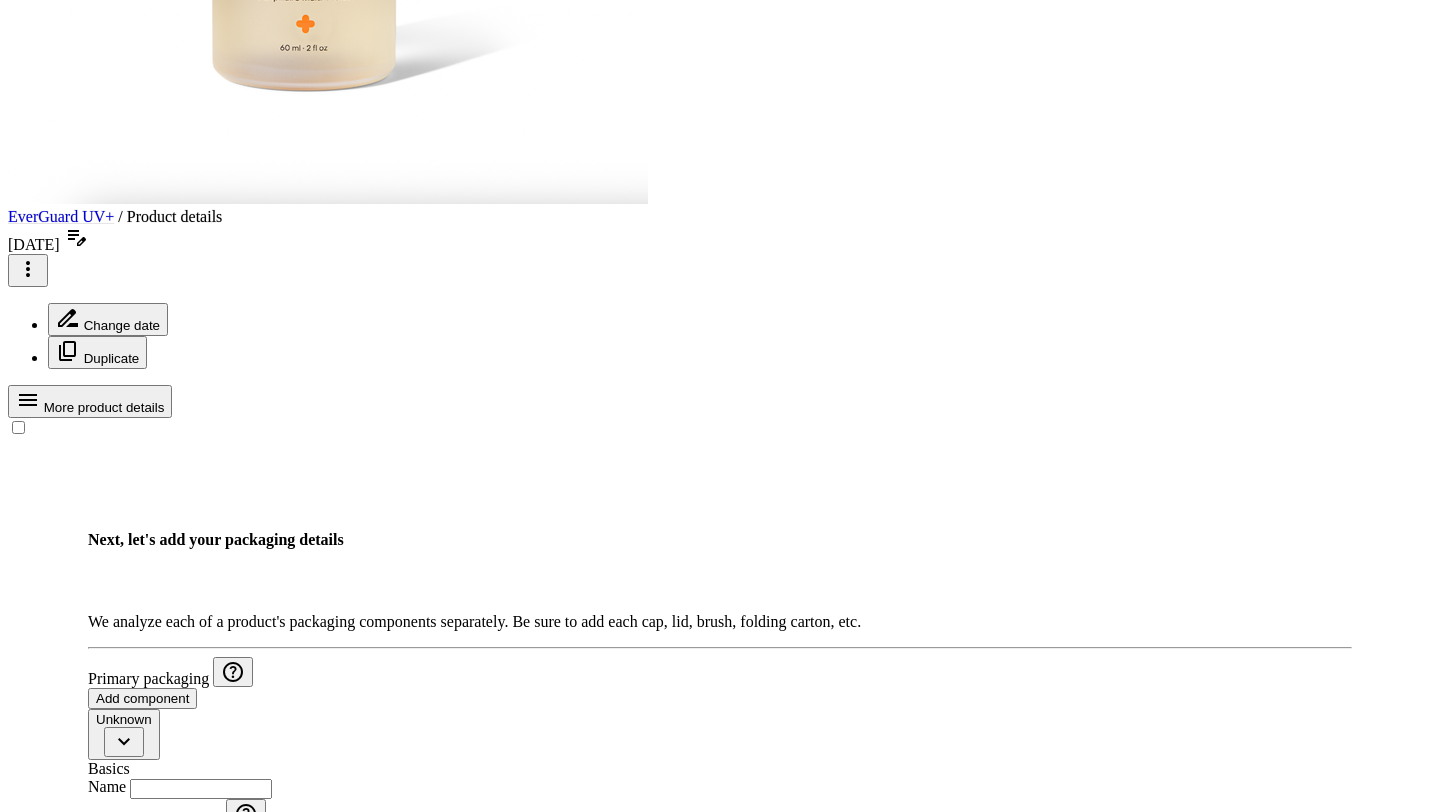 click on "Component category   help_outline       Select is focused, type to refine list, press down to open the menu.                   Please select your product's primary packaging. This should be the packaging (bottle,
tube, etc.) that directly contains the formula fill." at bounding box center [159, 859] 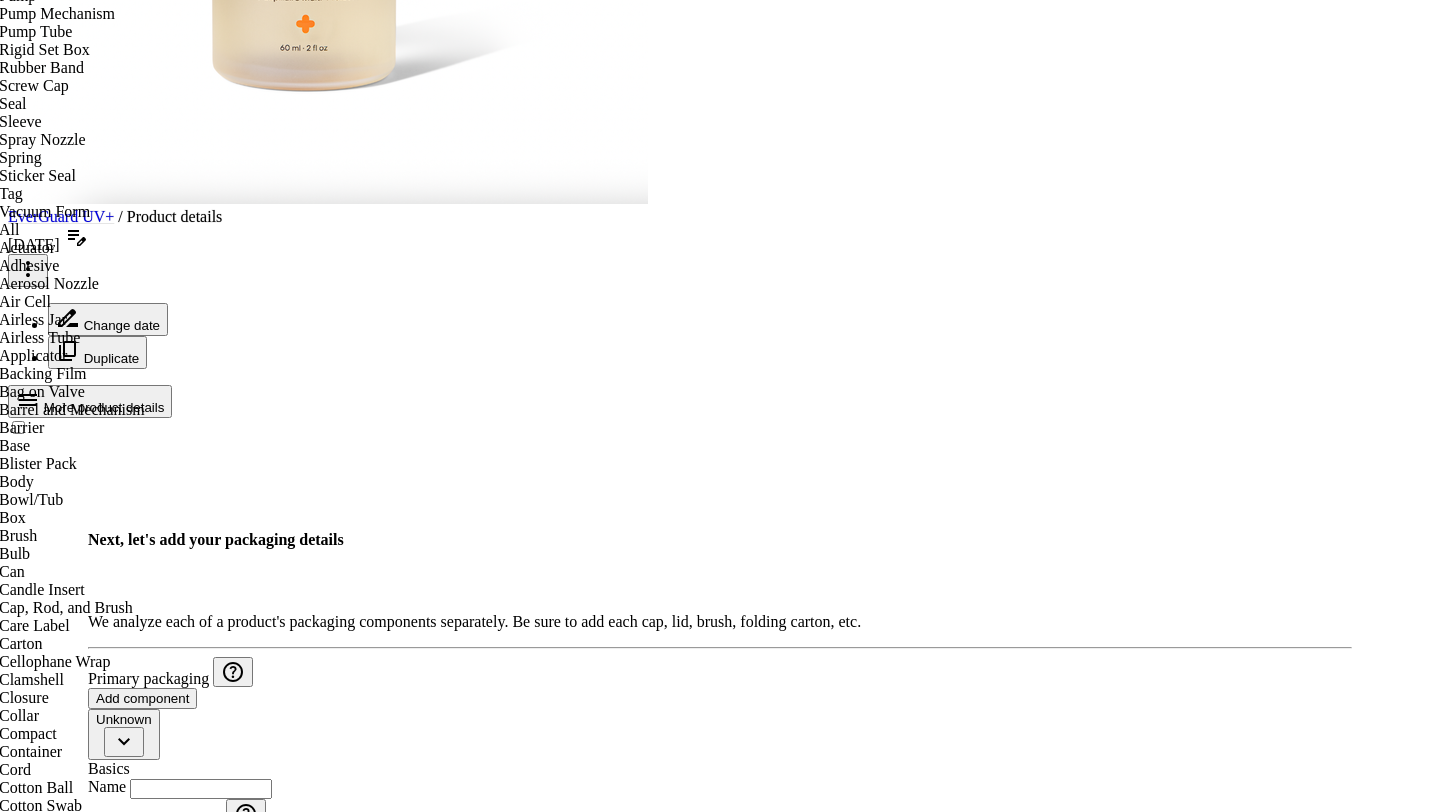 click on "Name" at bounding box center (201, 789) 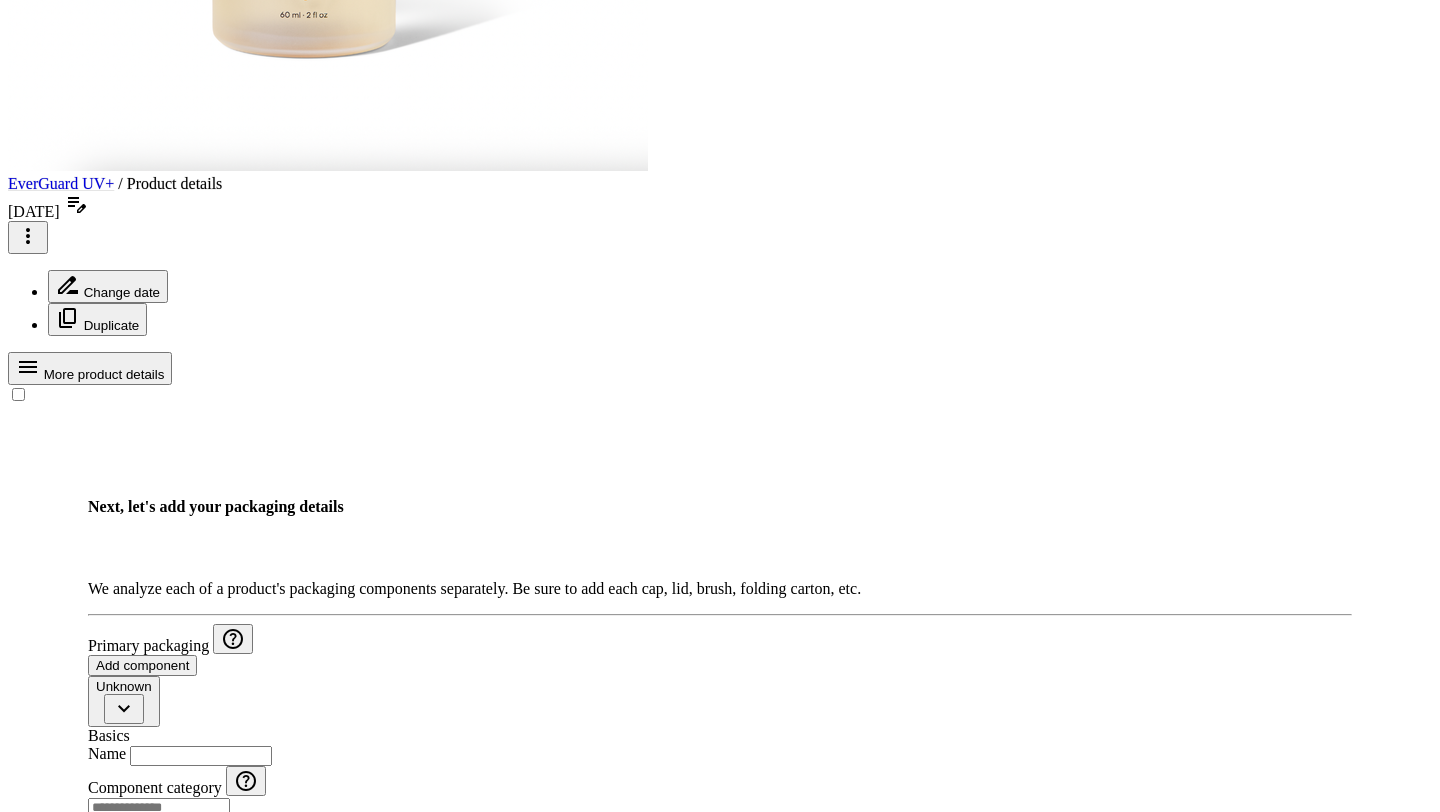 scroll, scrollTop: 539, scrollLeft: 0, axis: vertical 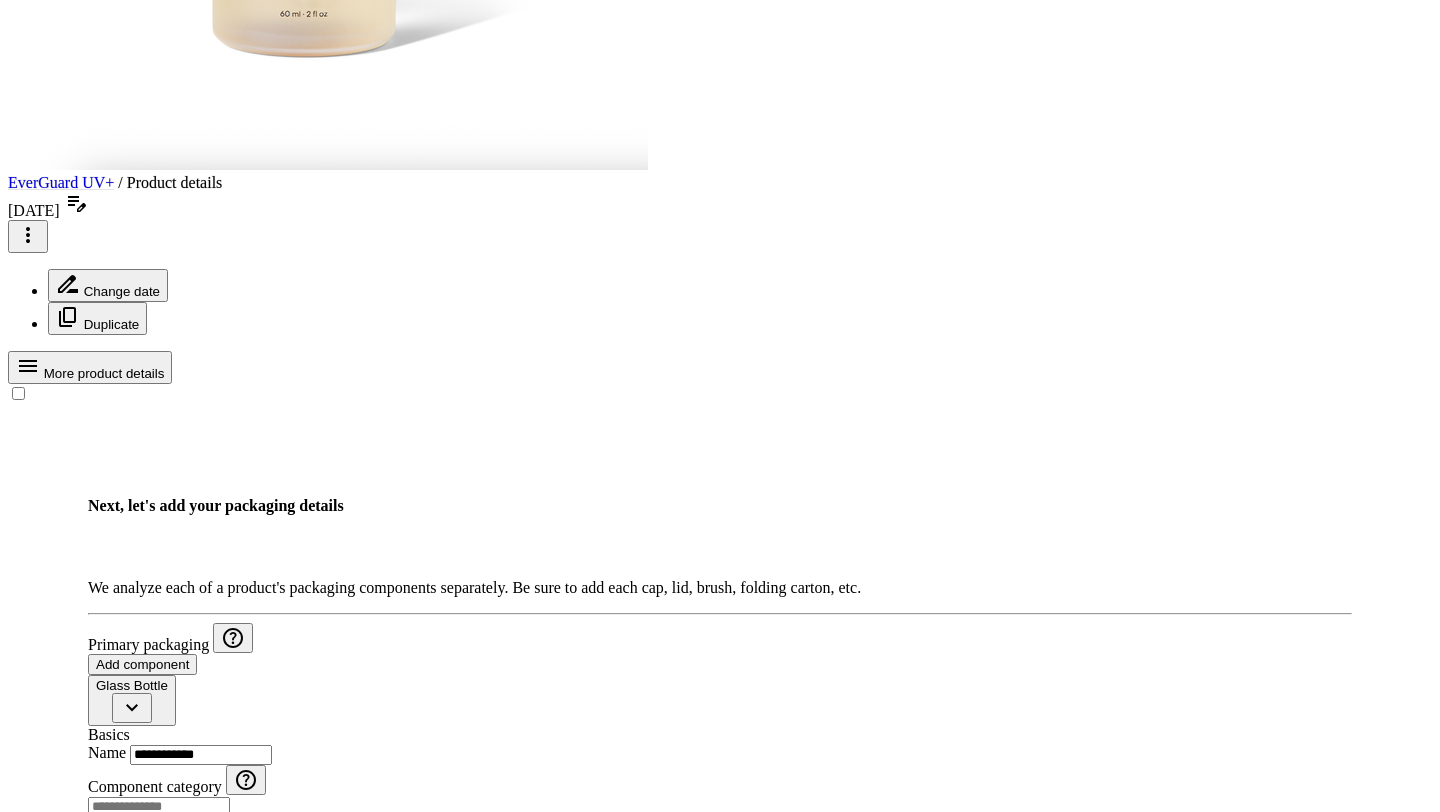 type on "**********" 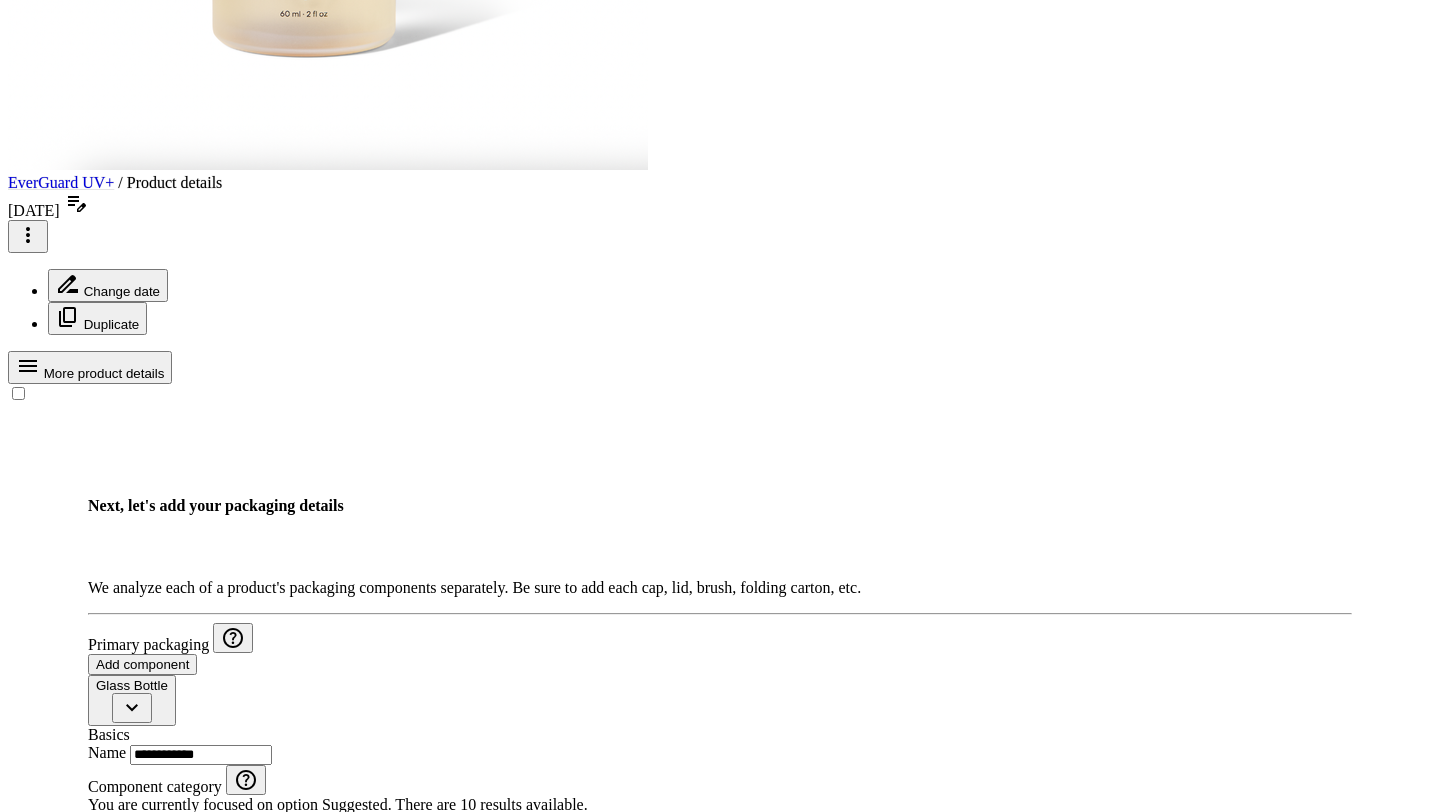 type on "****" 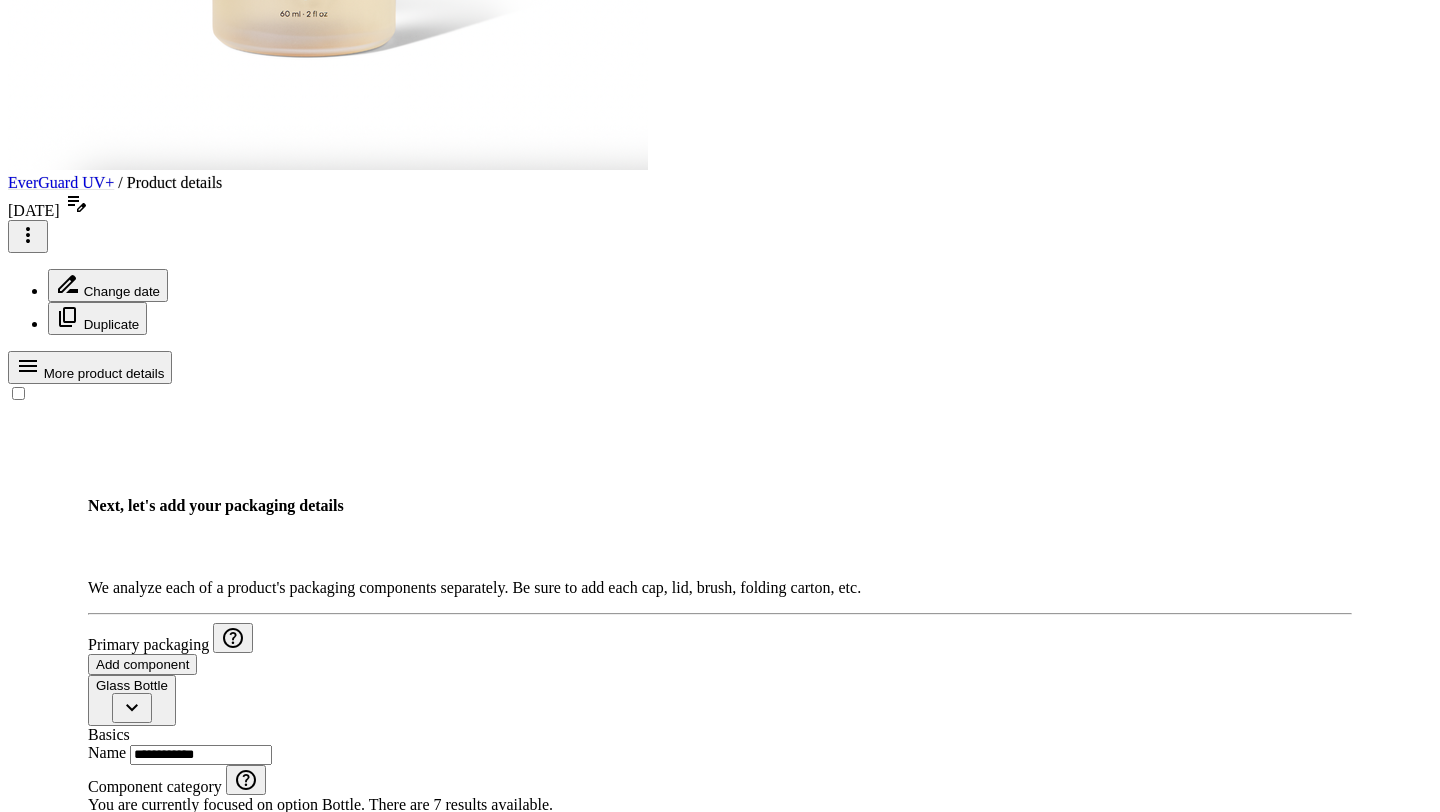 click on "Bottle" at bounding box center (306, -452) 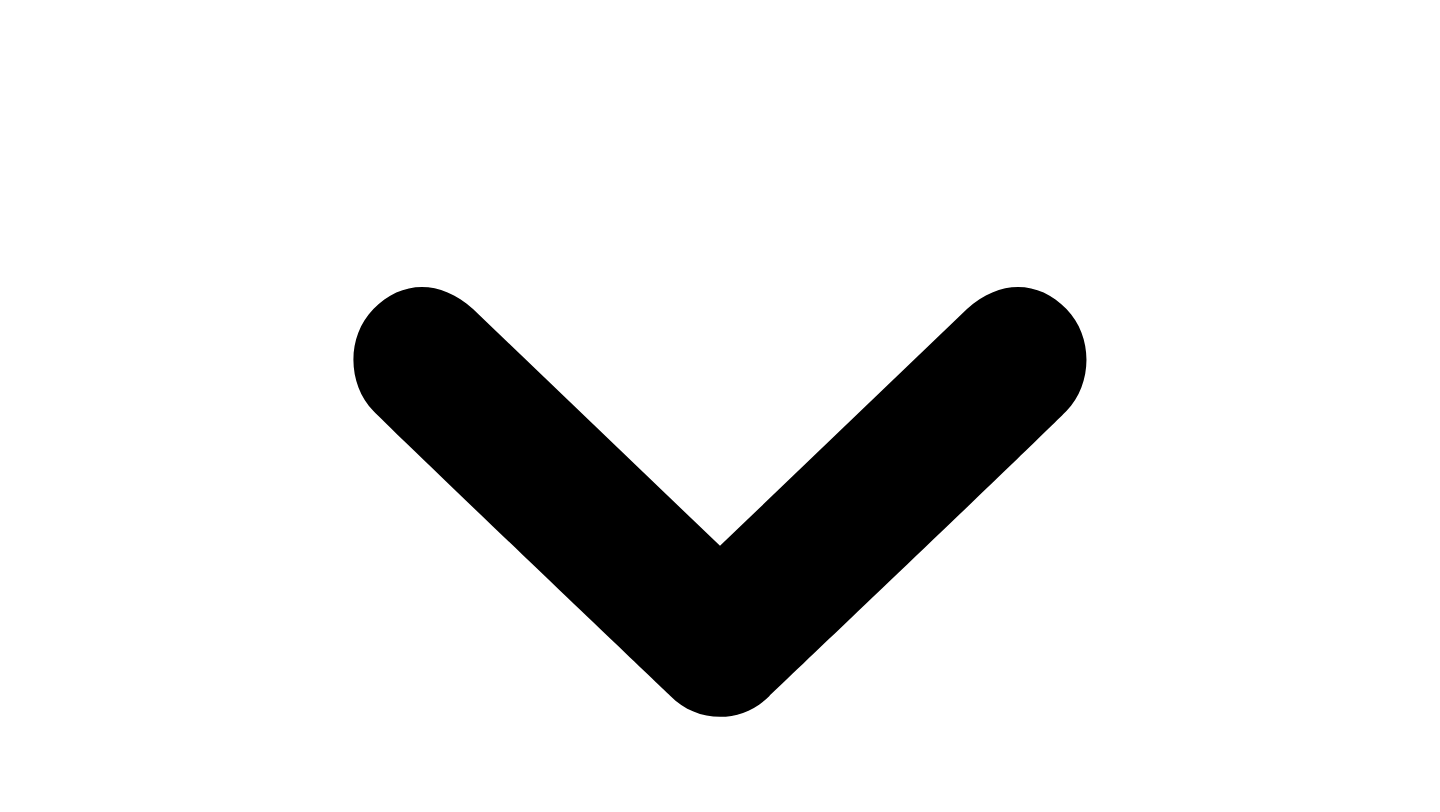 scroll, scrollTop: 1622, scrollLeft: 0, axis: vertical 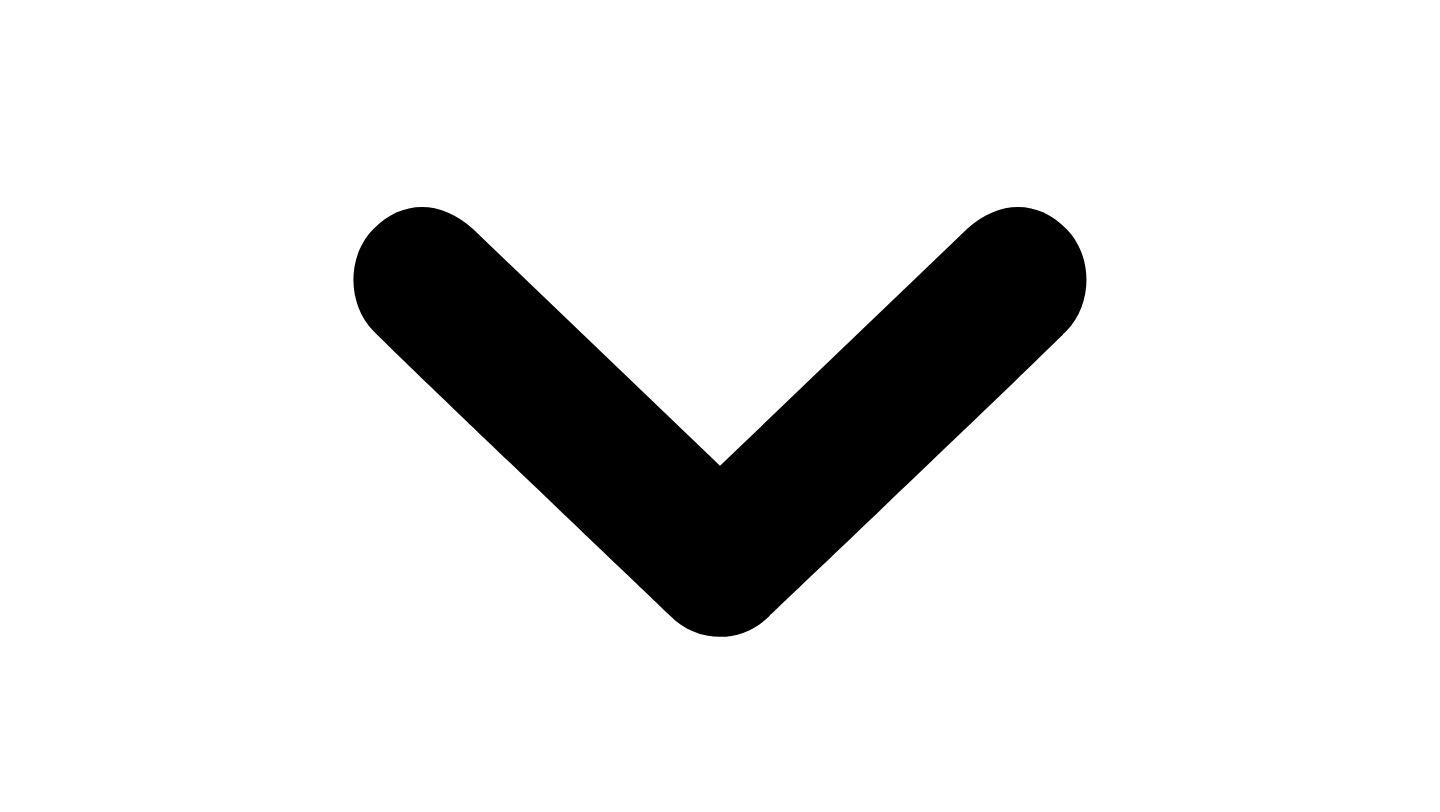 click on "Delete" at bounding box center (115, 4151) 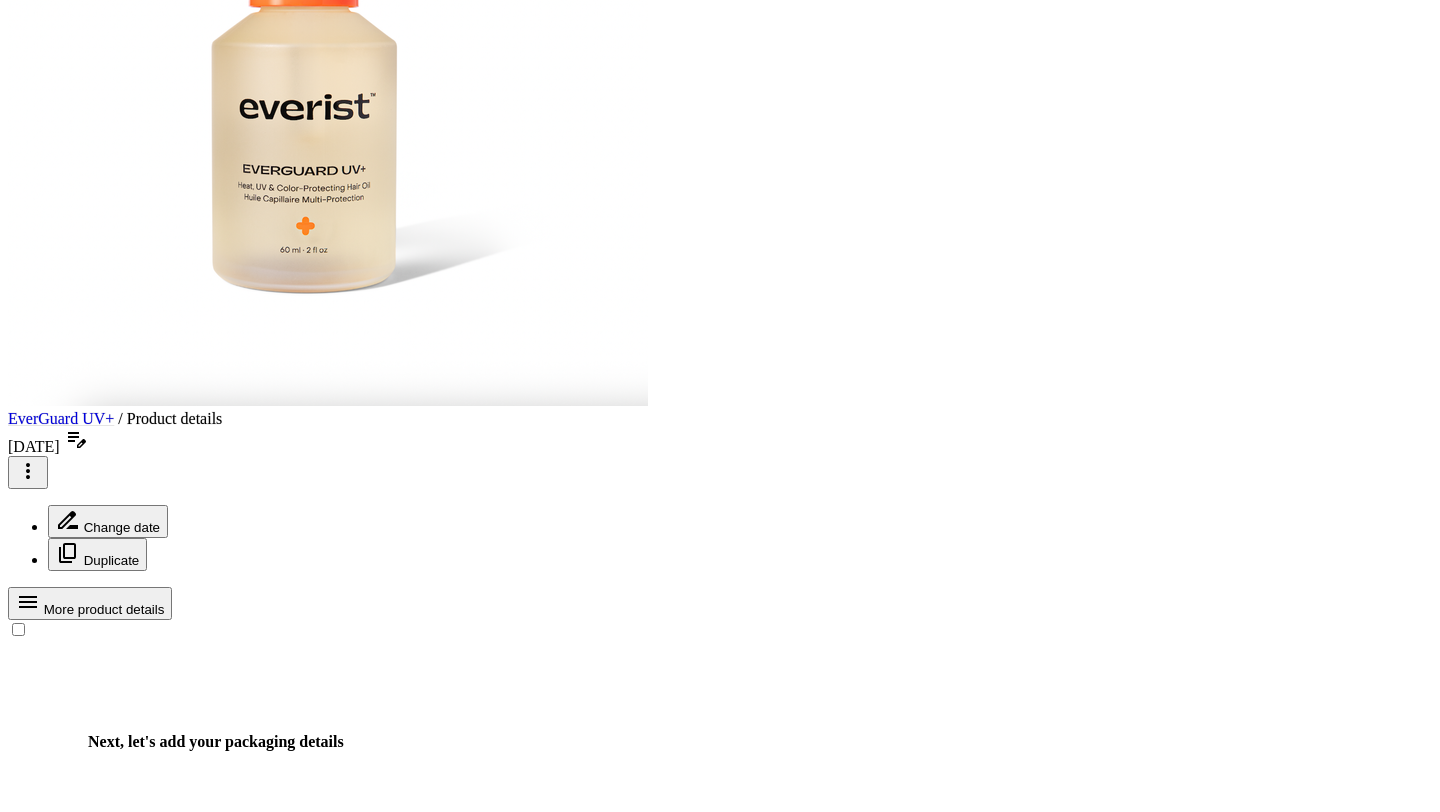 scroll, scrollTop: 253, scrollLeft: 0, axis: vertical 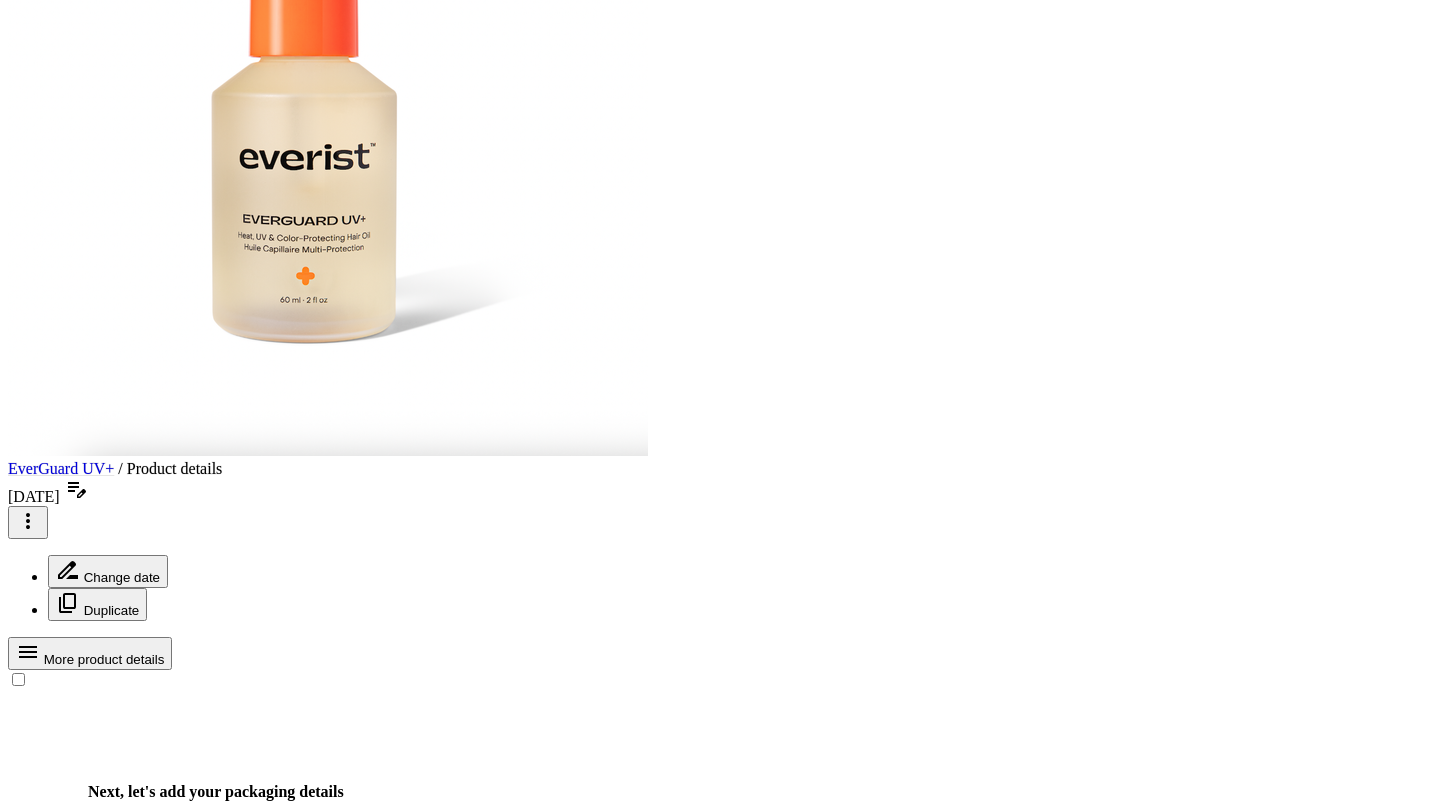 click on "Details" at bounding box center [30, 1307] 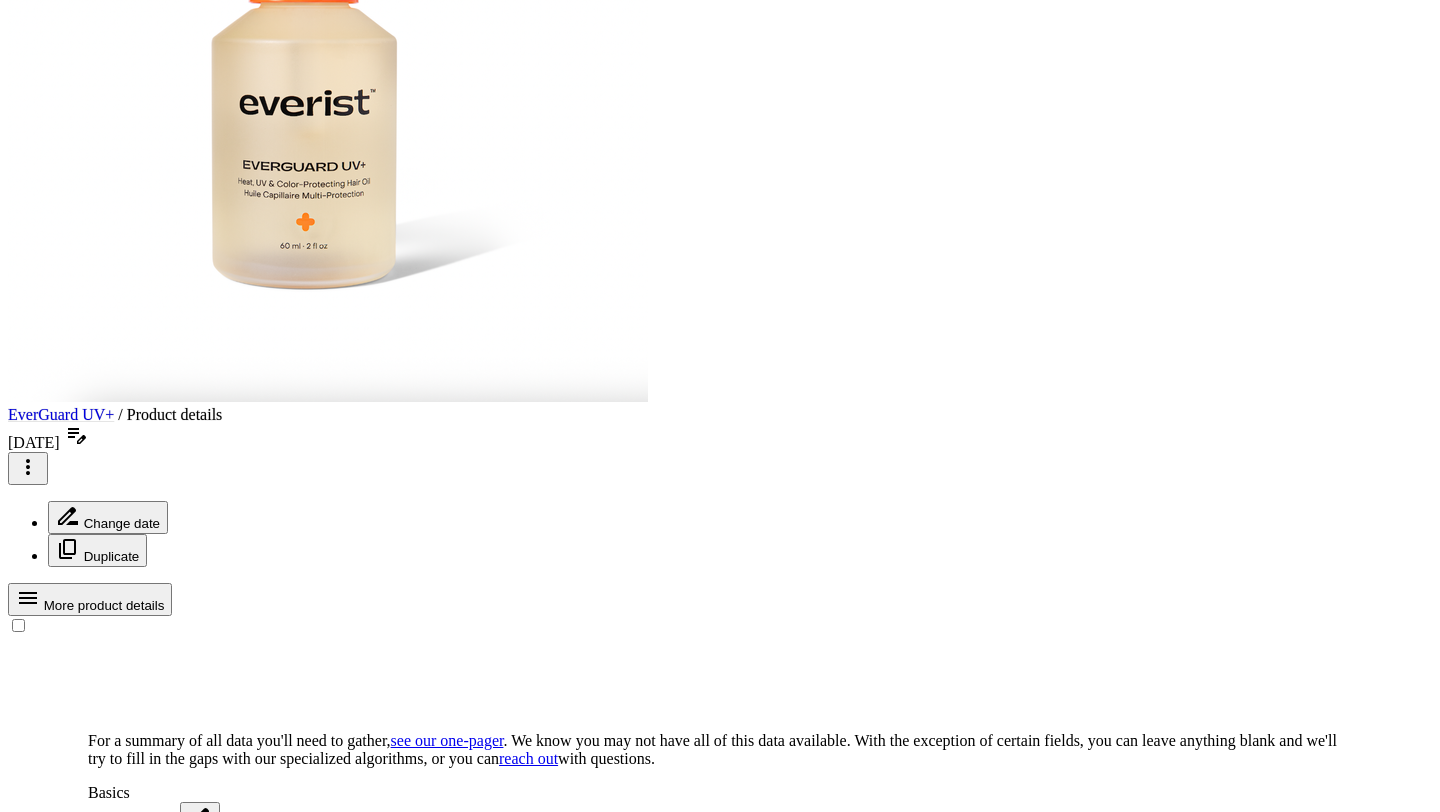 scroll, scrollTop: 369, scrollLeft: 0, axis: vertical 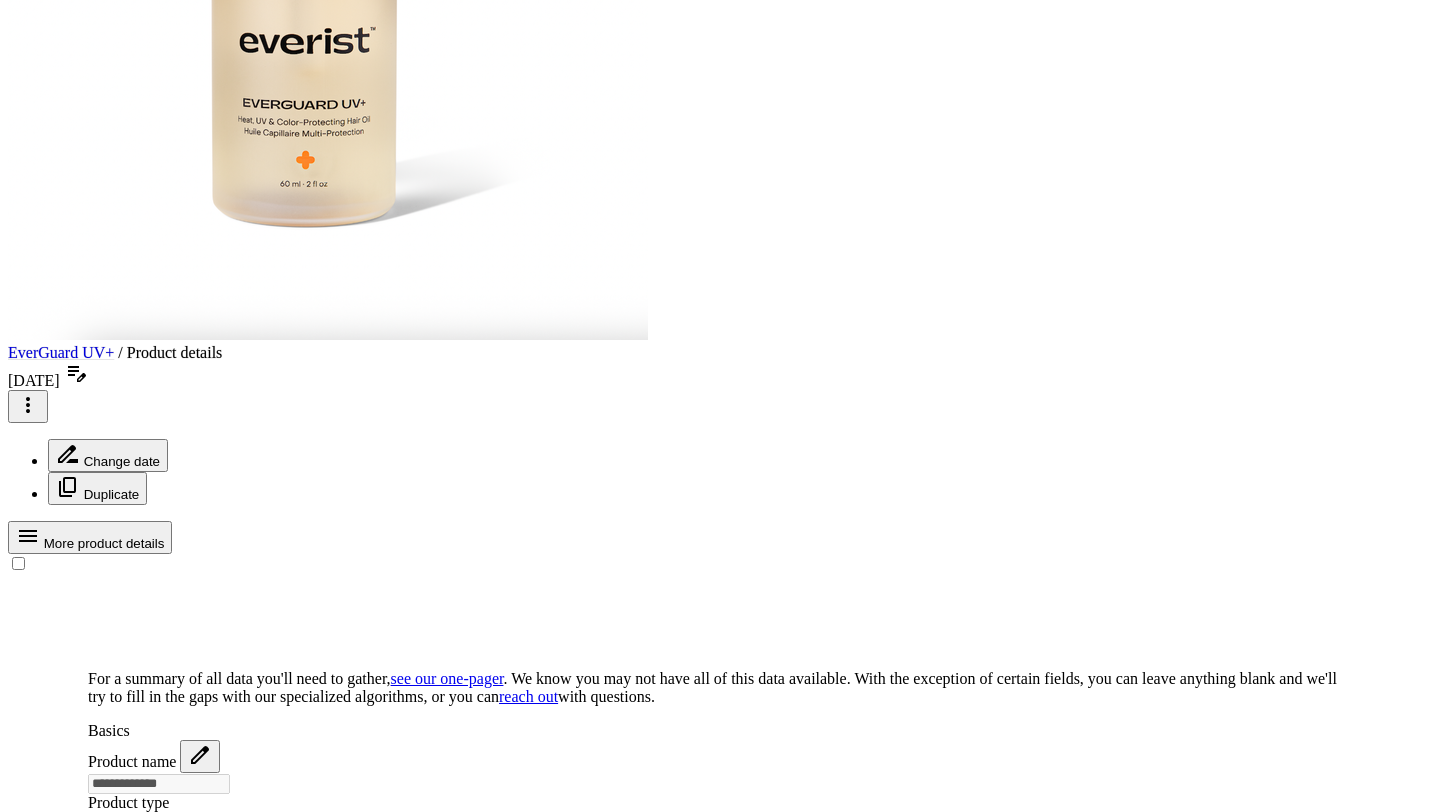 click on "Menu button" 